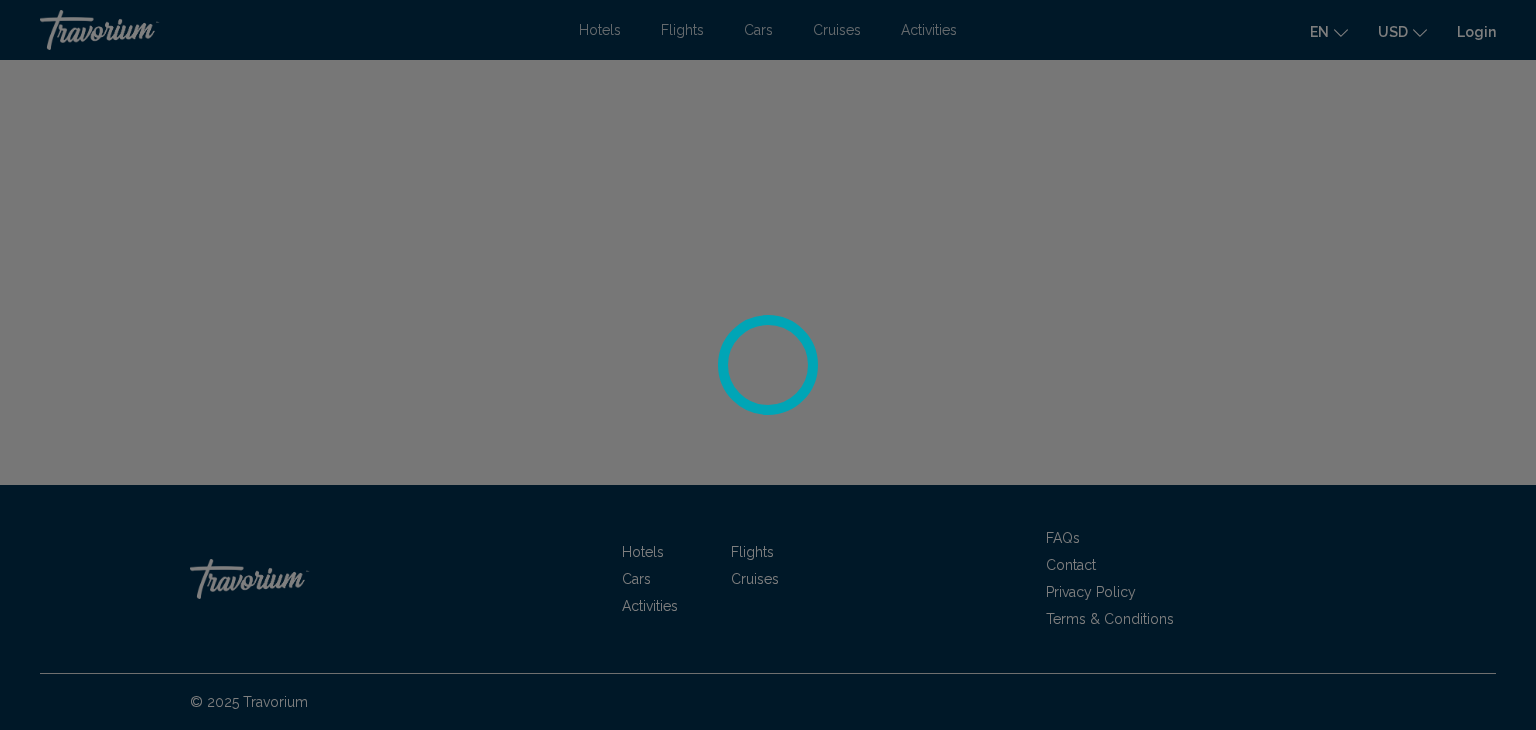 scroll, scrollTop: 0, scrollLeft: 0, axis: both 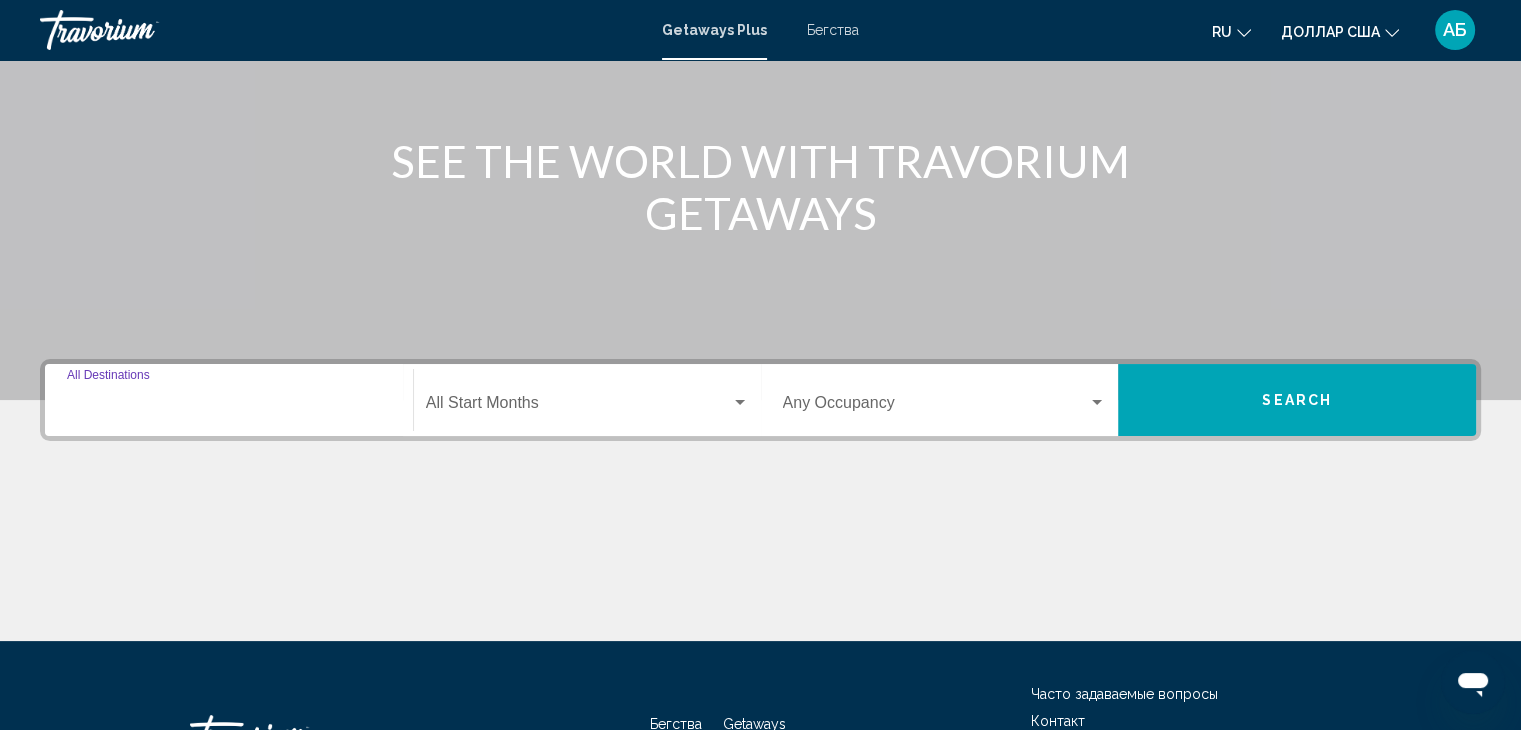click on "Destination All Destinations" at bounding box center (229, 407) 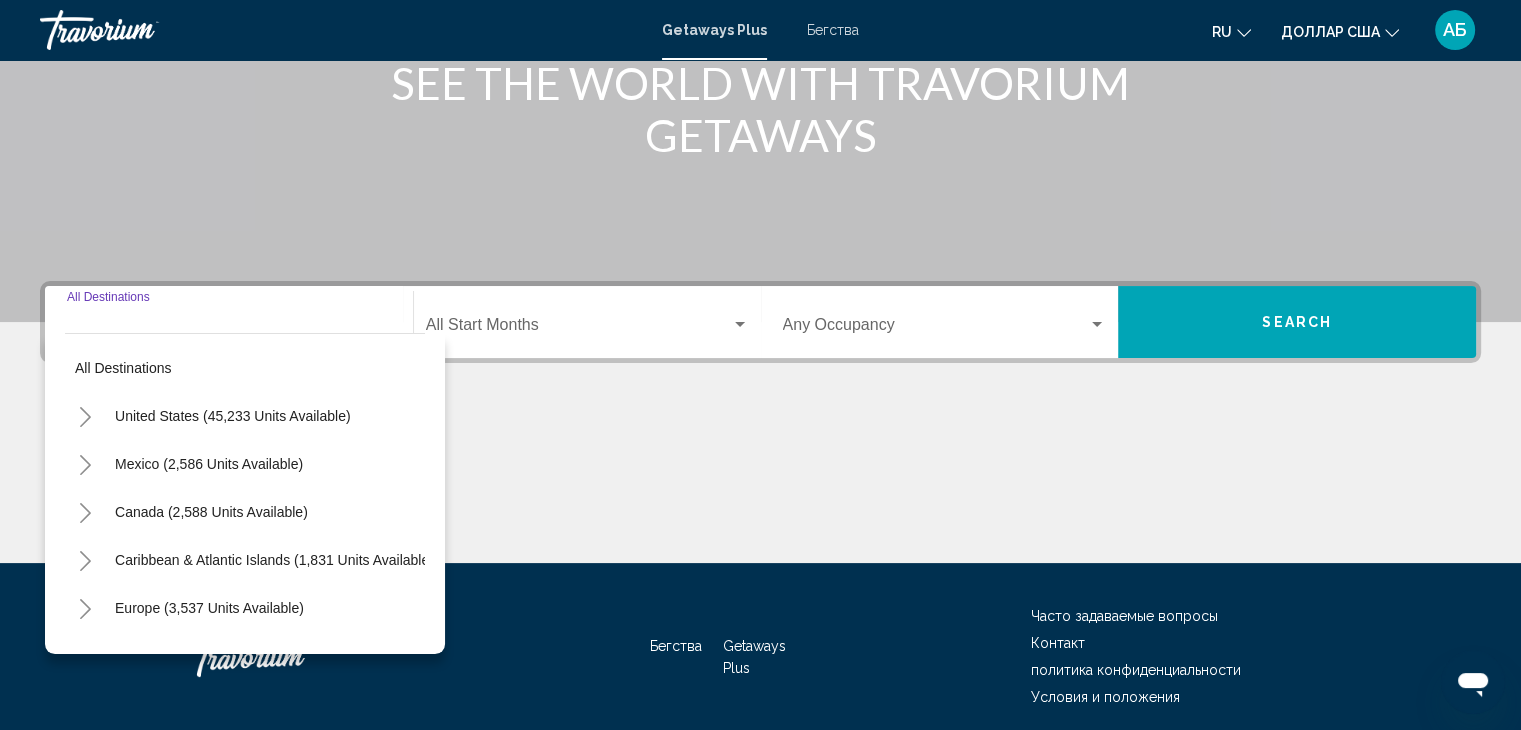 scroll, scrollTop: 356, scrollLeft: 0, axis: vertical 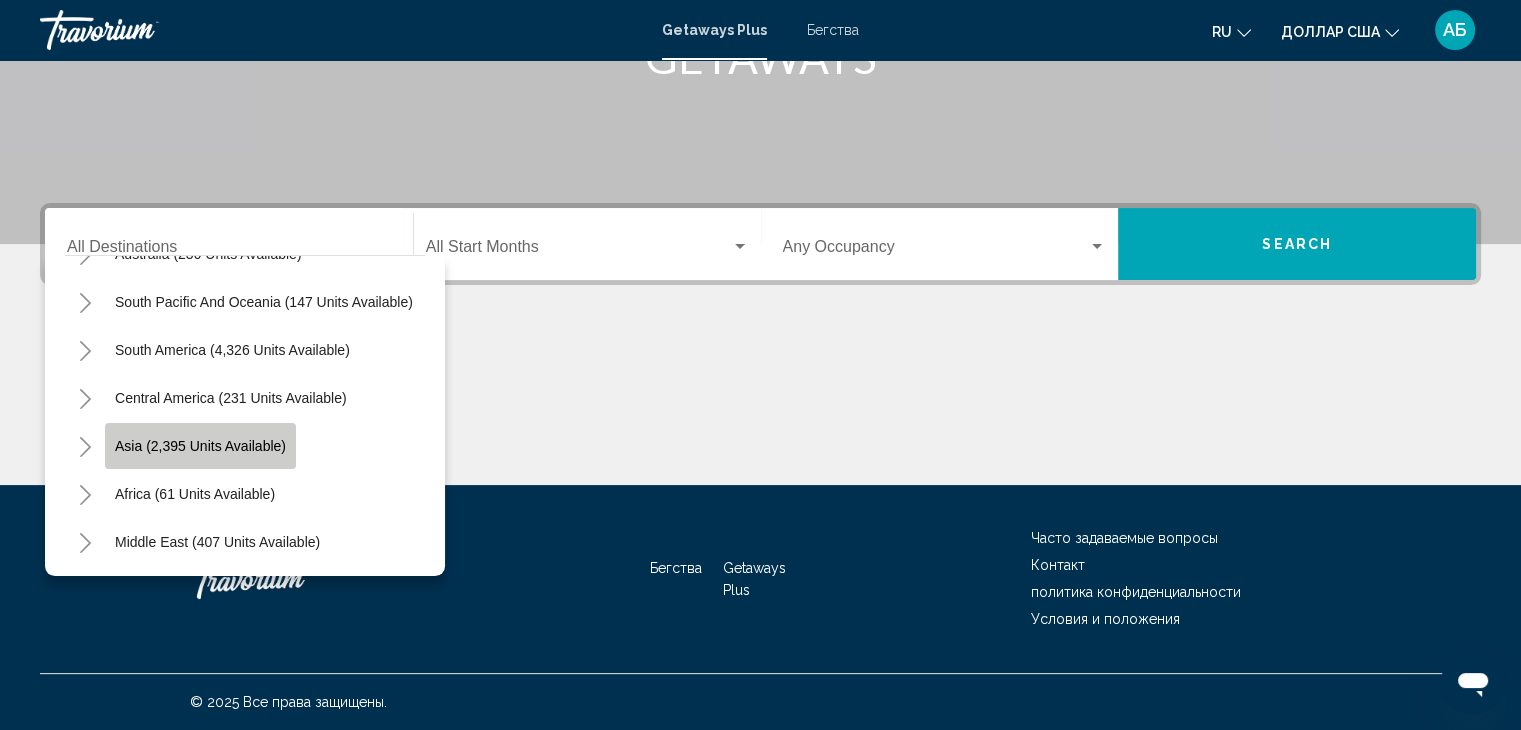 click on "Asia (2,395 units available)" 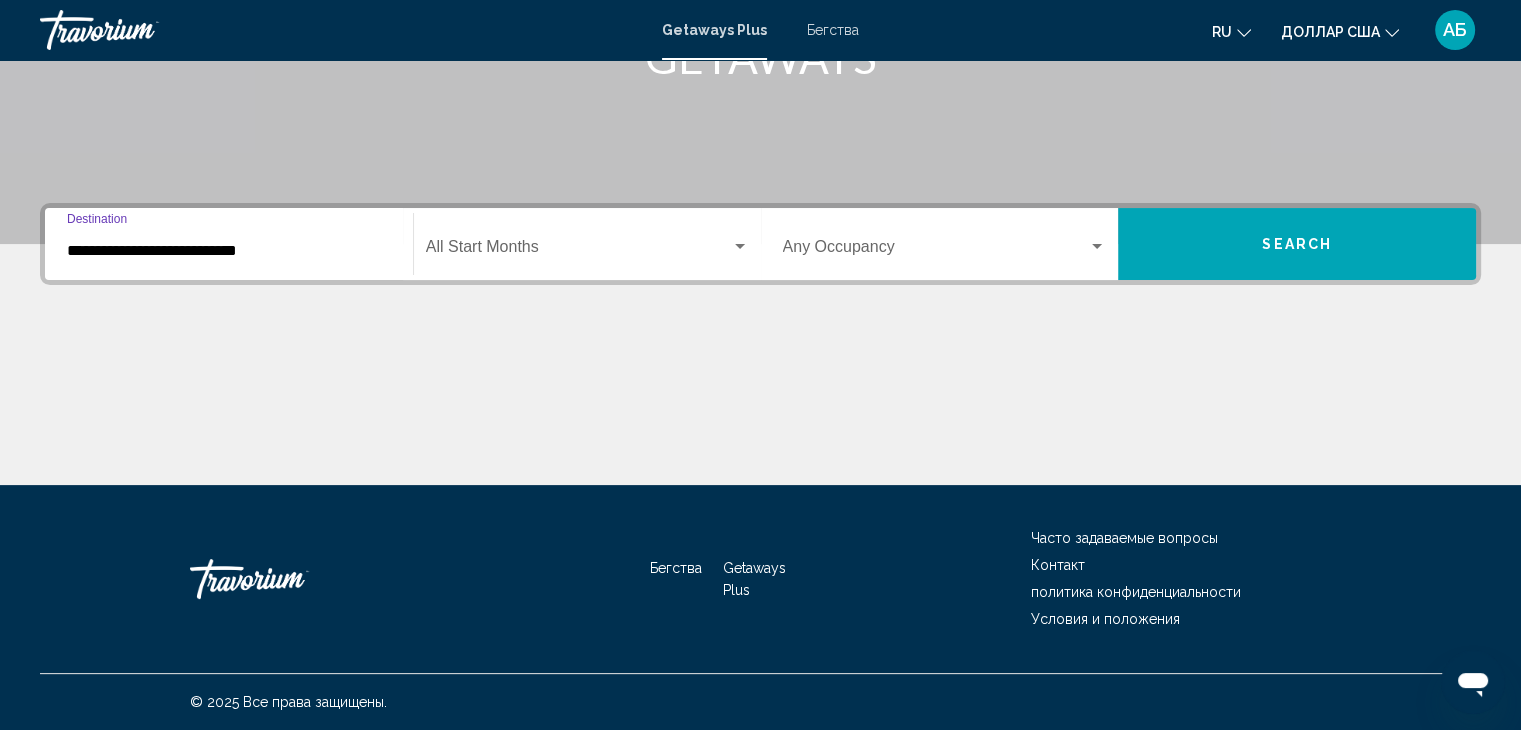 click at bounding box center [740, 247] 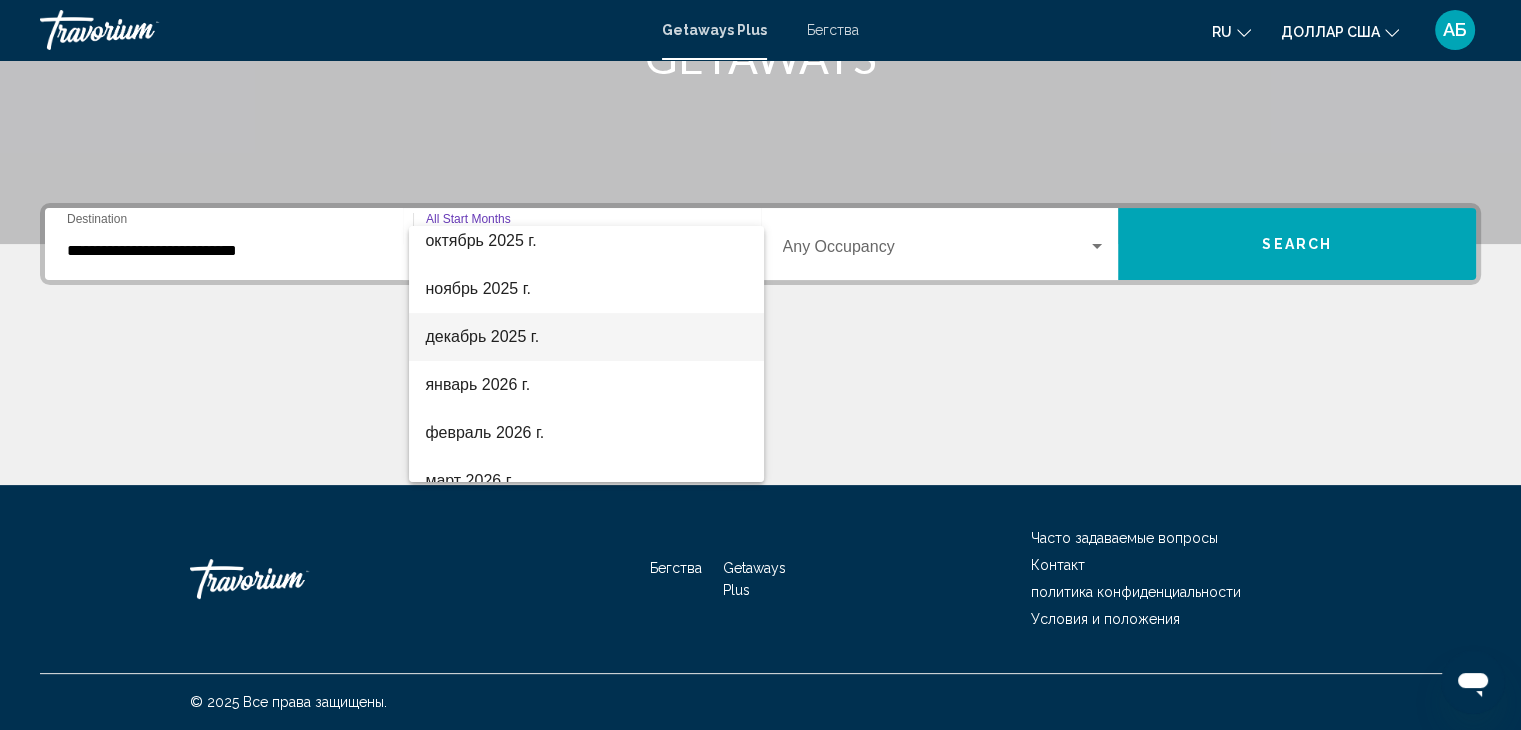 scroll, scrollTop: 200, scrollLeft: 0, axis: vertical 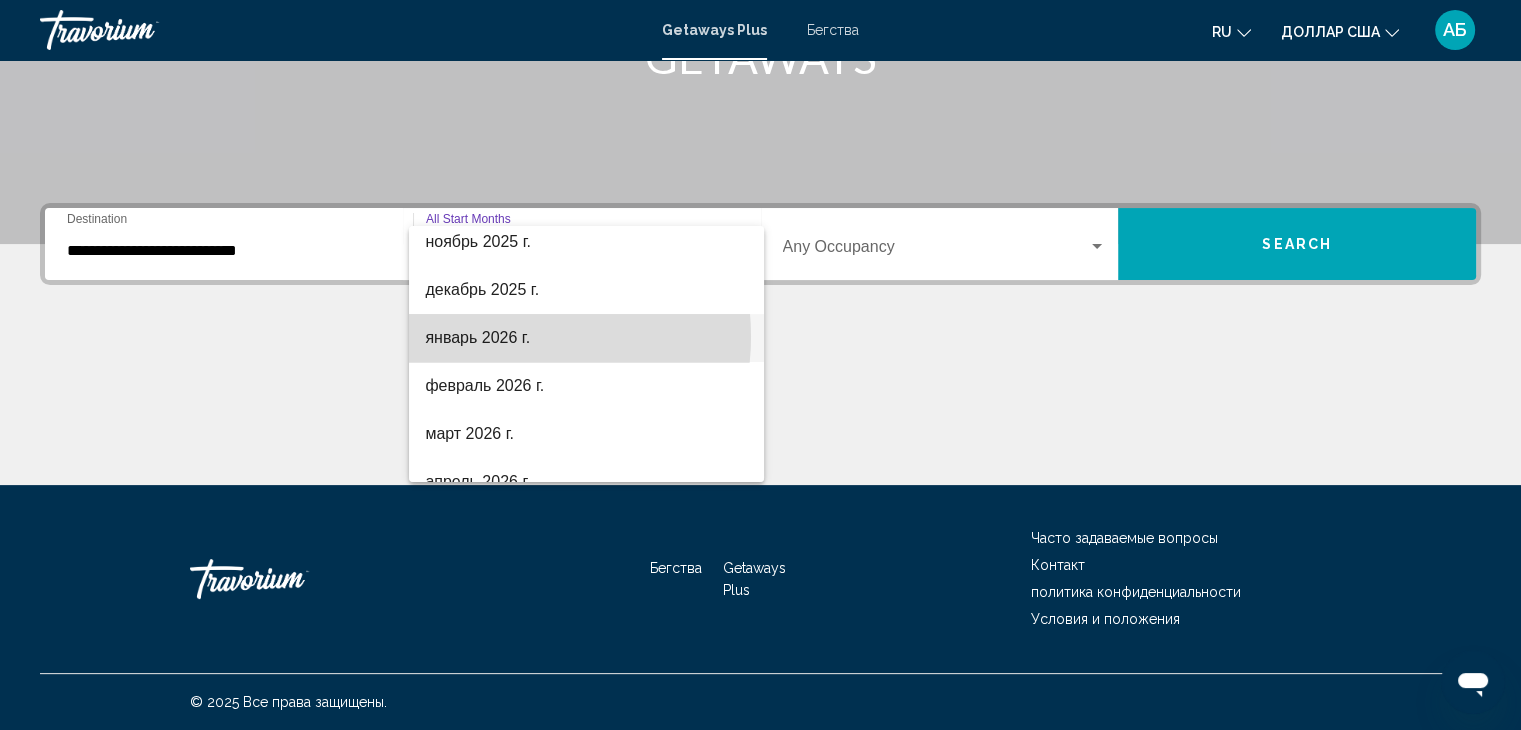 click on "январь 2026 г." at bounding box center (477, 337) 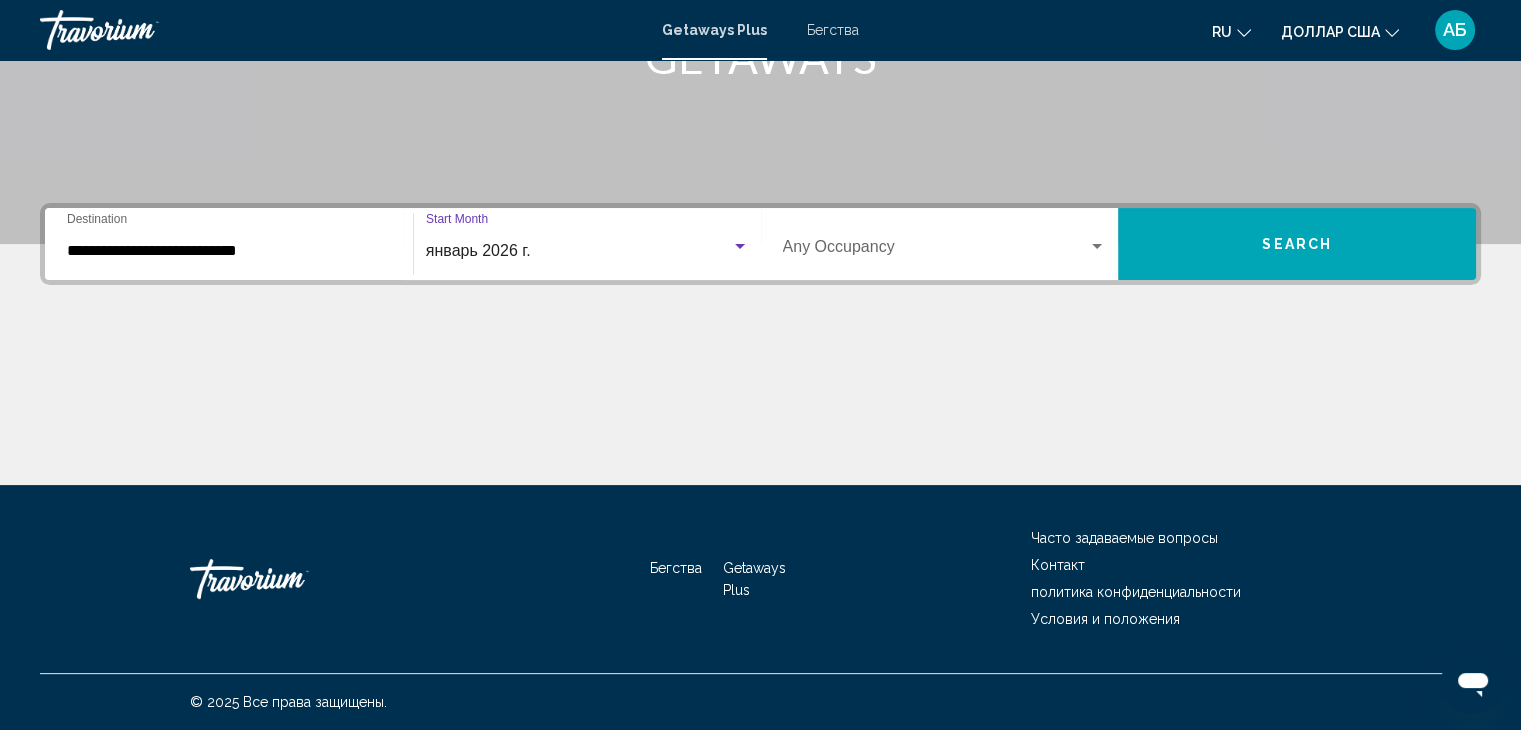 click at bounding box center [1097, 247] 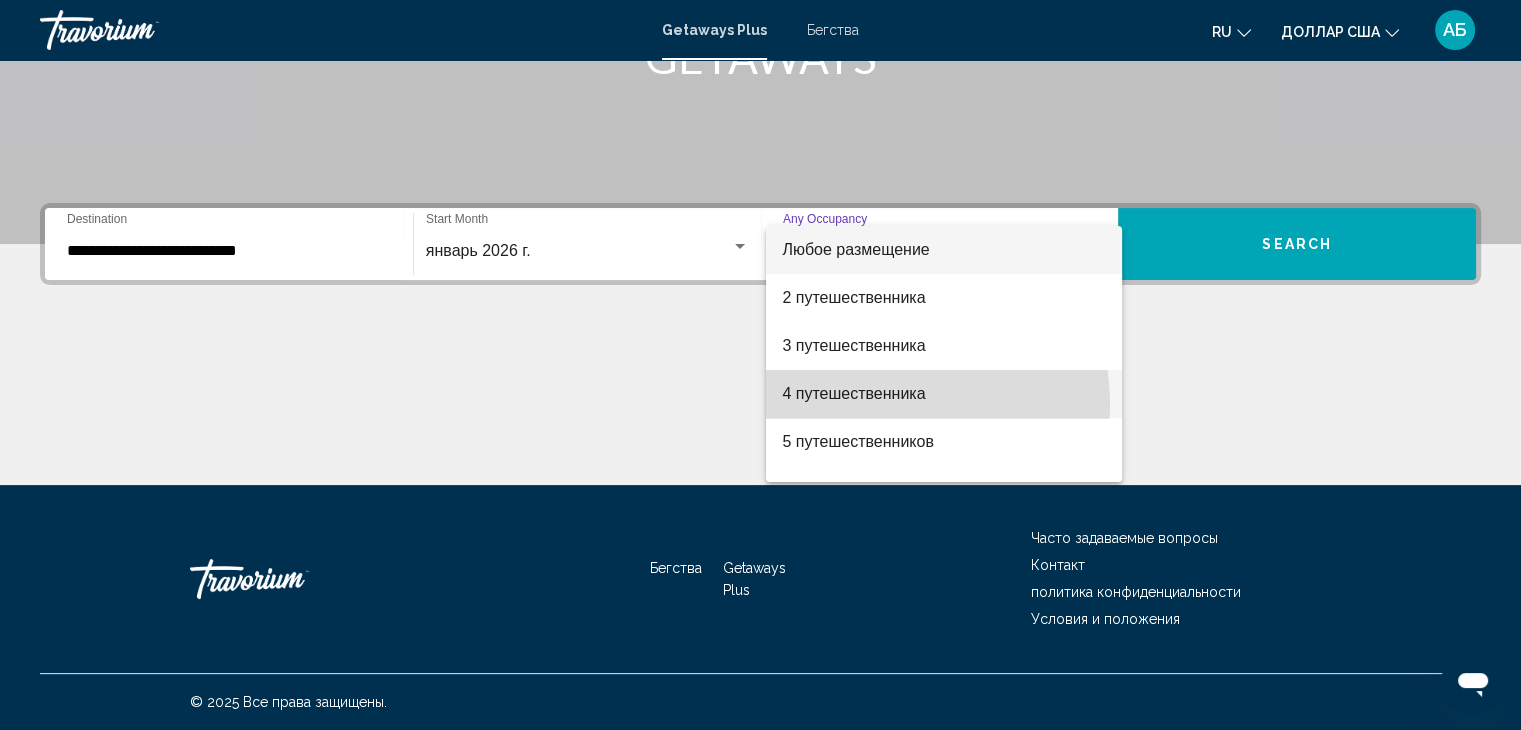 click on "4 путешественника" at bounding box center [944, 394] 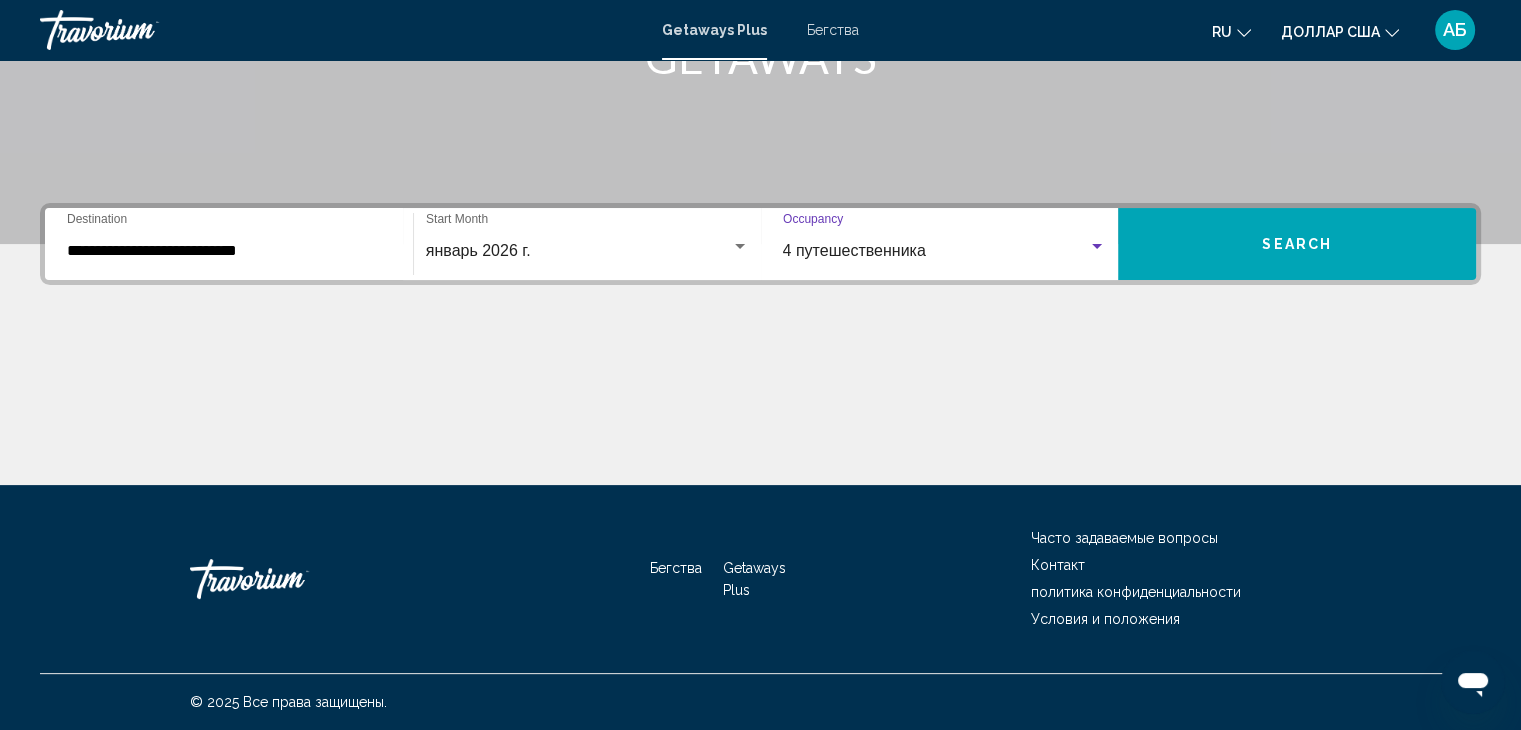 click on "Search" at bounding box center [1297, 245] 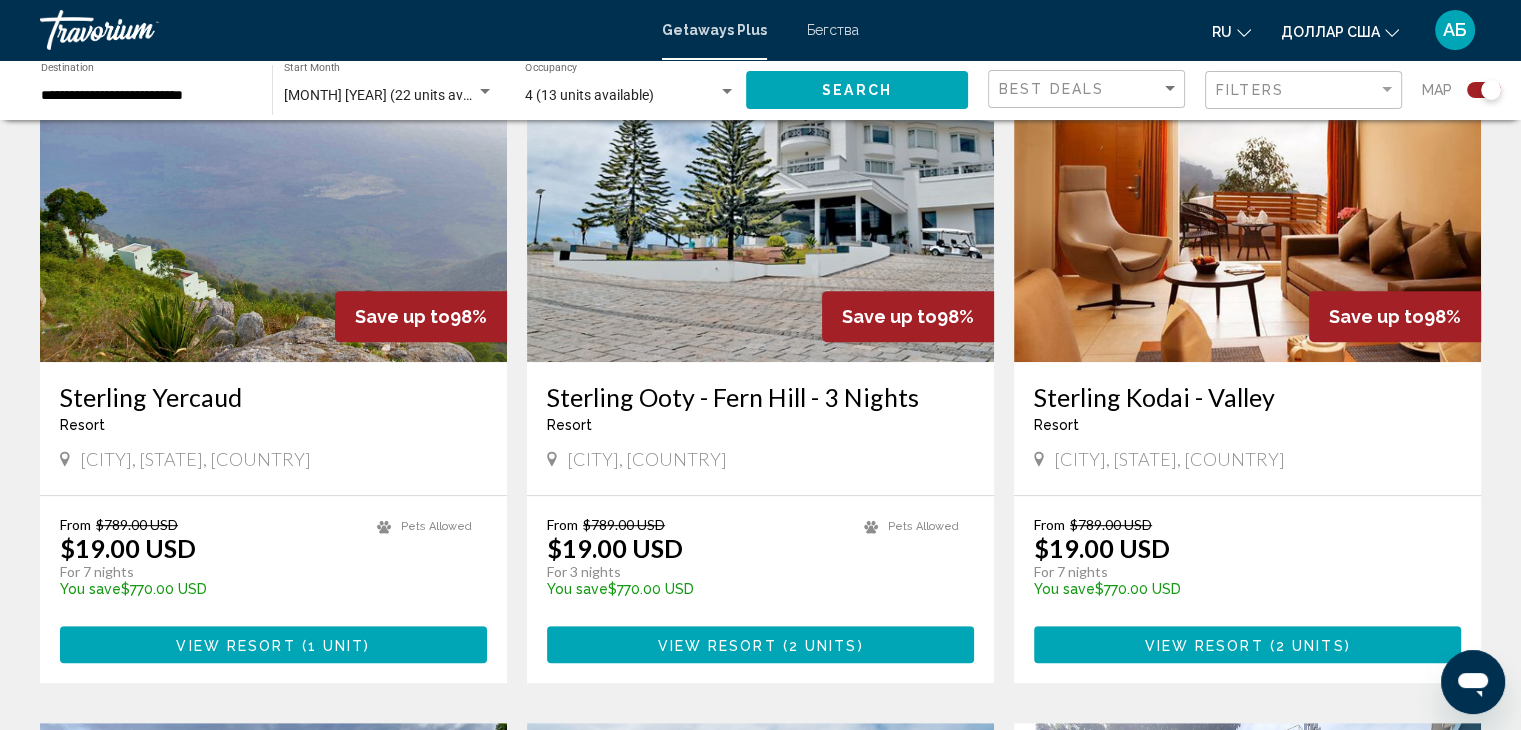 scroll, scrollTop: 800, scrollLeft: 0, axis: vertical 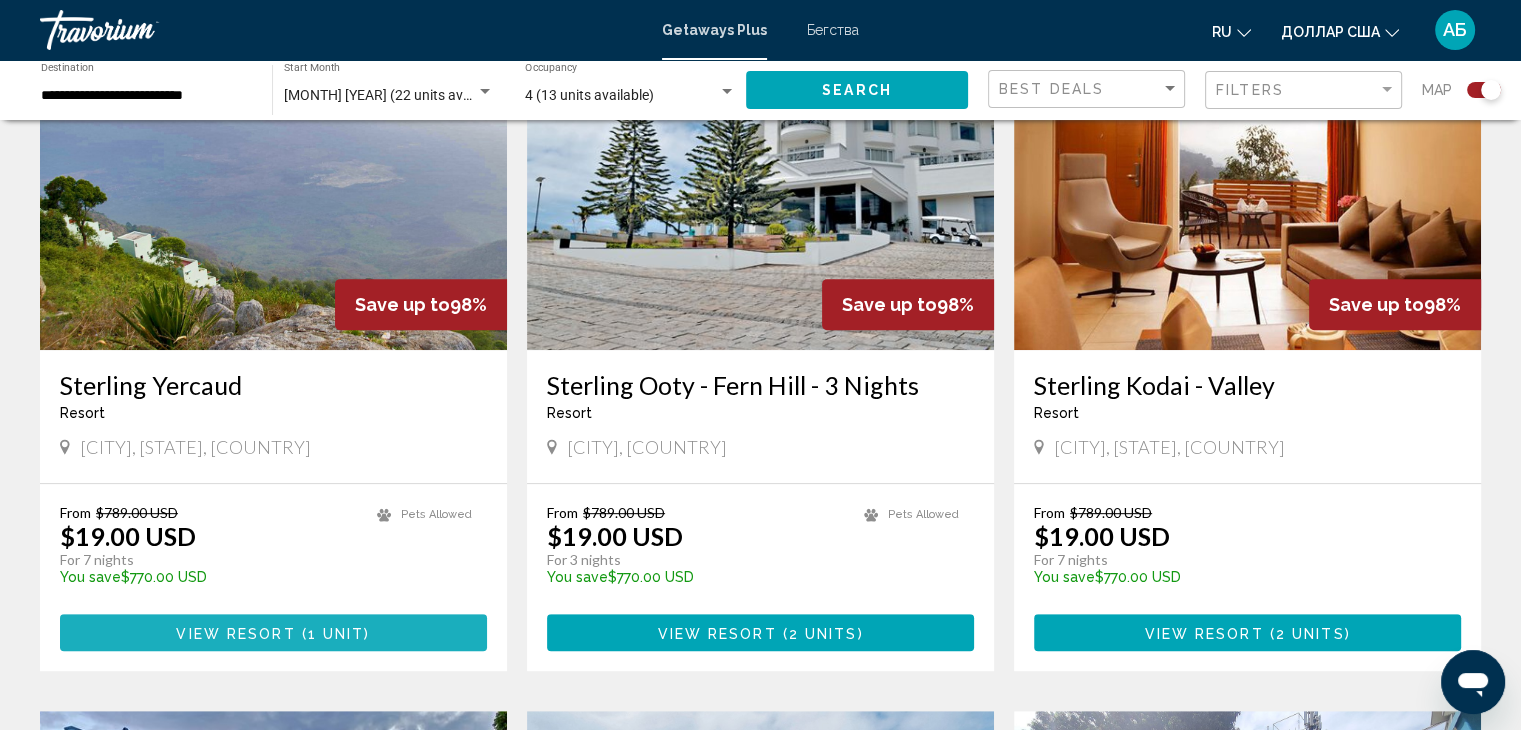 click on "View Resort" at bounding box center (235, 633) 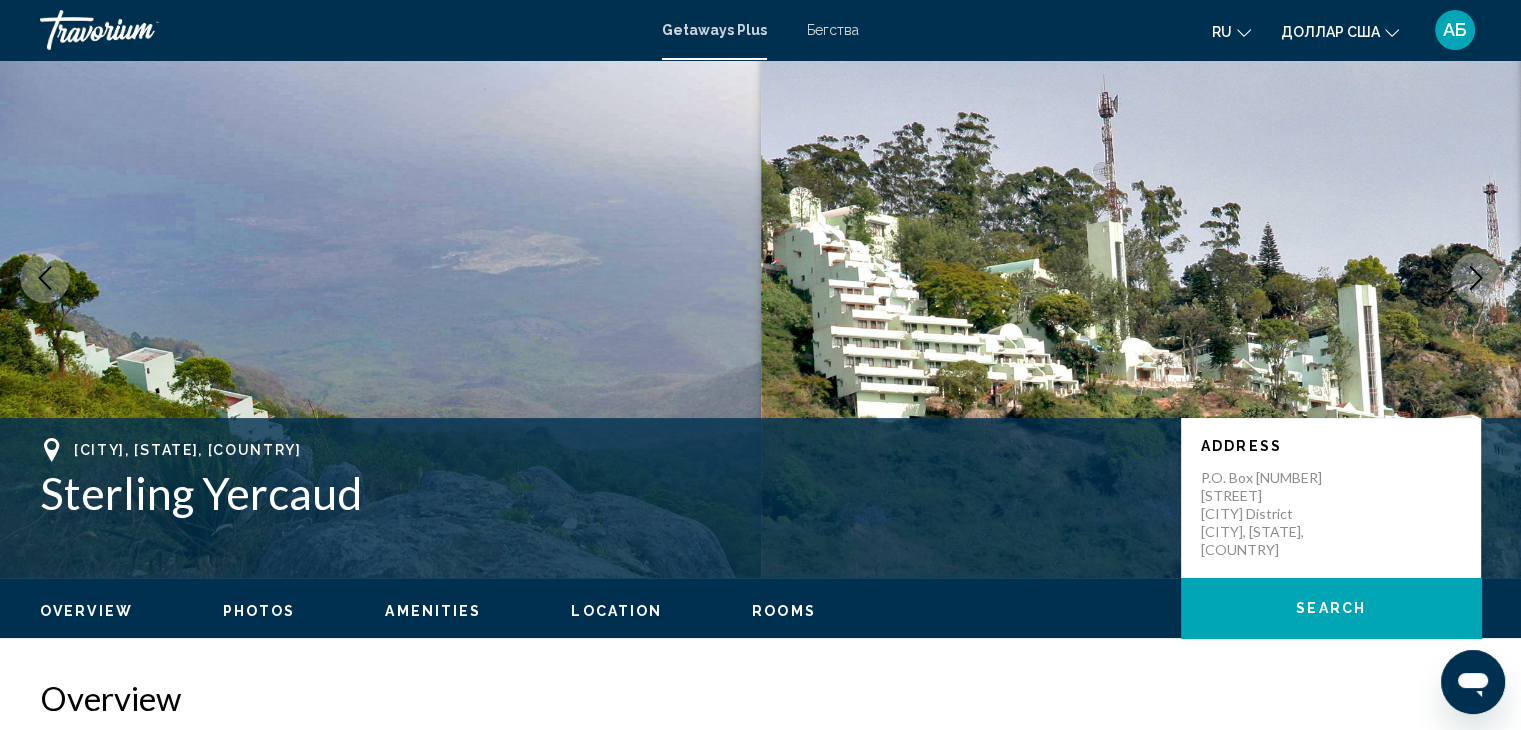 scroll, scrollTop: 200, scrollLeft: 0, axis: vertical 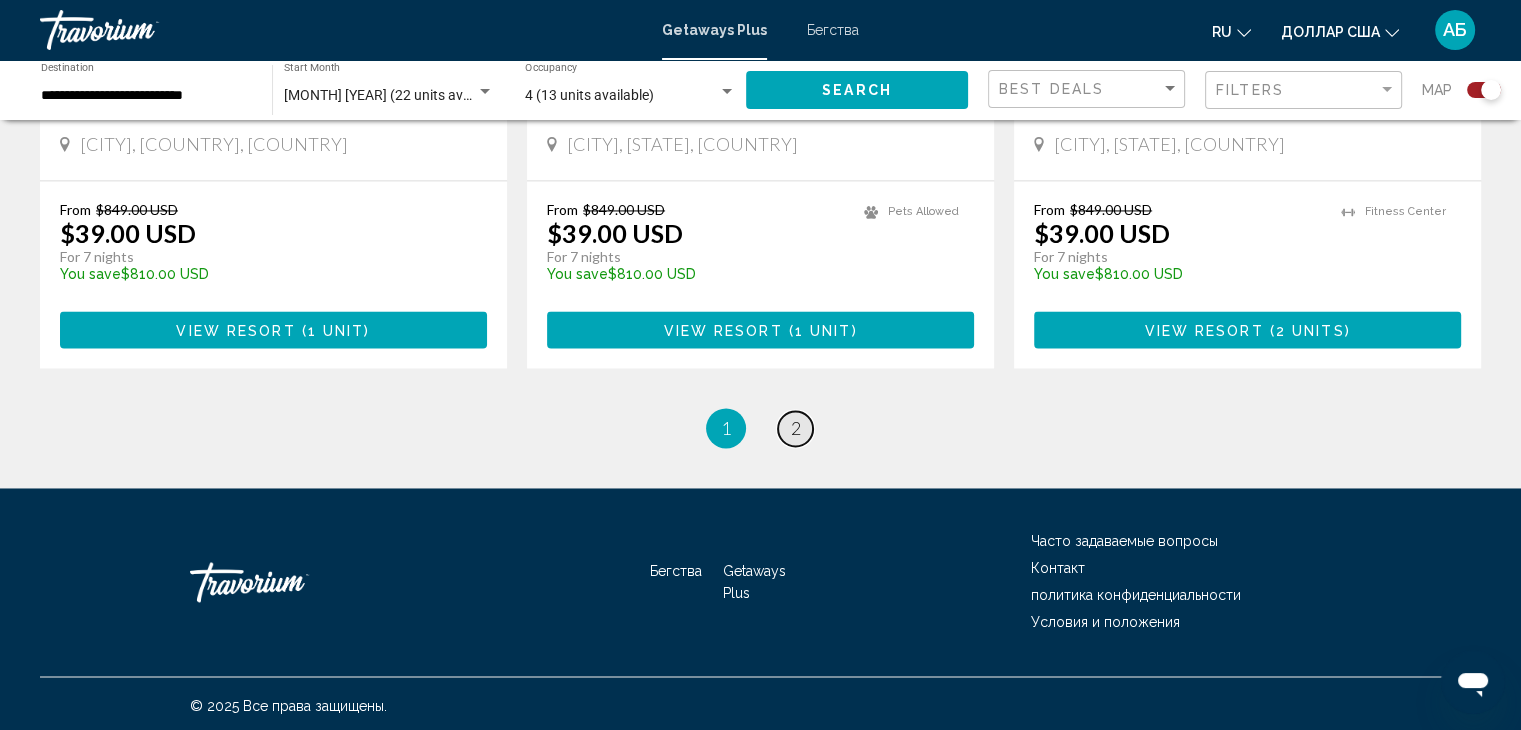 click on "2" at bounding box center (796, 428) 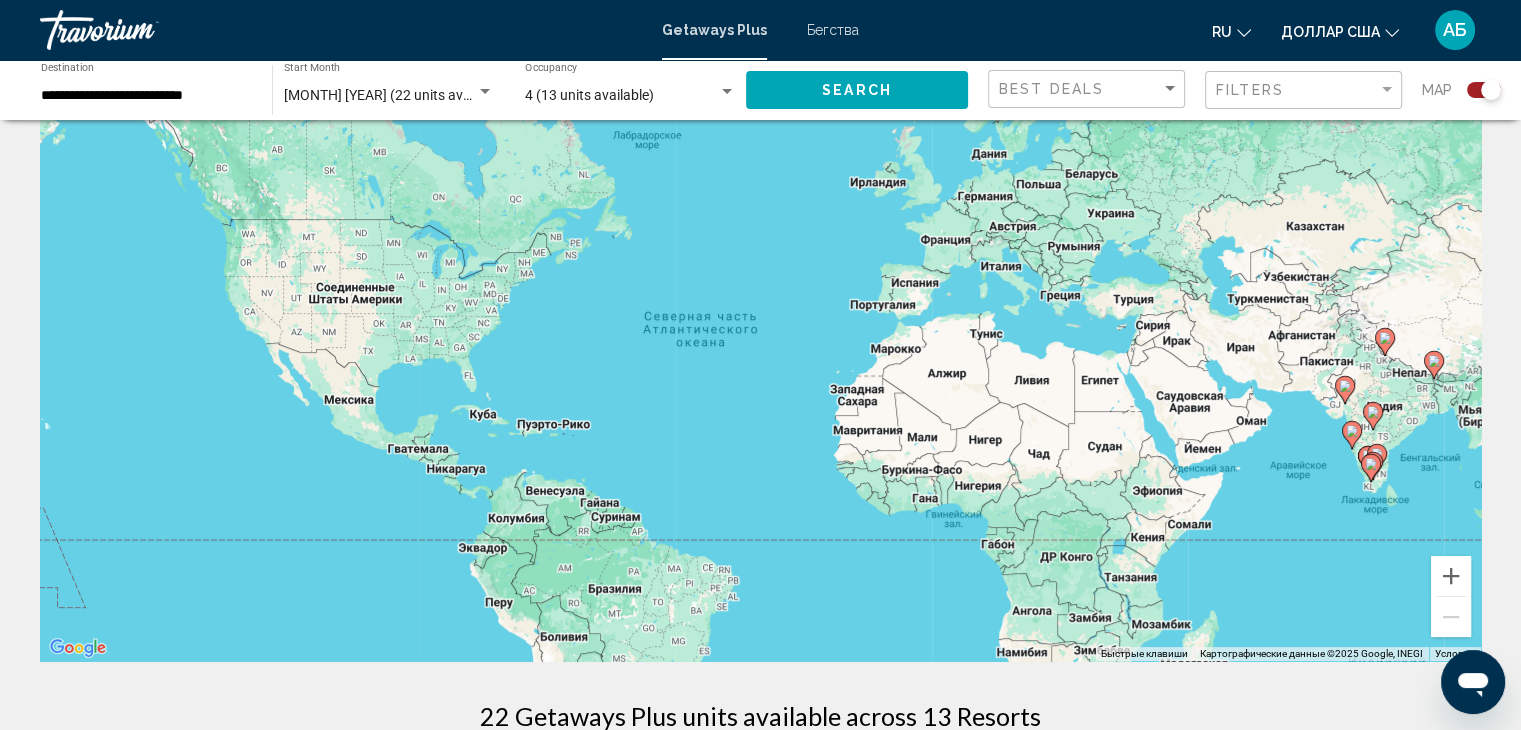 scroll, scrollTop: 0, scrollLeft: 0, axis: both 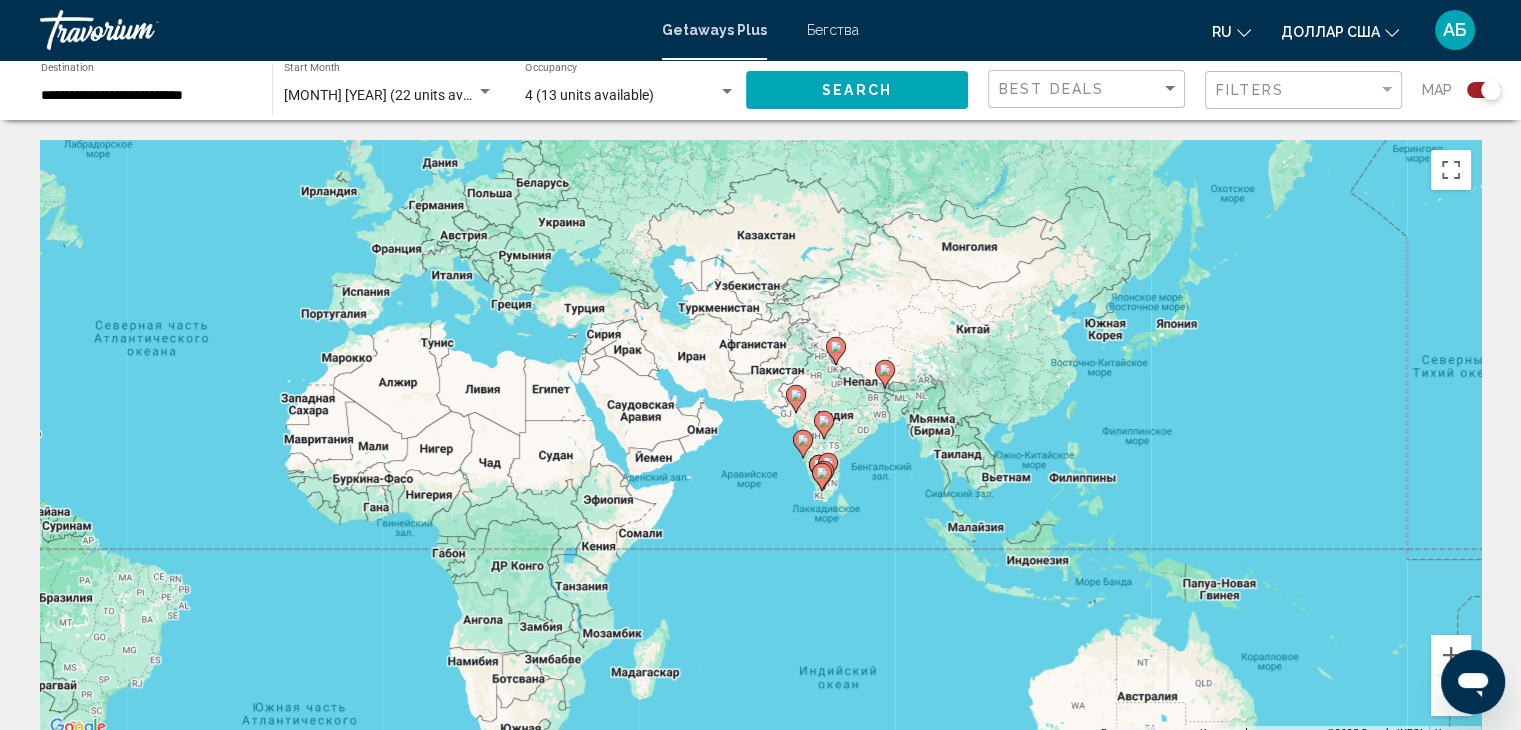drag, startPoint x: 1386, startPoint y: 544, endPoint x: 854, endPoint y: 462, distance: 538.2825 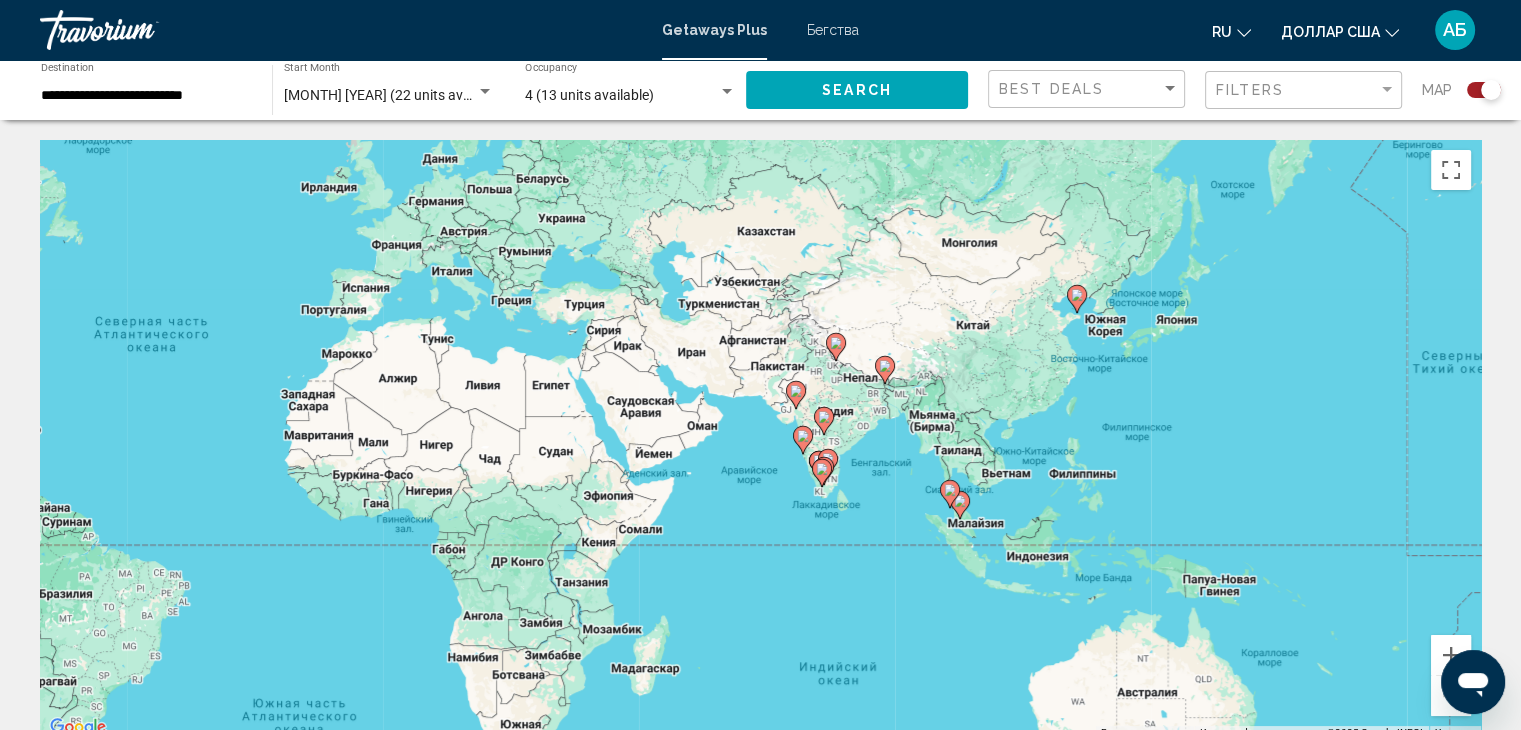 click 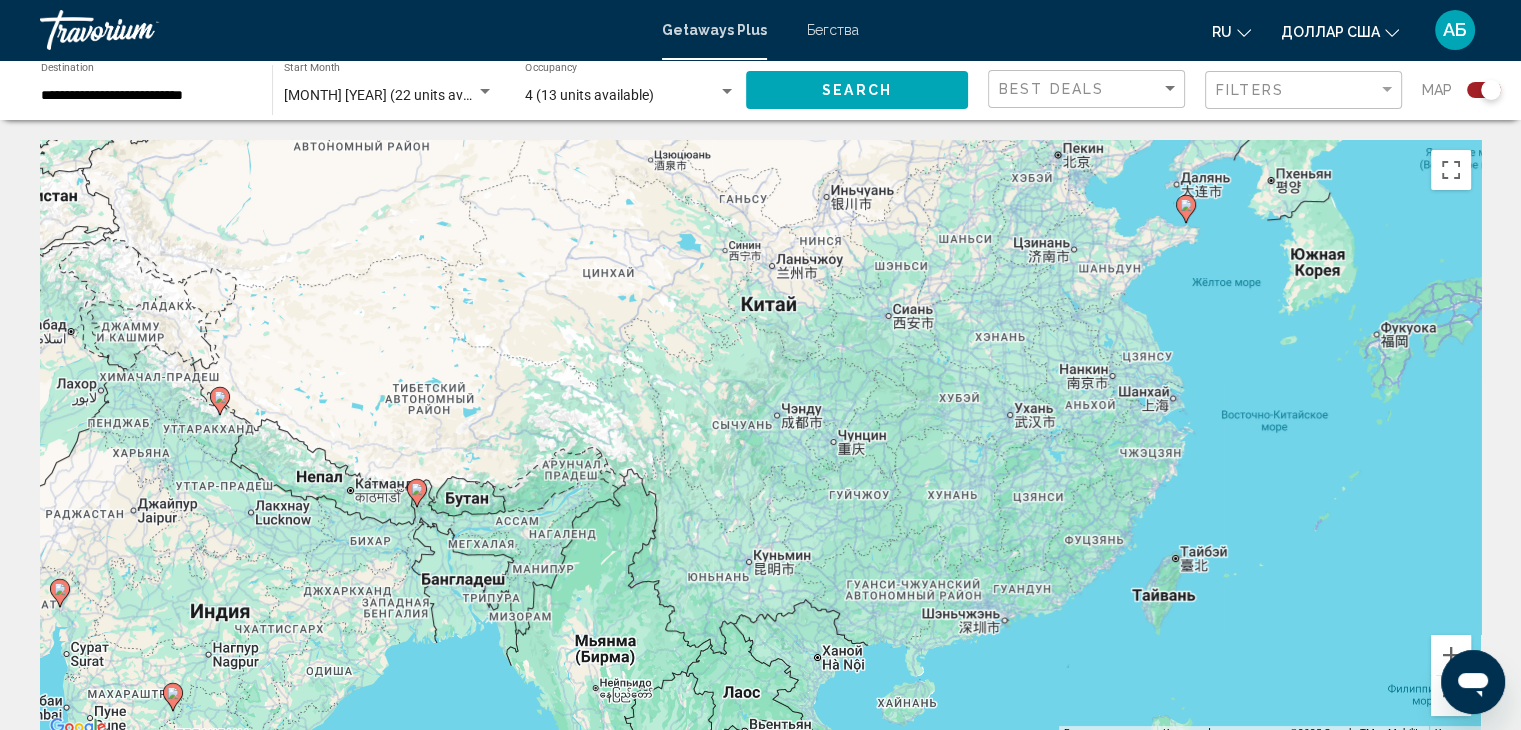 drag, startPoint x: 621, startPoint y: 528, endPoint x: 1043, endPoint y: 312, distance: 474.0675 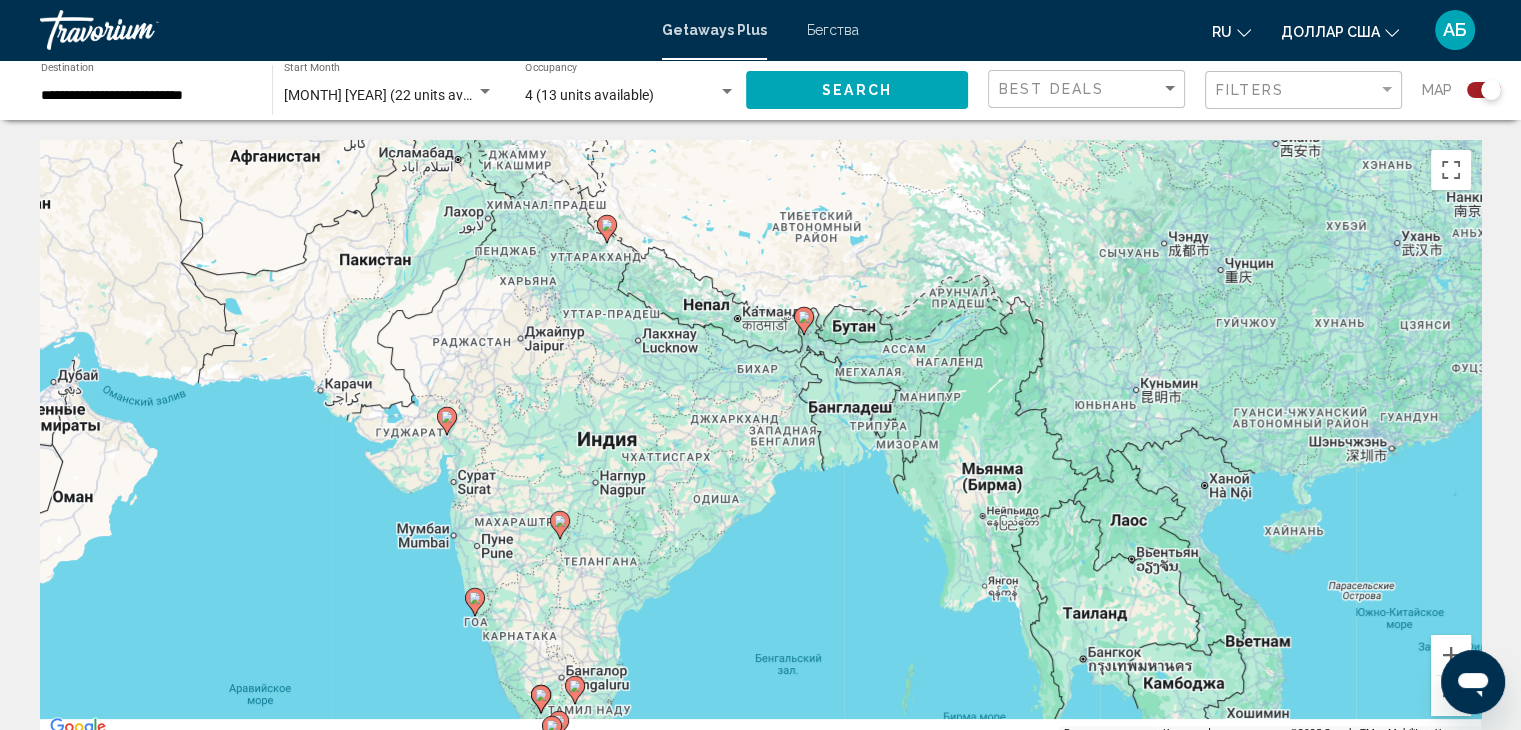 drag, startPoint x: 532, startPoint y: 558, endPoint x: 780, endPoint y: 441, distance: 274.2134 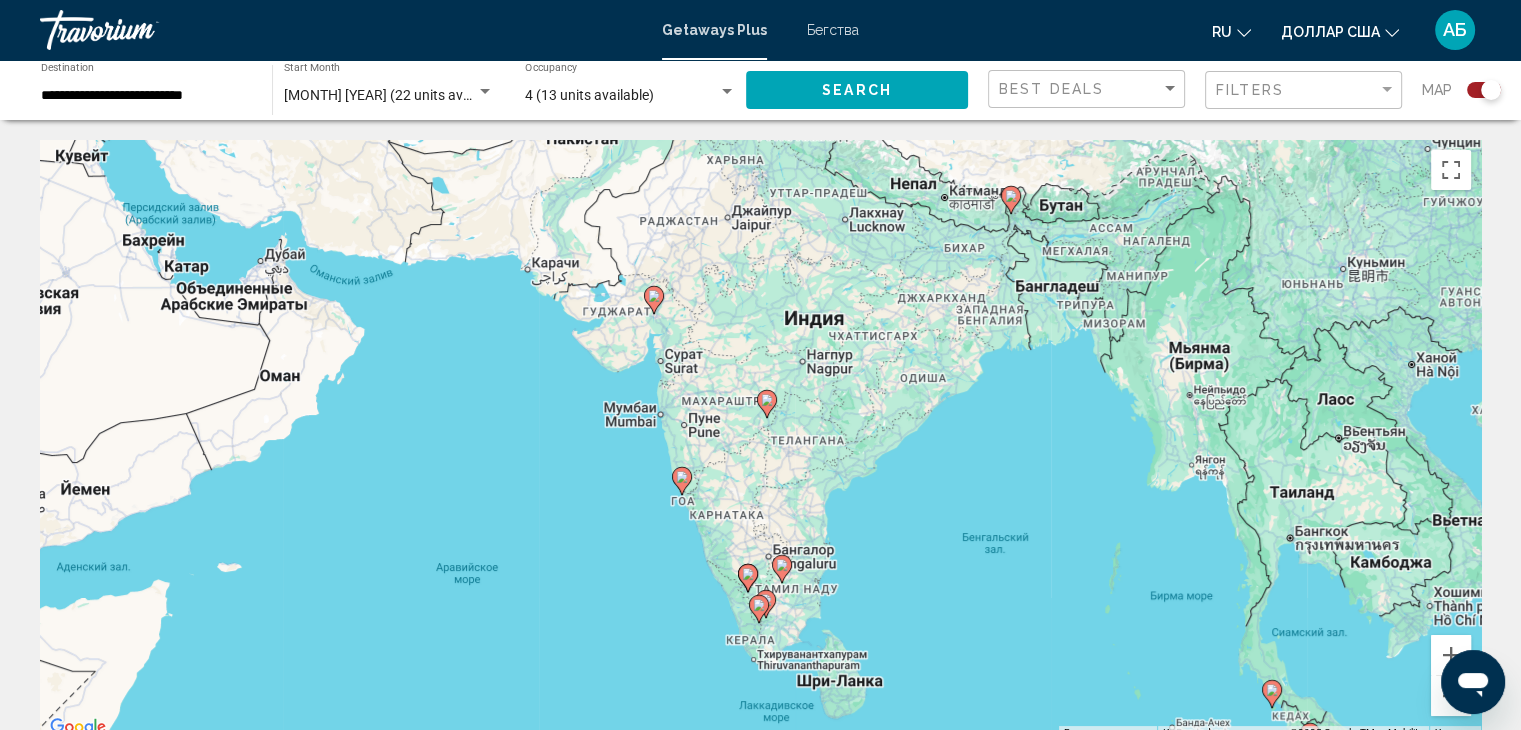 drag, startPoint x: 717, startPoint y: 595, endPoint x: 915, endPoint y: 484, distance: 226.9912 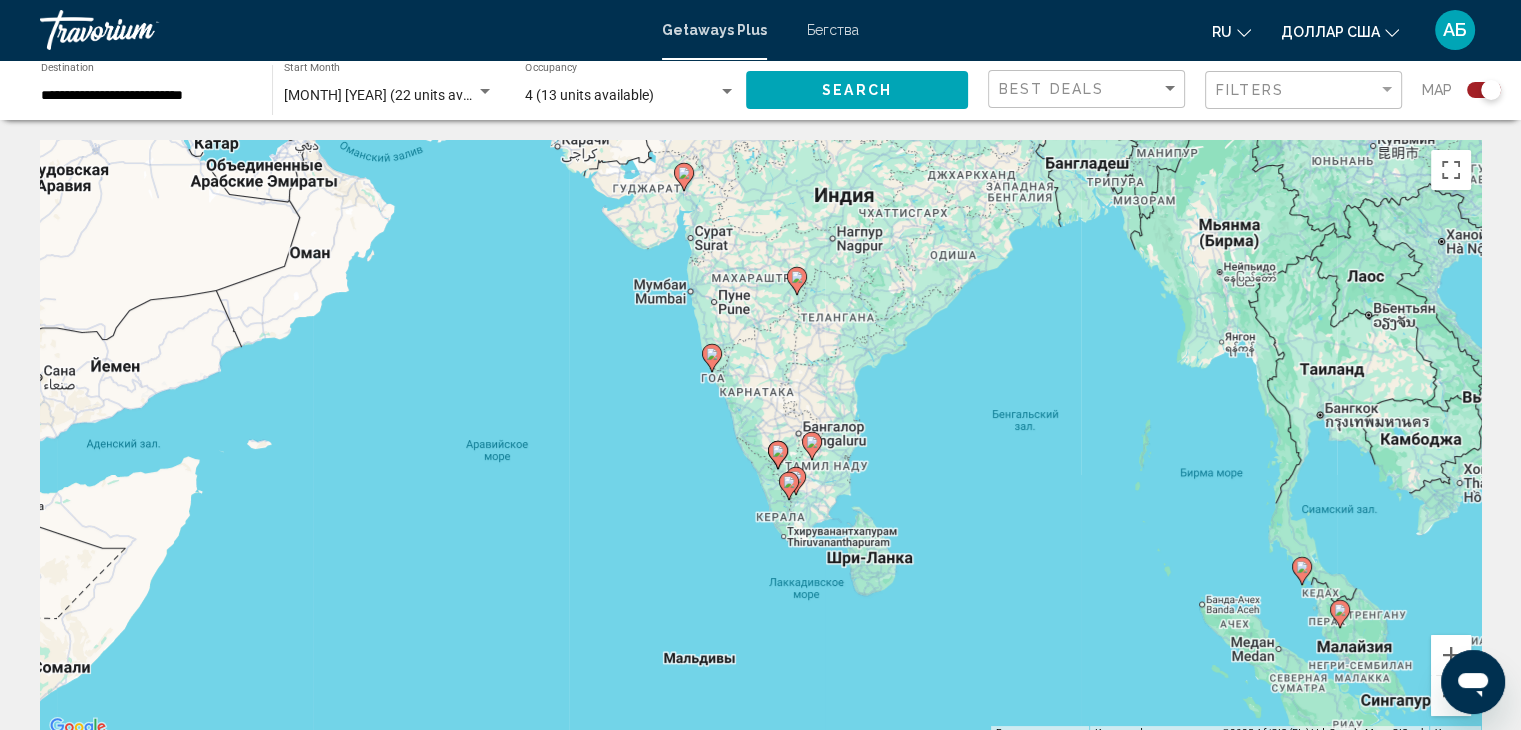 drag, startPoint x: 881, startPoint y: 614, endPoint x: 913, endPoint y: 488, distance: 130 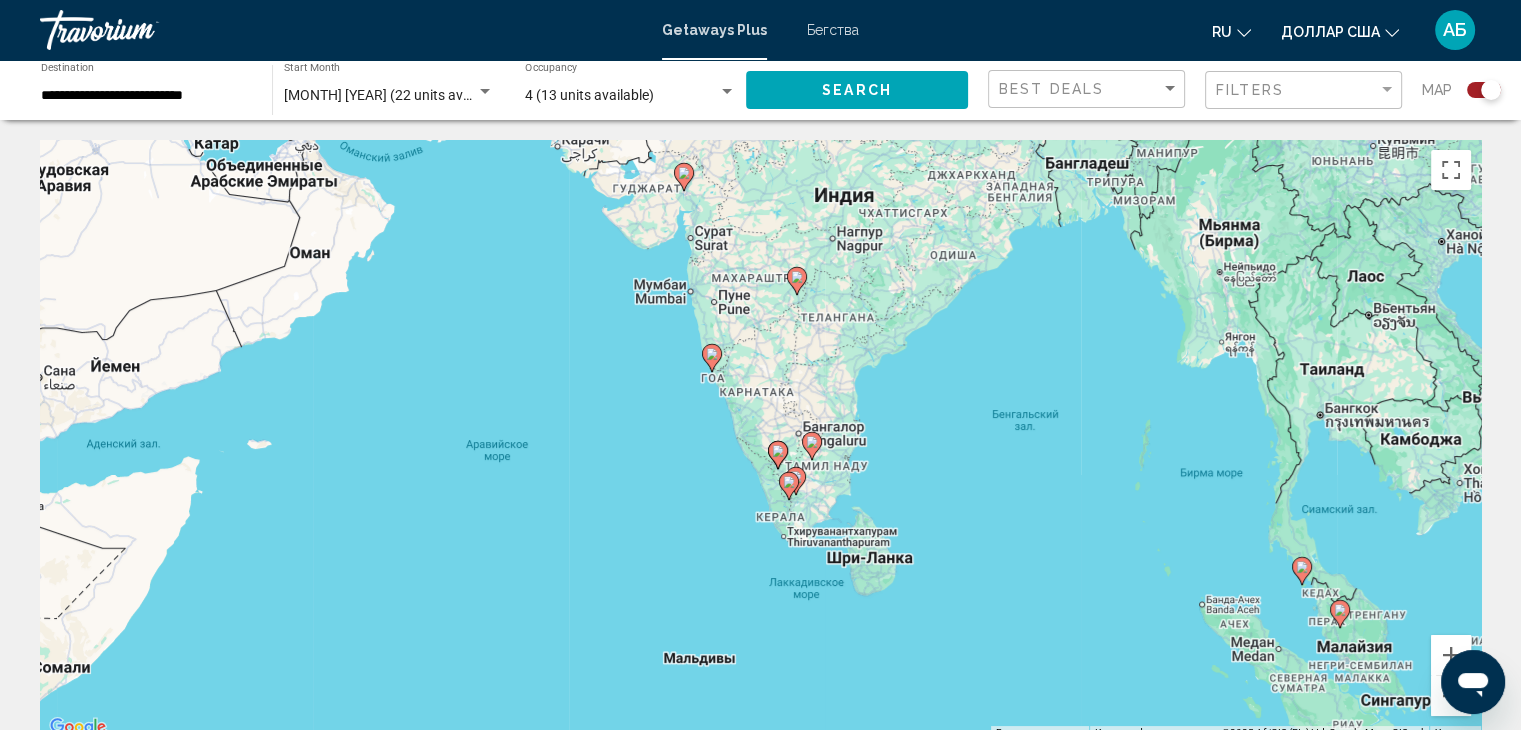 click at bounding box center [712, 358] 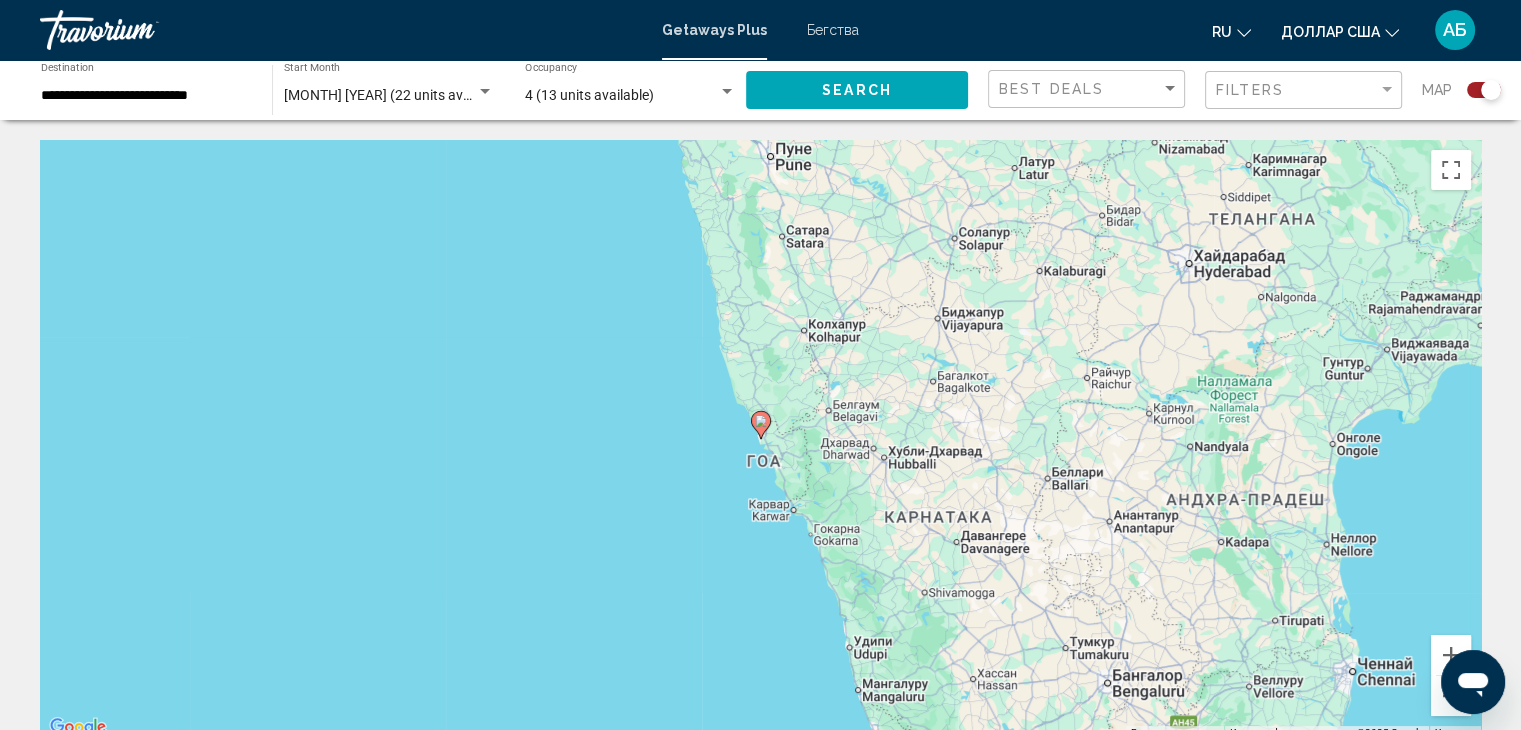 click at bounding box center [761, 425] 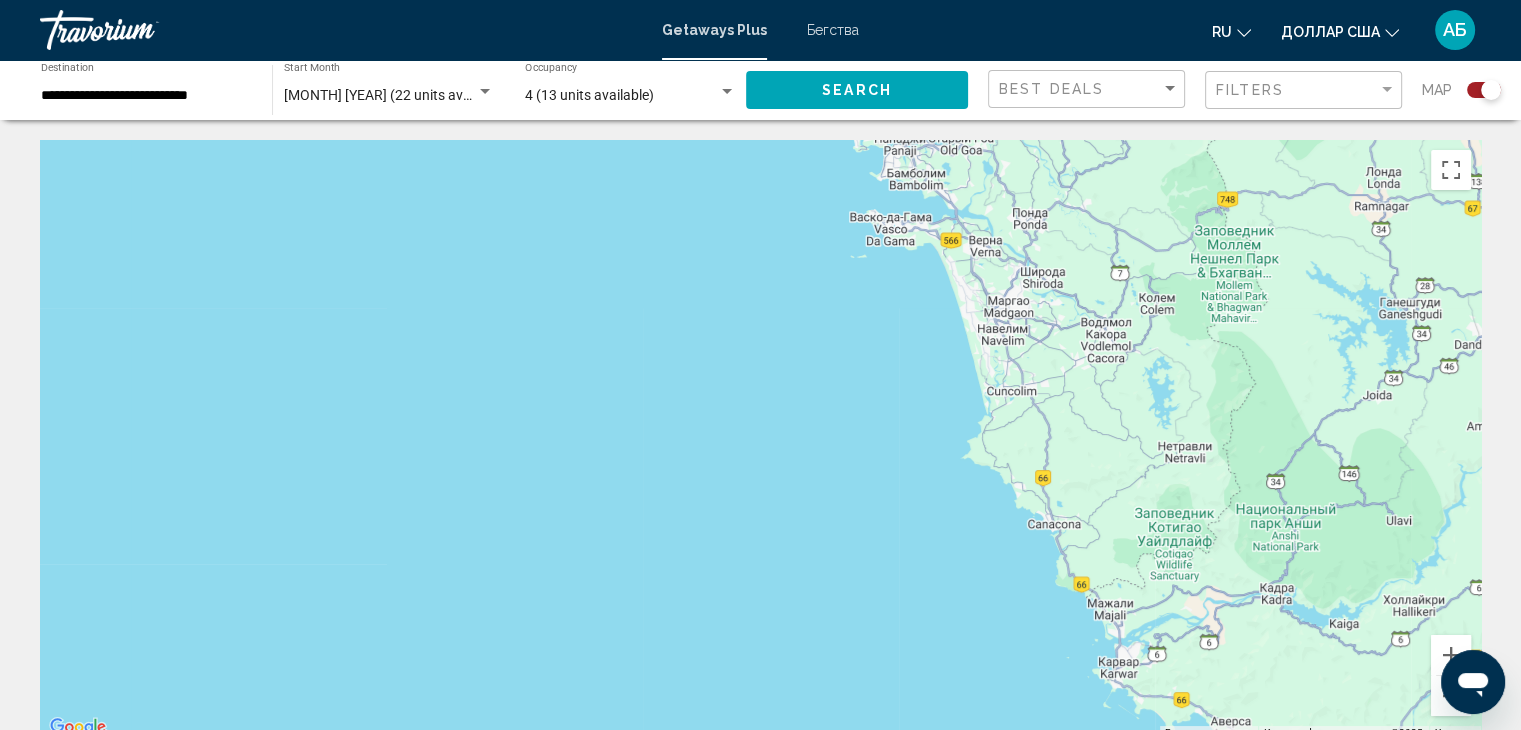 drag, startPoint x: 853, startPoint y: 637, endPoint x: 952, endPoint y: 300, distance: 351.24066 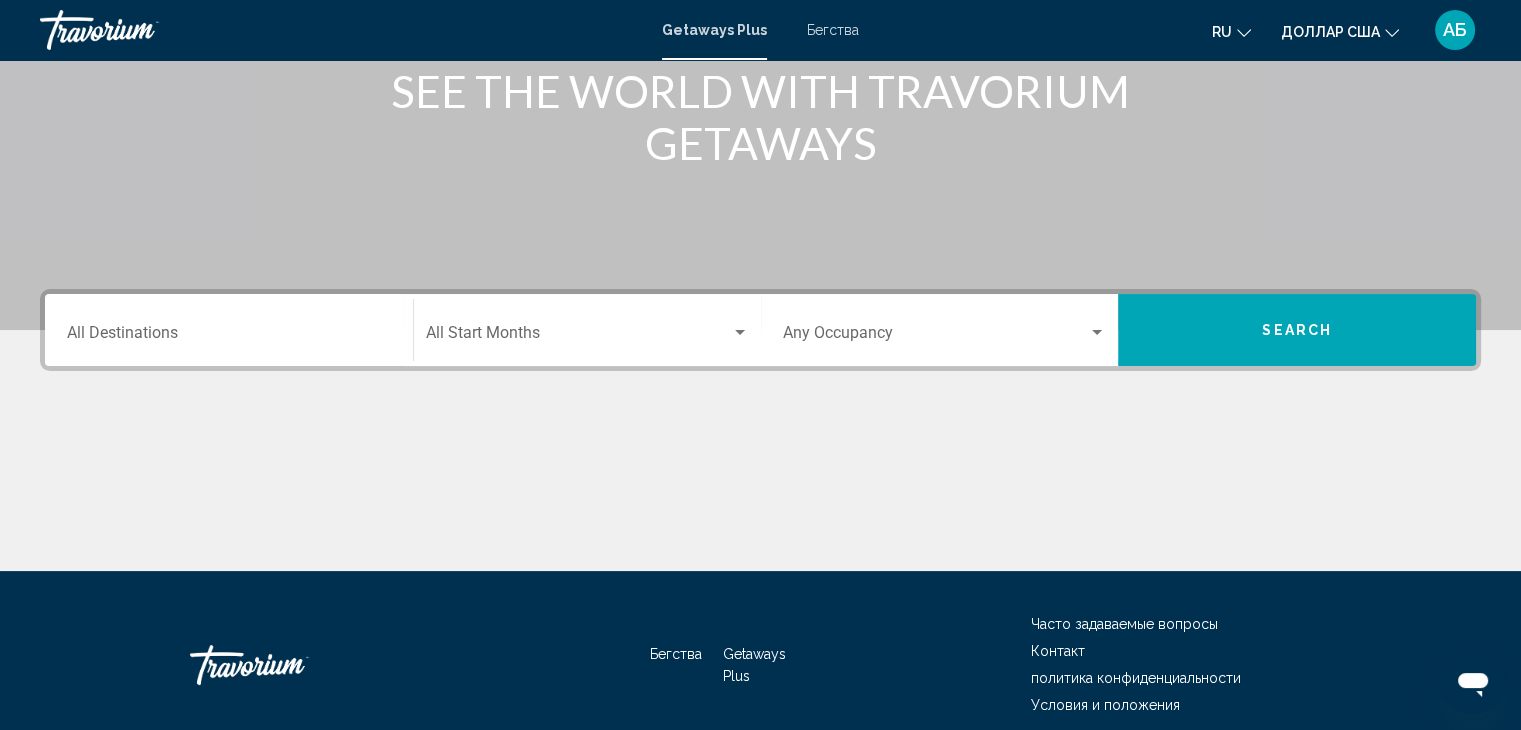 scroll, scrollTop: 300, scrollLeft: 0, axis: vertical 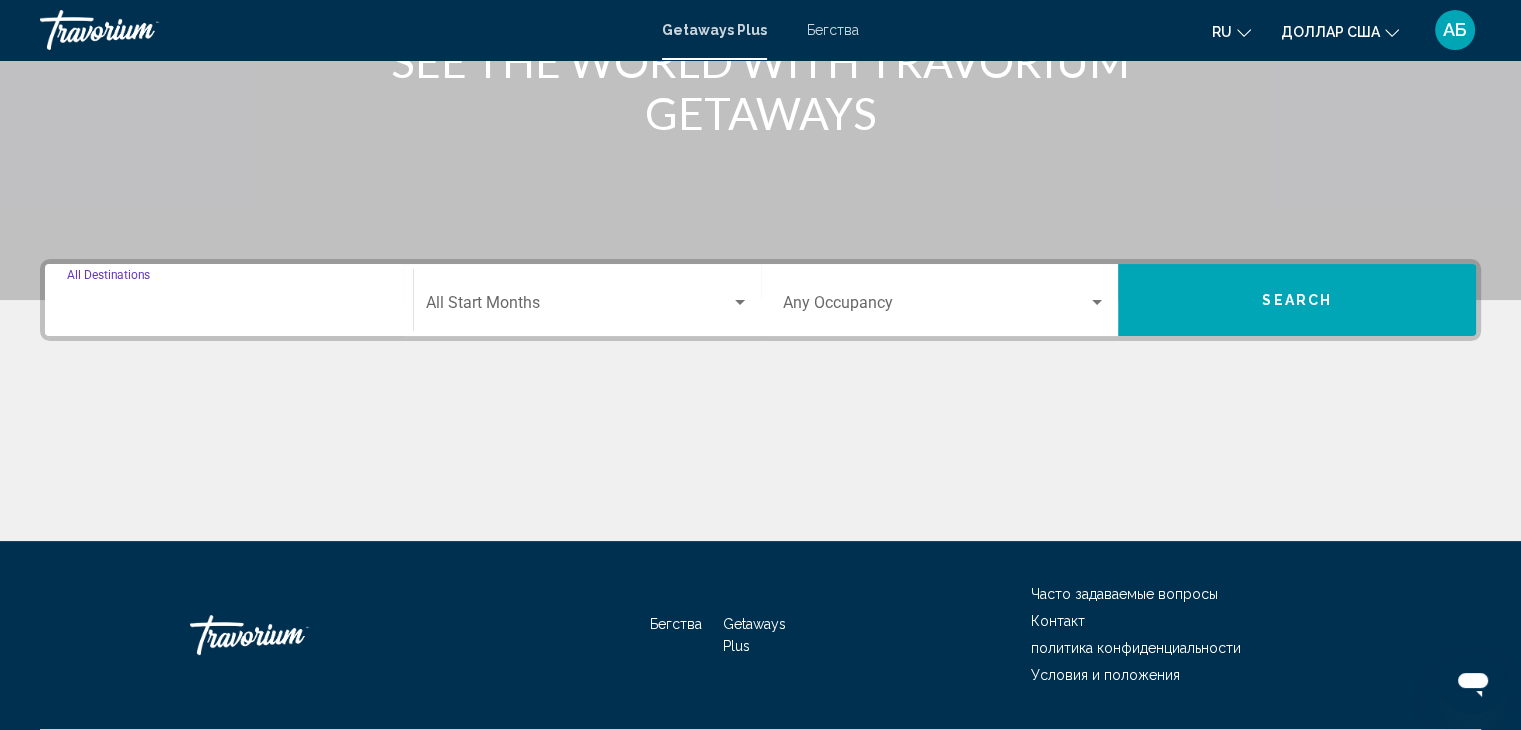 click on "Destination All Destinations" at bounding box center (229, 307) 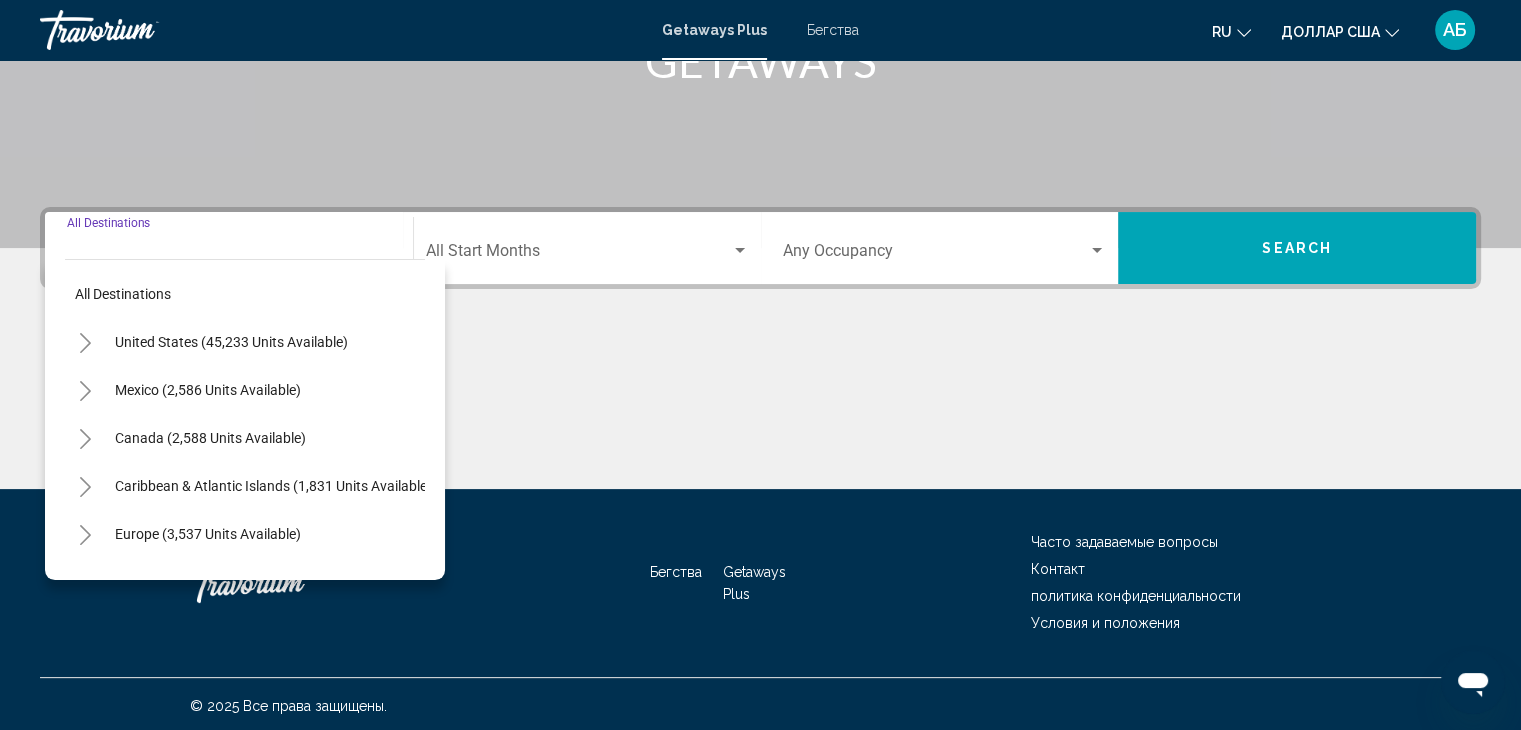 scroll, scrollTop: 356, scrollLeft: 0, axis: vertical 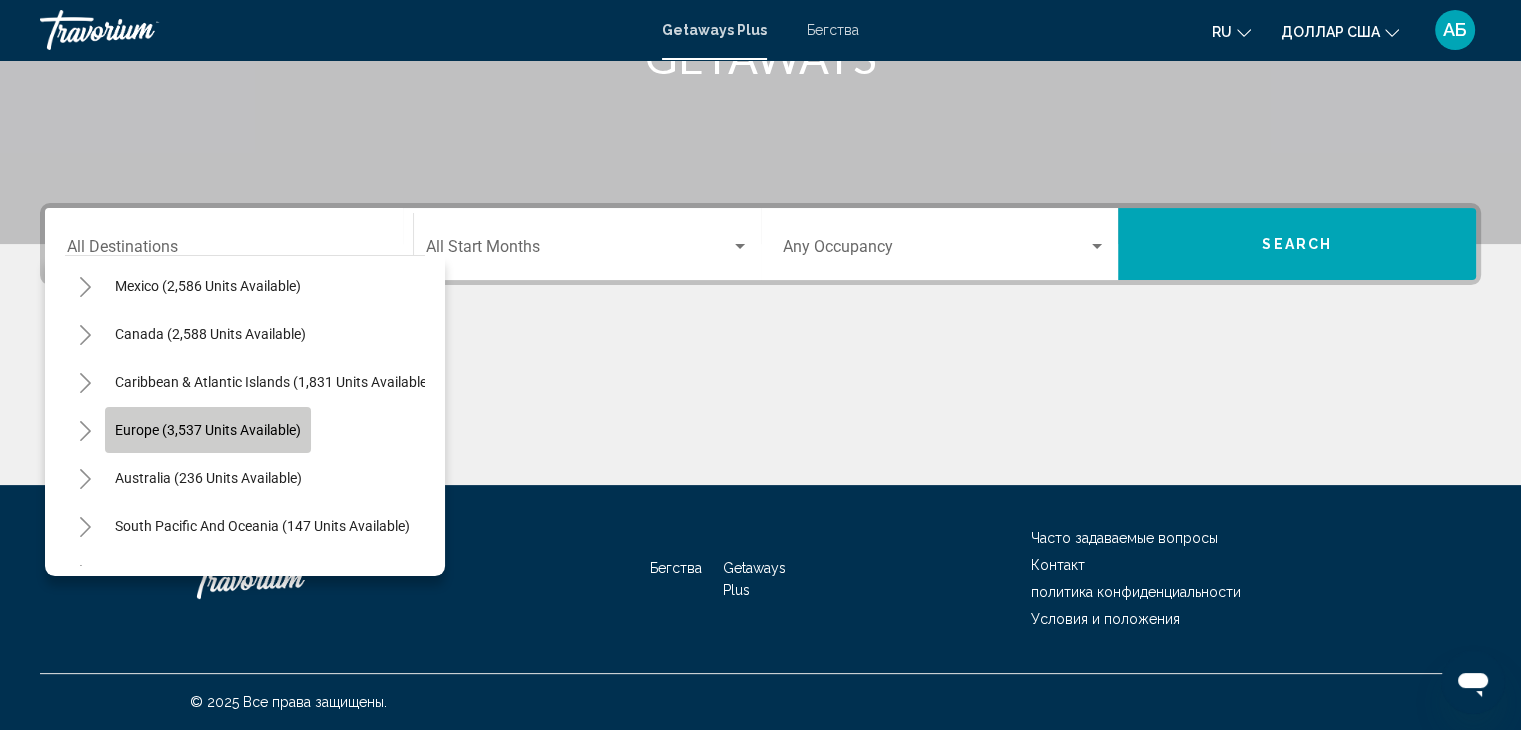 click on "Europe (3,537 units available)" 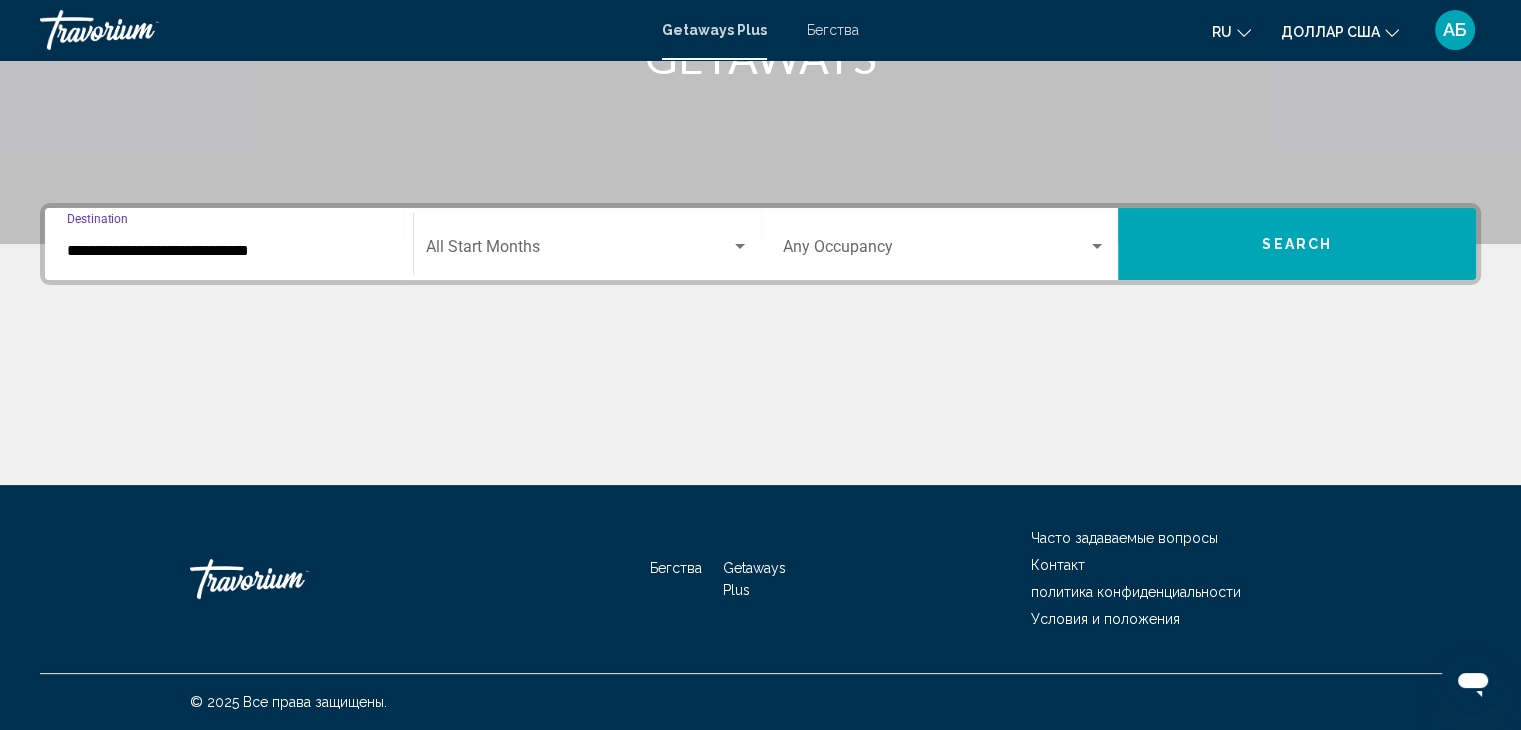 click at bounding box center (740, 246) 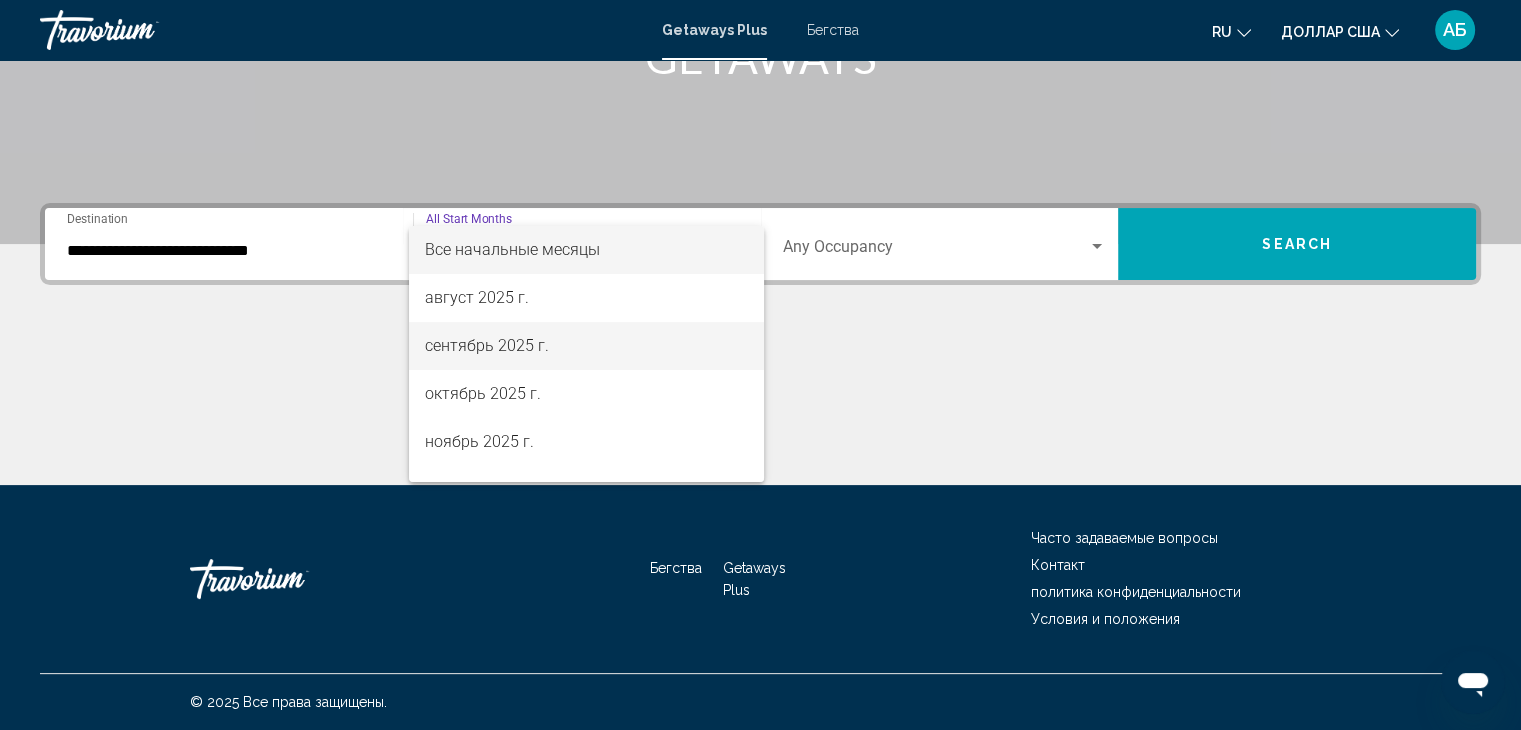 scroll, scrollTop: 200, scrollLeft: 0, axis: vertical 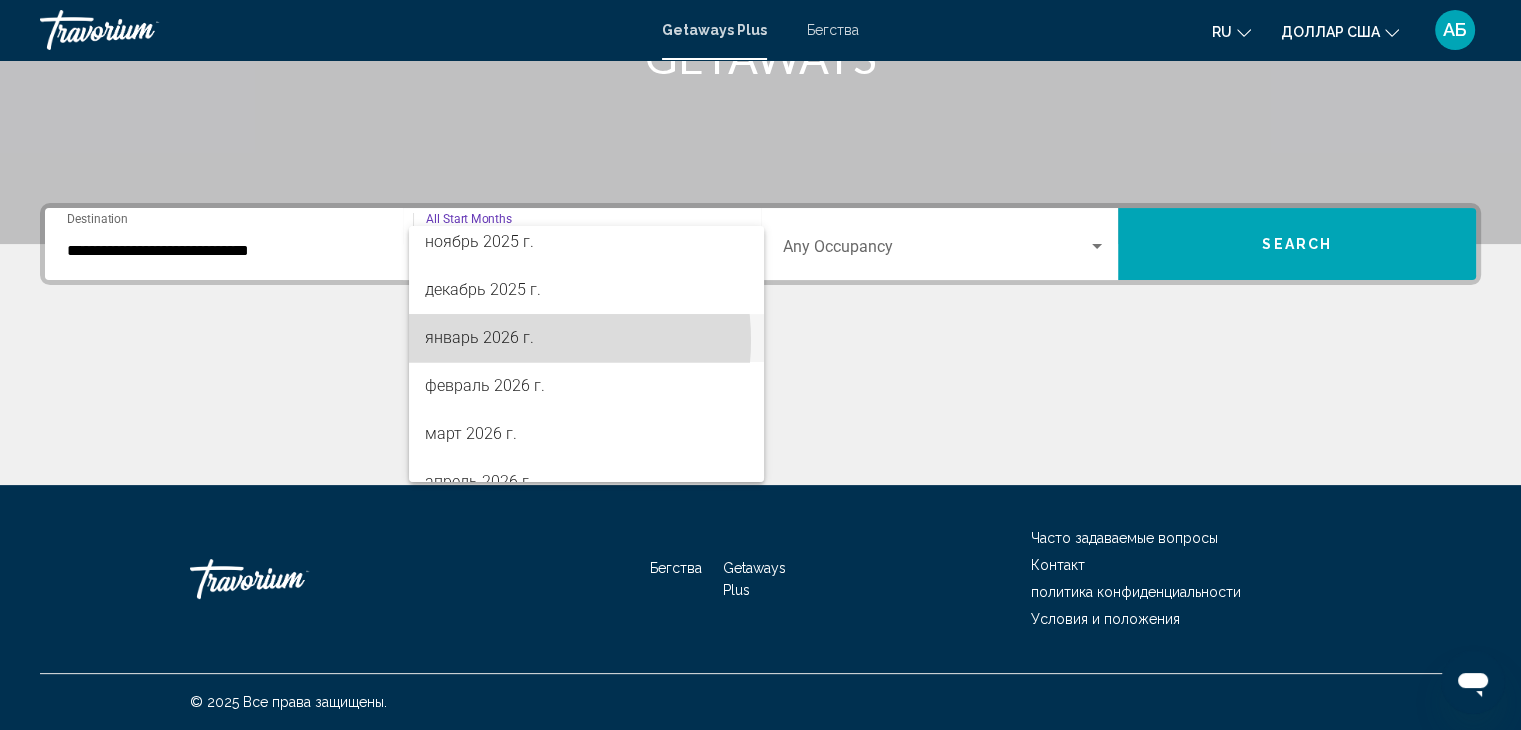 click on "январь 2026 г." at bounding box center (479, 337) 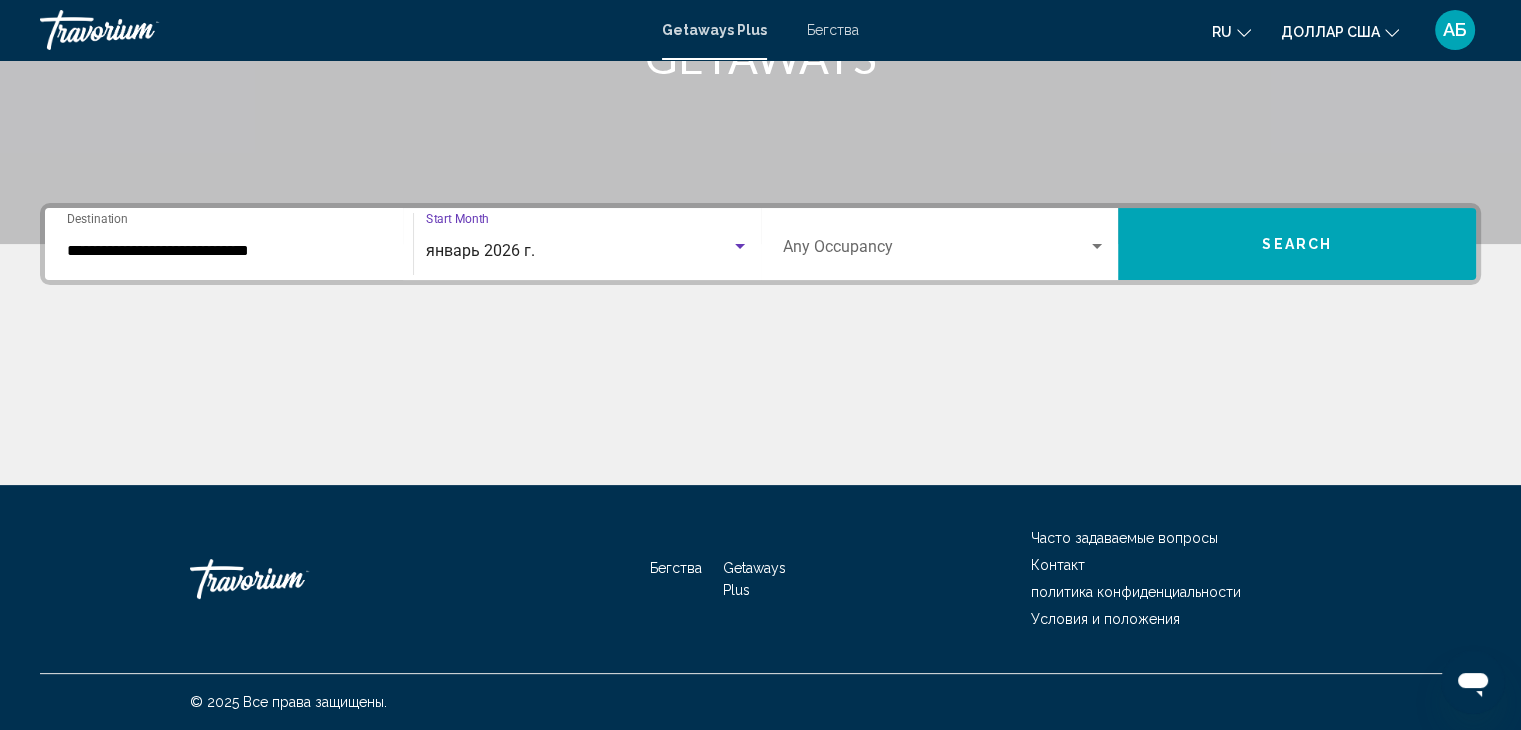 click at bounding box center (1097, 247) 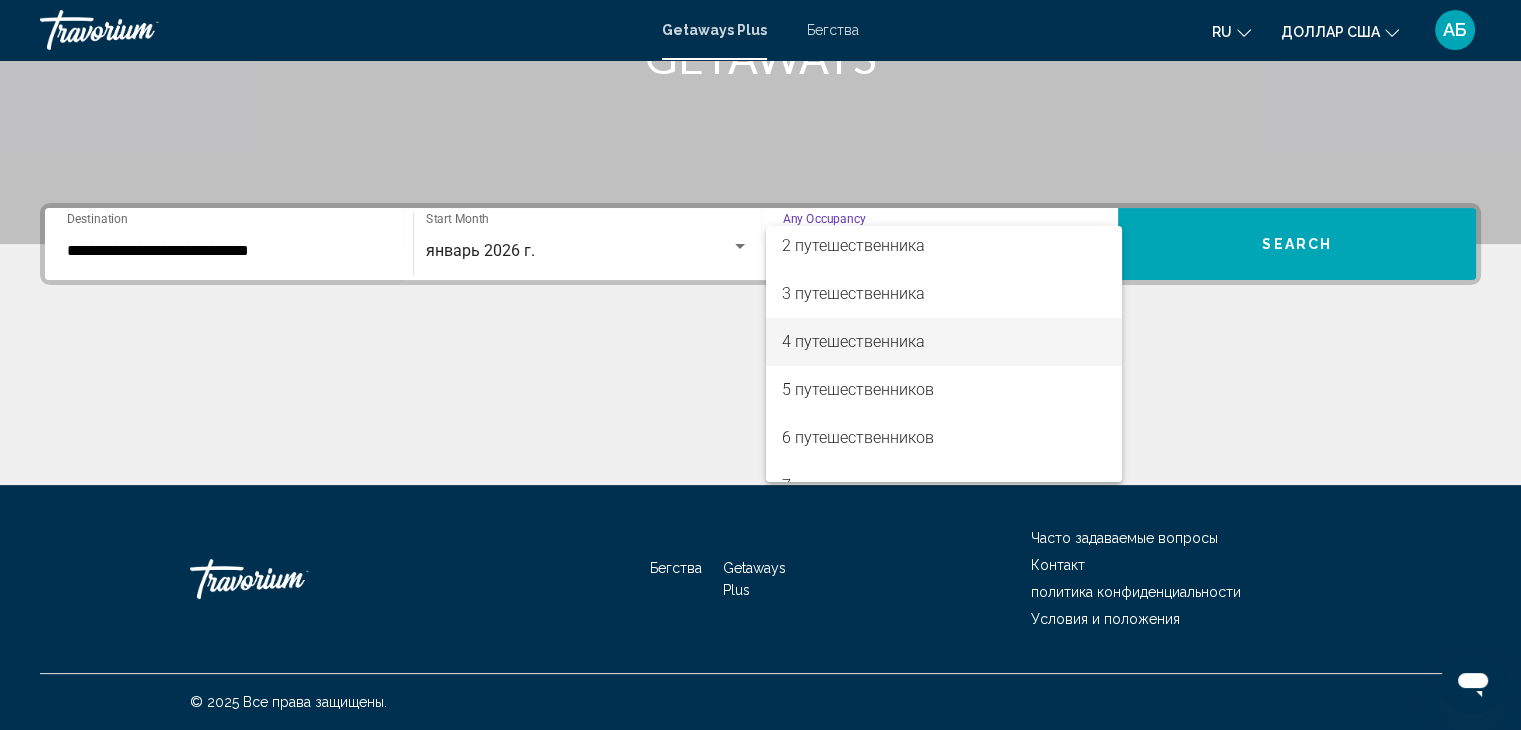 scroll, scrollTop: 100, scrollLeft: 0, axis: vertical 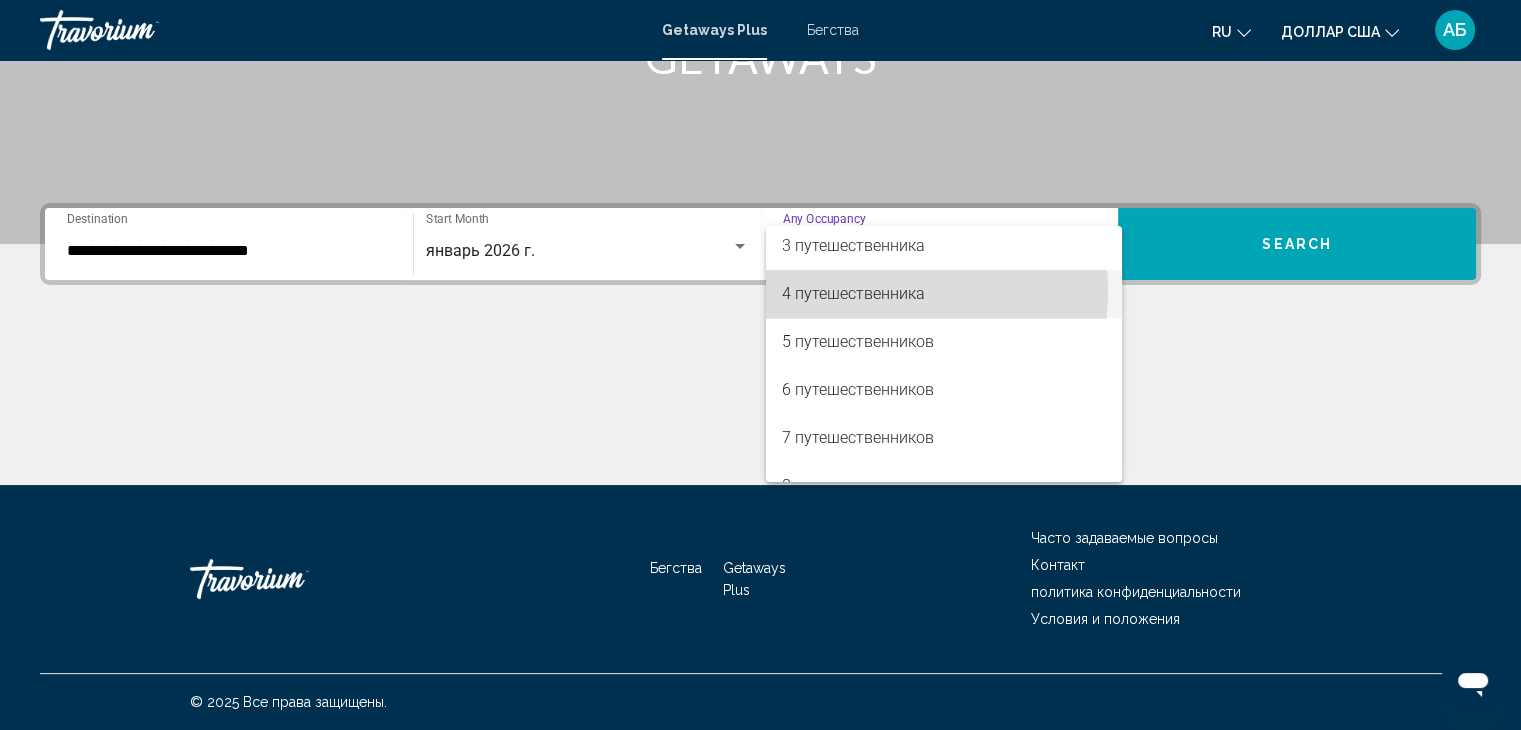 click on "4 путешественника" at bounding box center (853, 293) 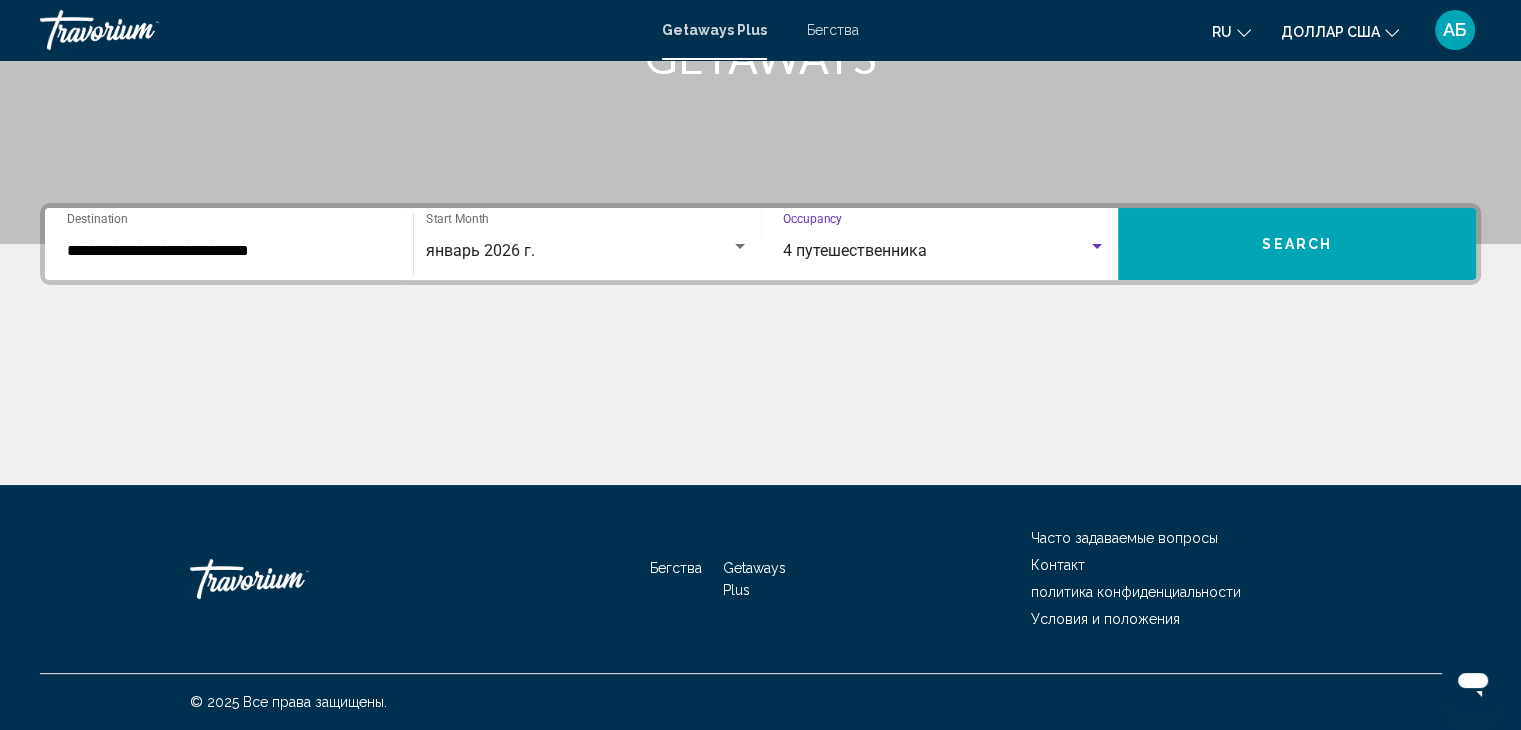 click on "Search" at bounding box center (1297, 245) 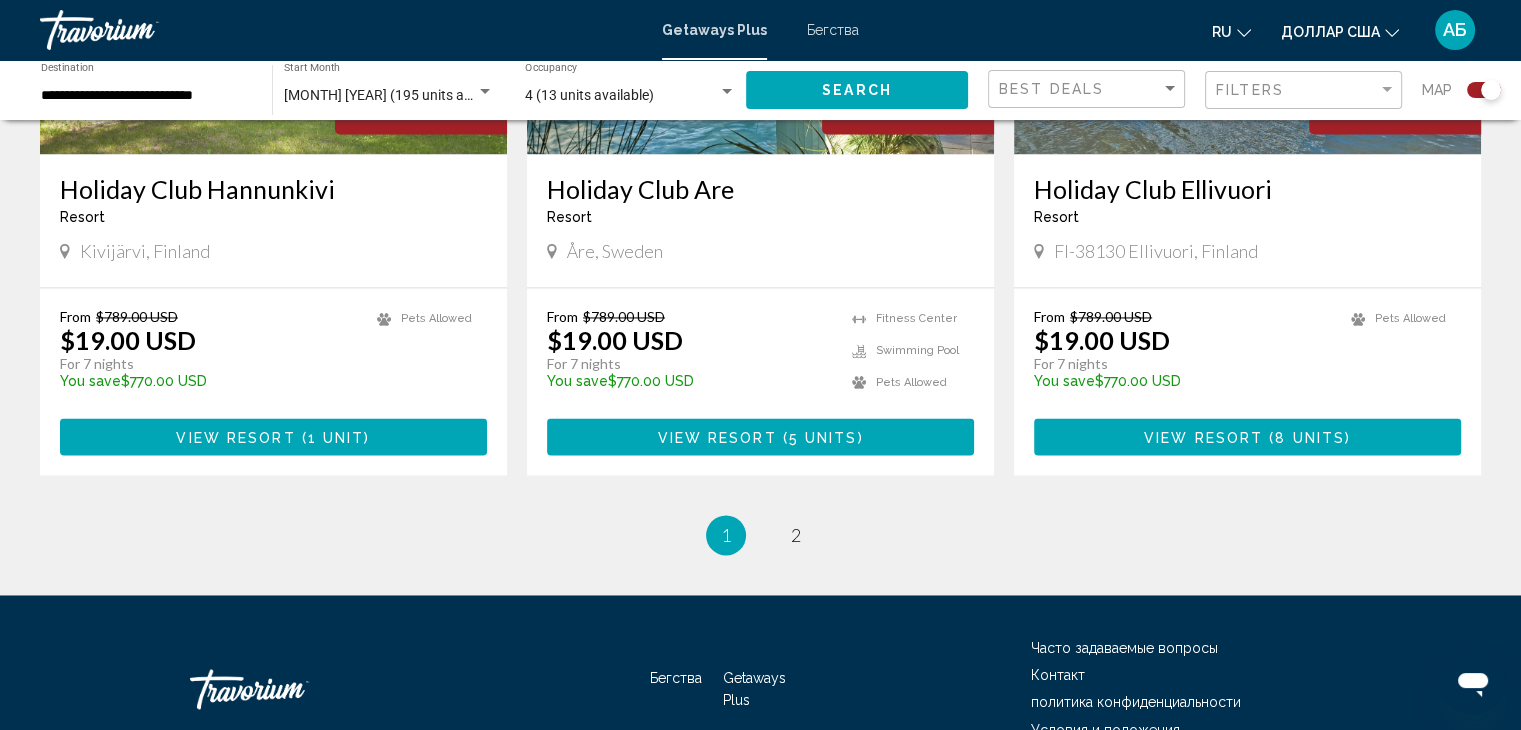 scroll, scrollTop: 3100, scrollLeft: 0, axis: vertical 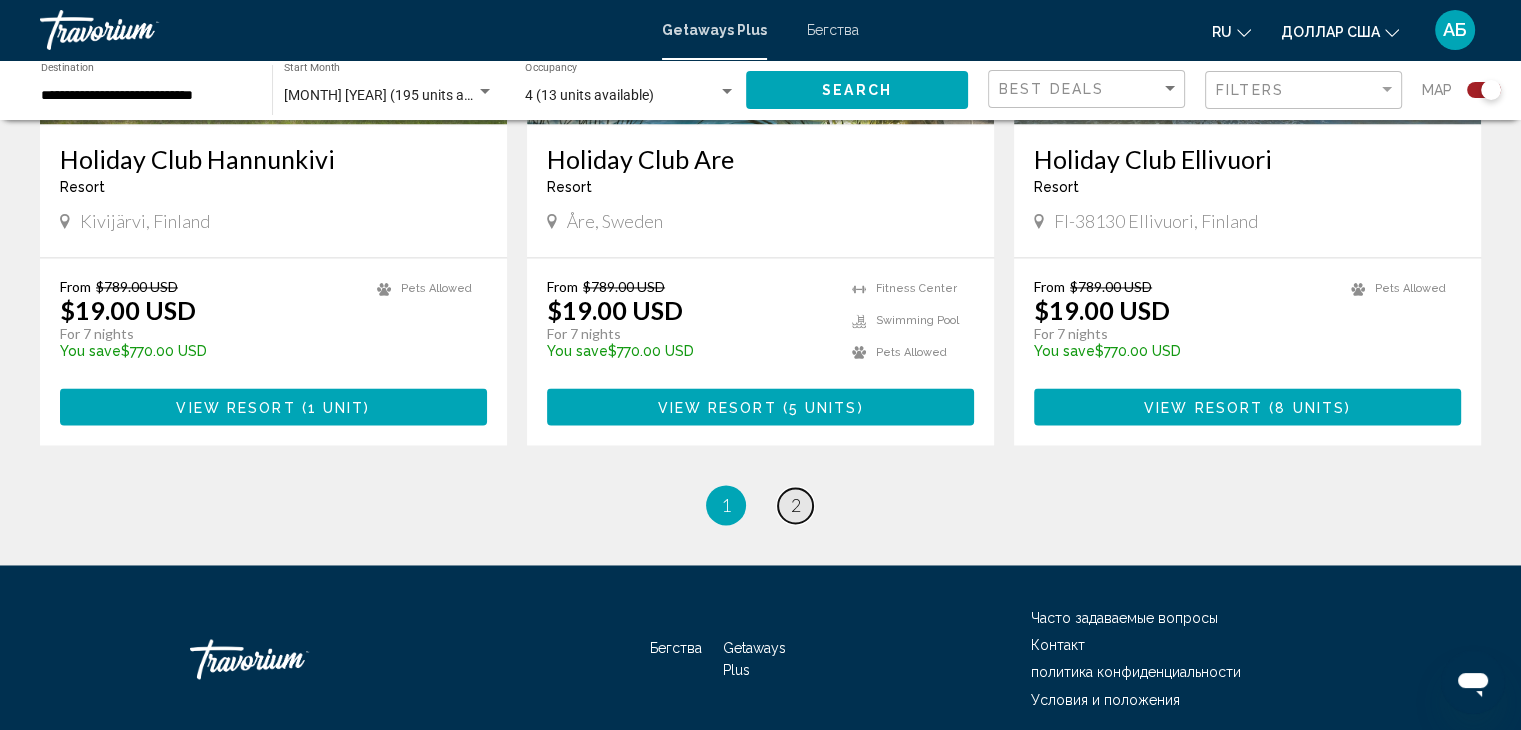 click on "2" at bounding box center (796, 505) 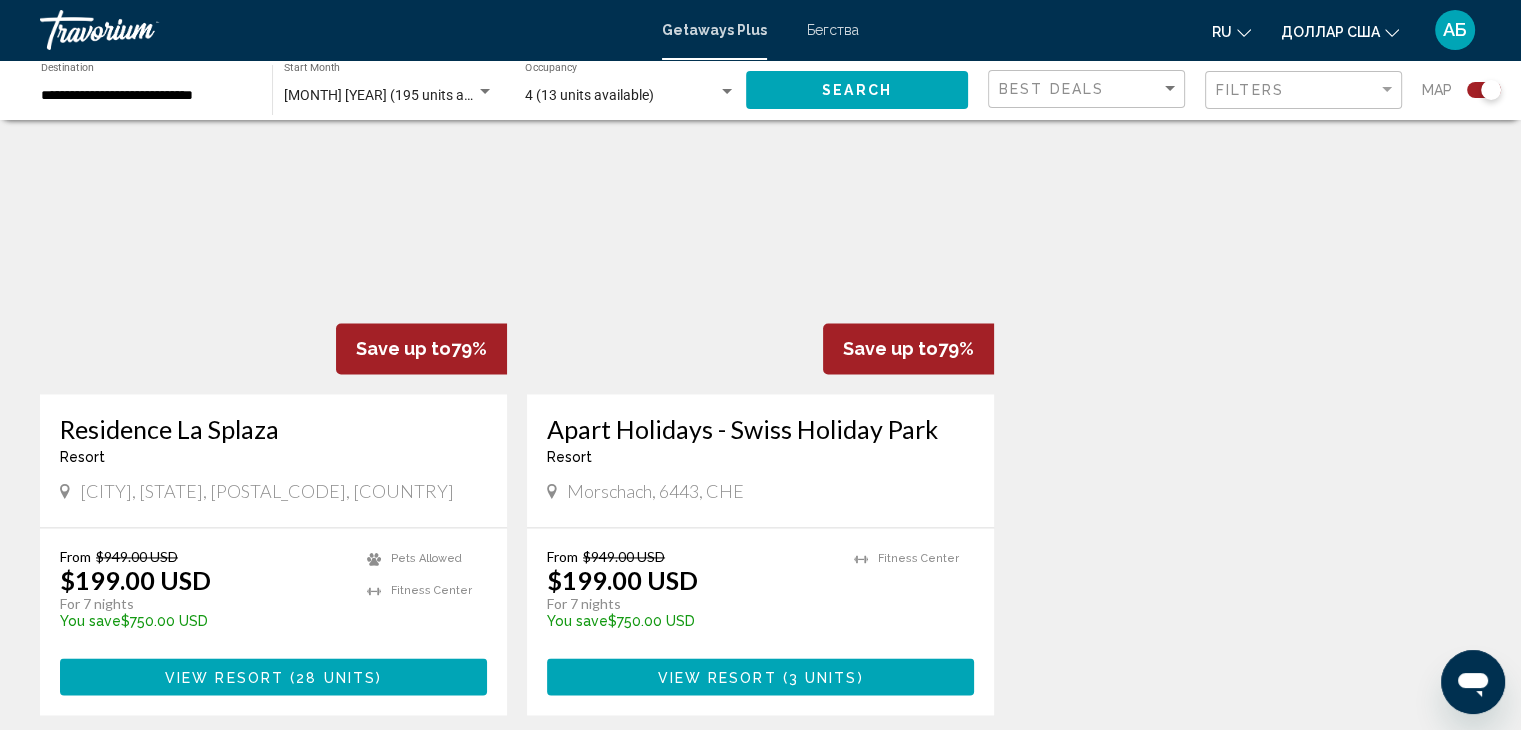 scroll, scrollTop: 2900, scrollLeft: 0, axis: vertical 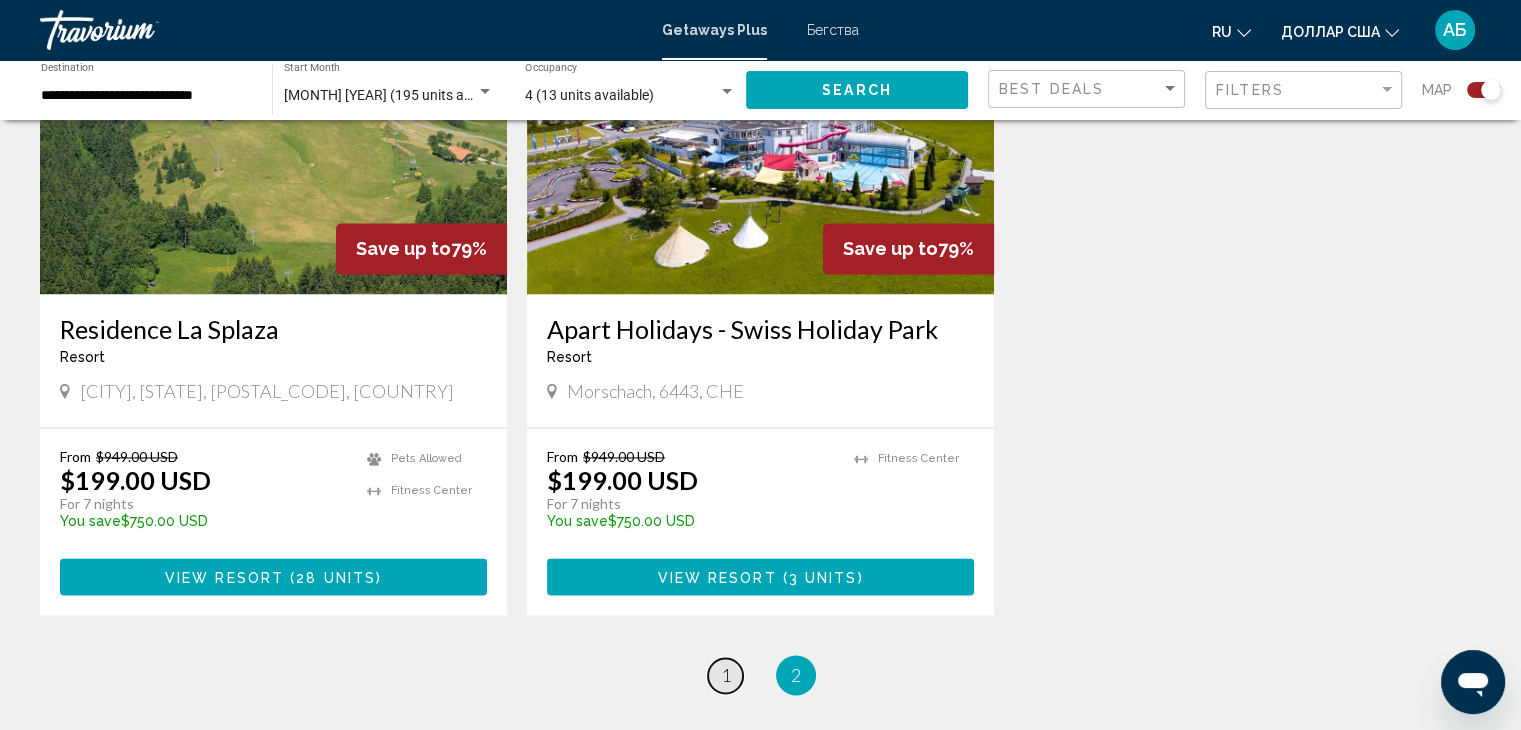 click on "1" at bounding box center [726, 675] 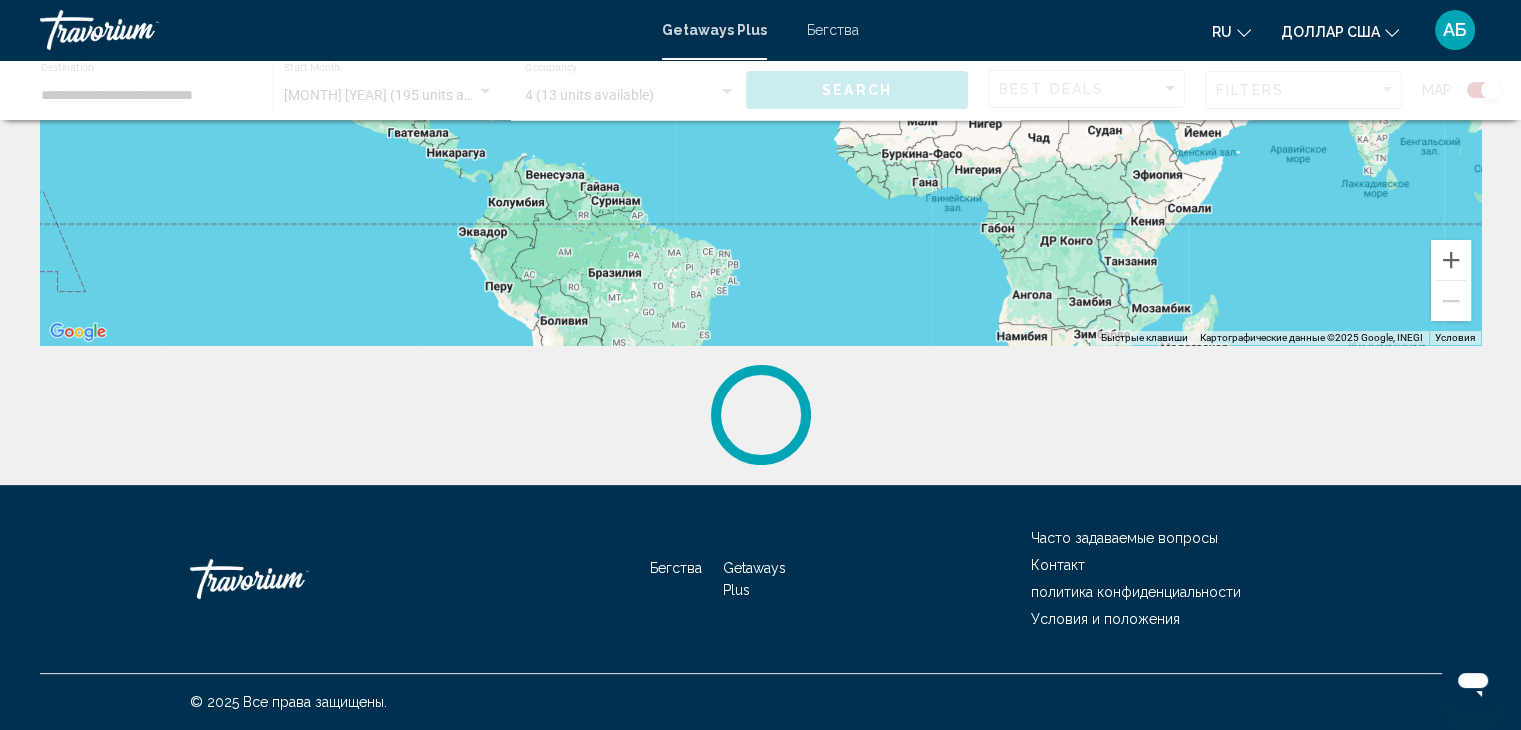 scroll, scrollTop: 0, scrollLeft: 0, axis: both 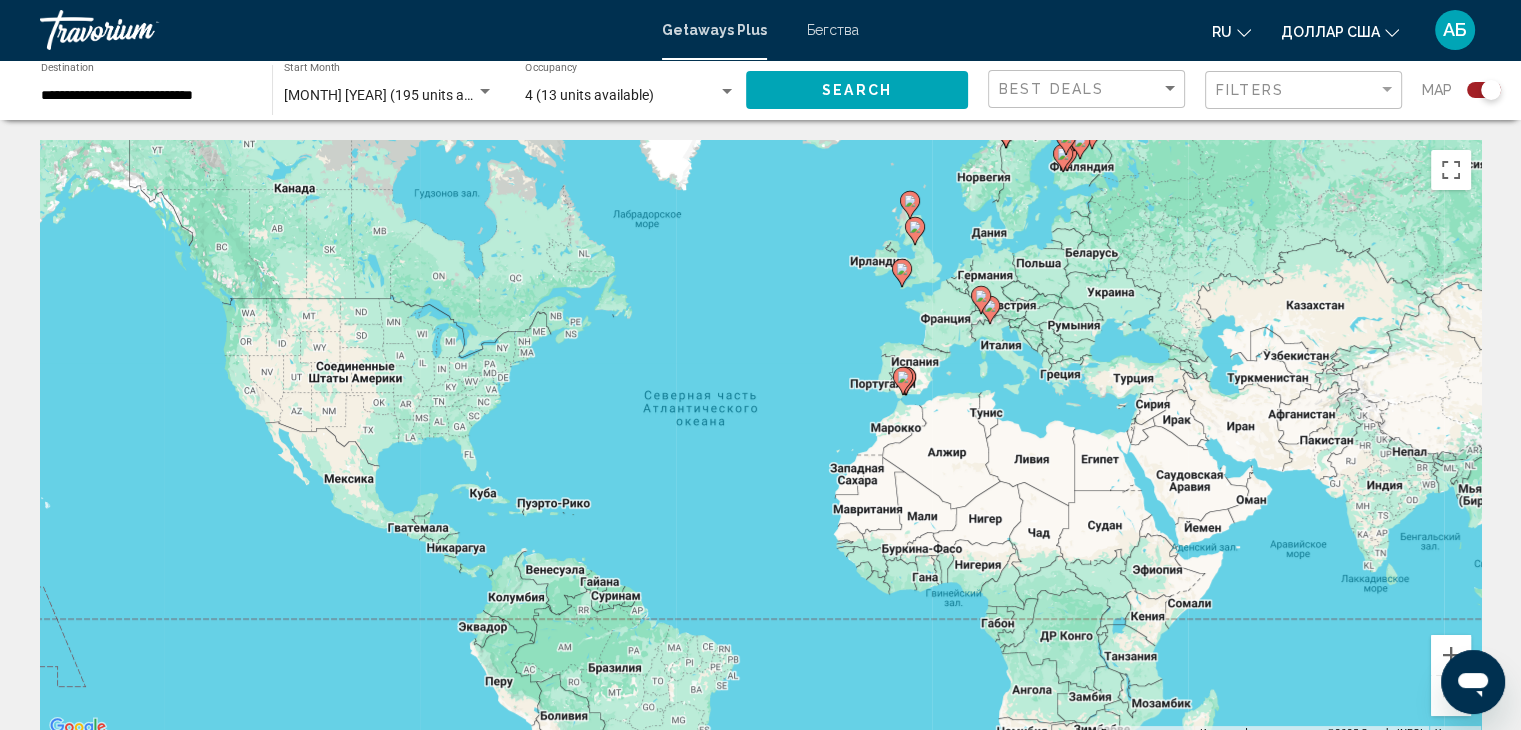 click on "Чтобы активировать перетаскивание с помощью клавиатуры, нажмите Alt + Ввод. После этого перемещайте маркер, используя клавиши со стрелками. Чтобы завершить перетаскивание, нажмите клавишу Ввод. Чтобы отменить действие, нажмите клавишу Esc." at bounding box center [760, 440] 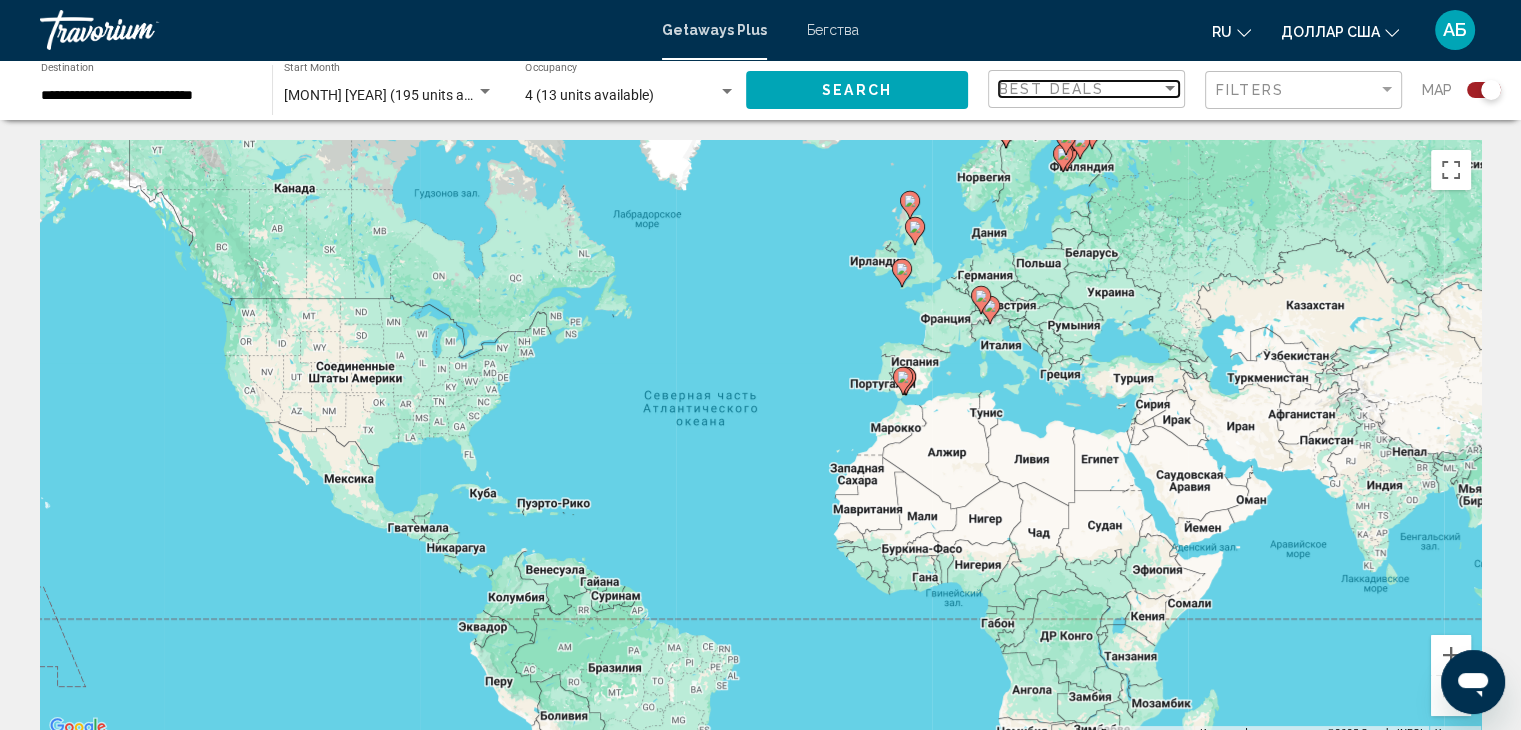 click at bounding box center (1170, 89) 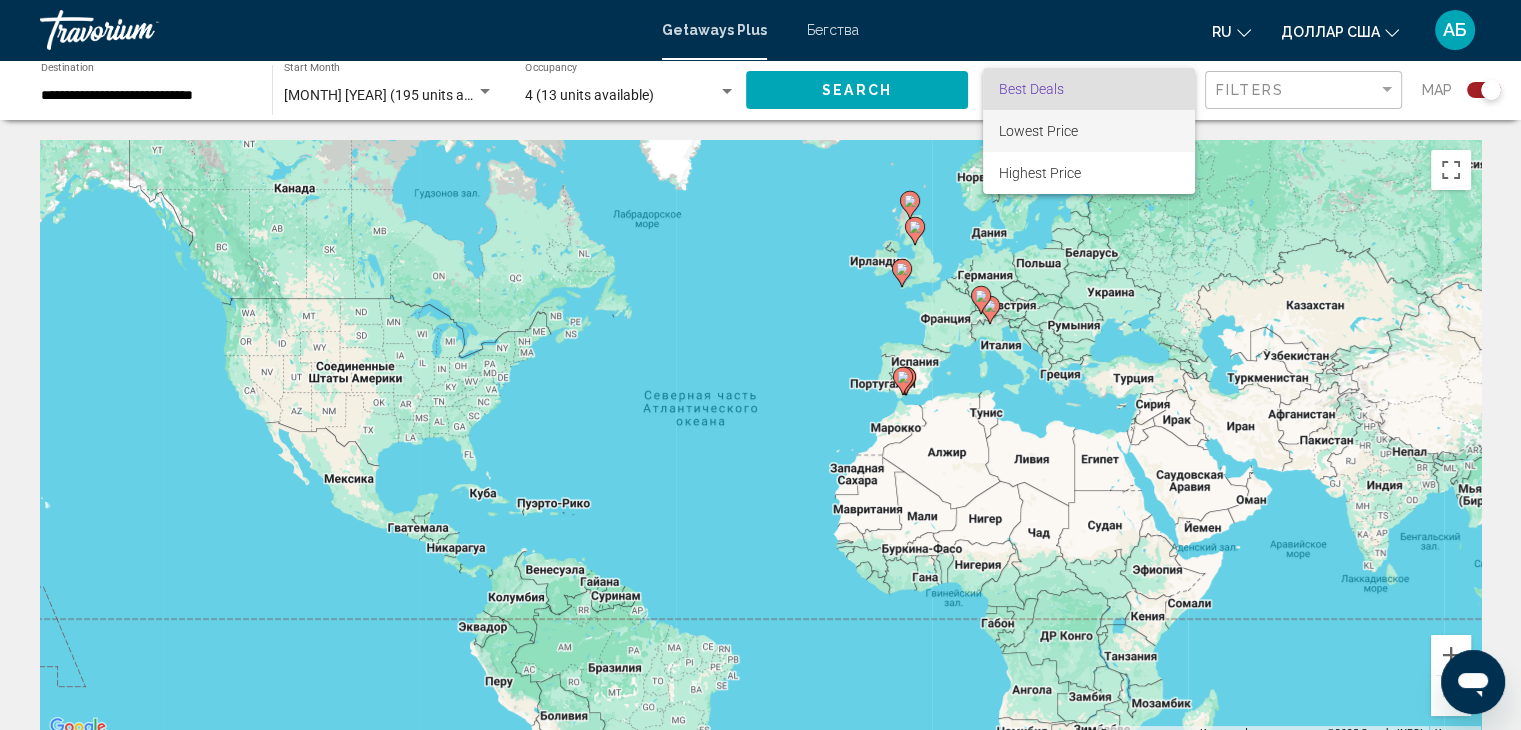 click on "Lowest Price" at bounding box center [1038, 131] 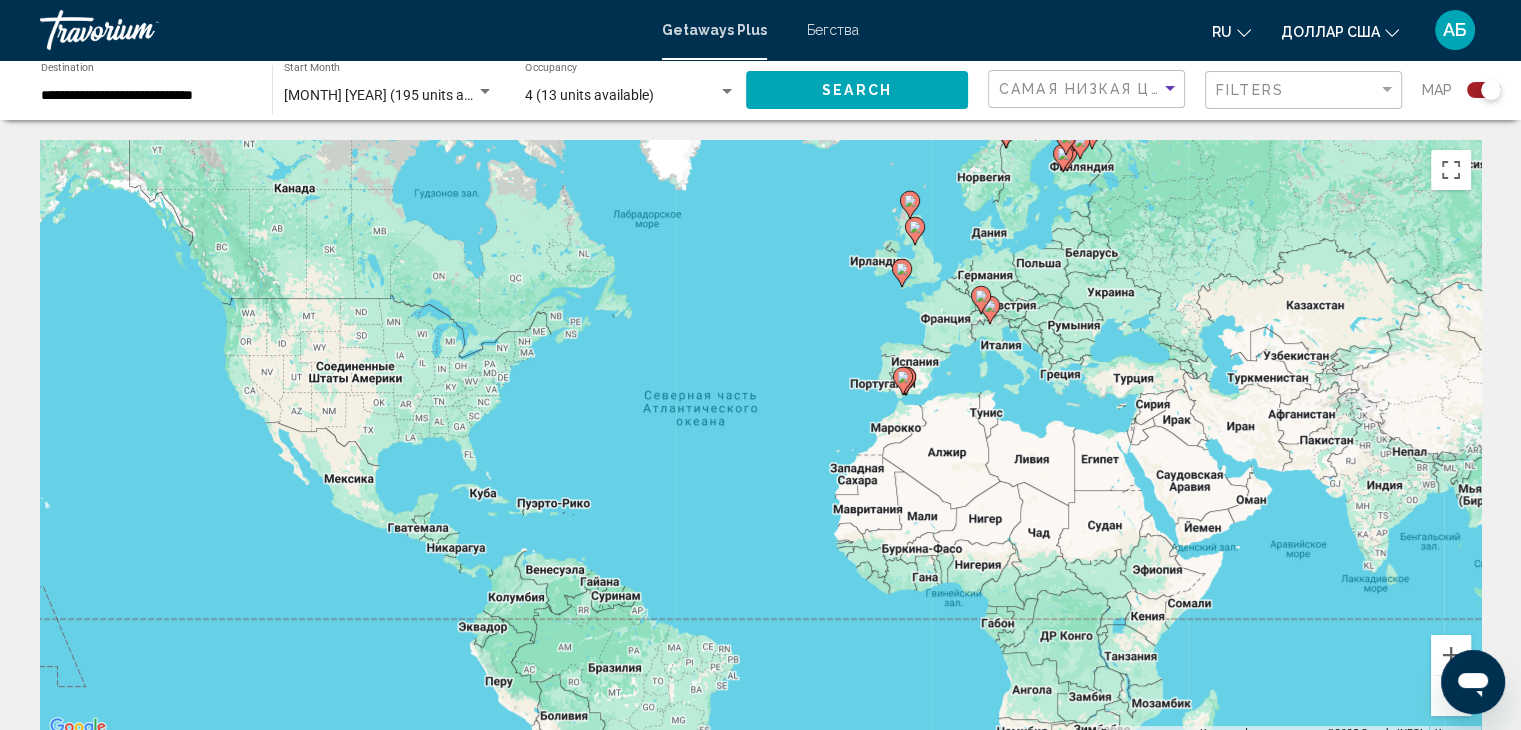 click at bounding box center [727, 91] 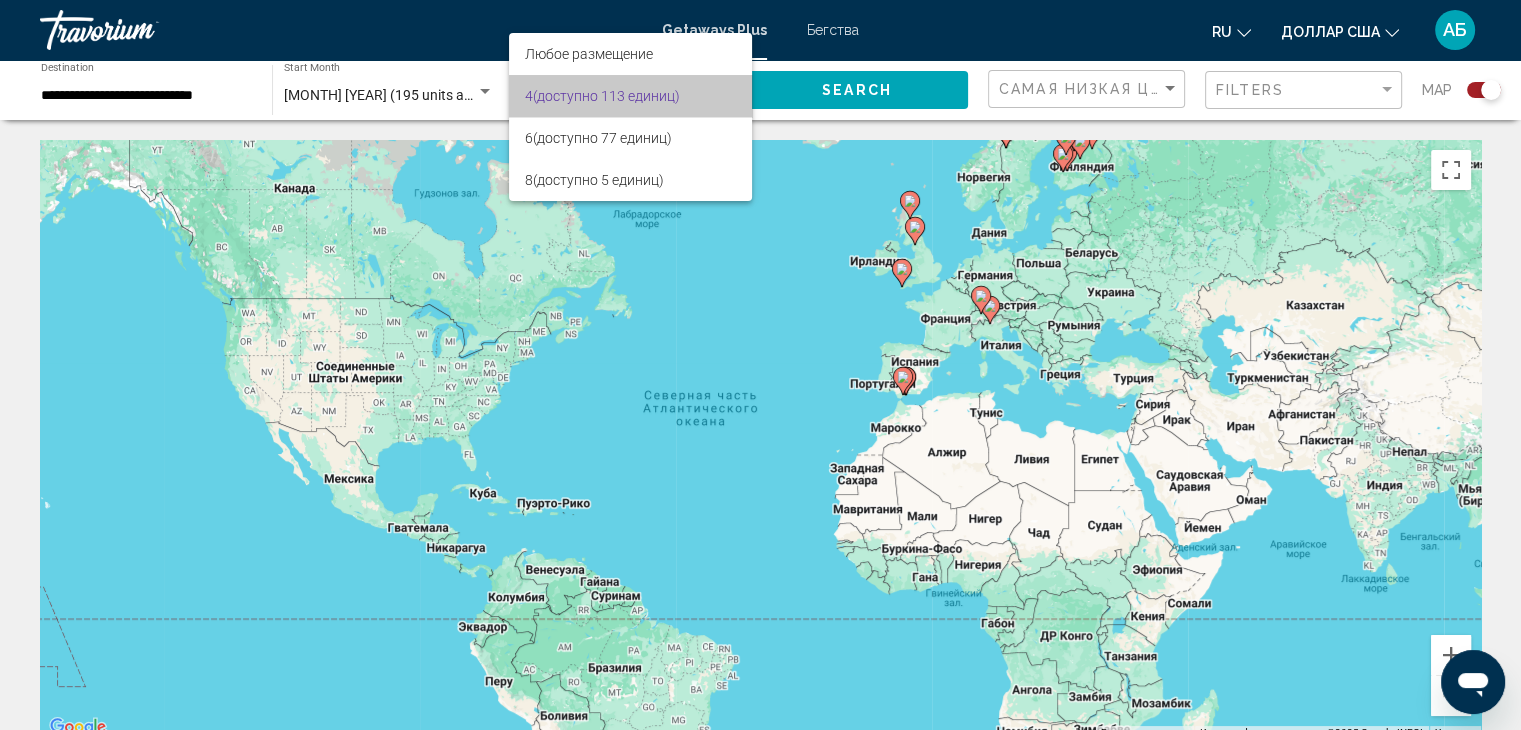 click on "4  (доступно 113 единиц)" at bounding box center (630, 96) 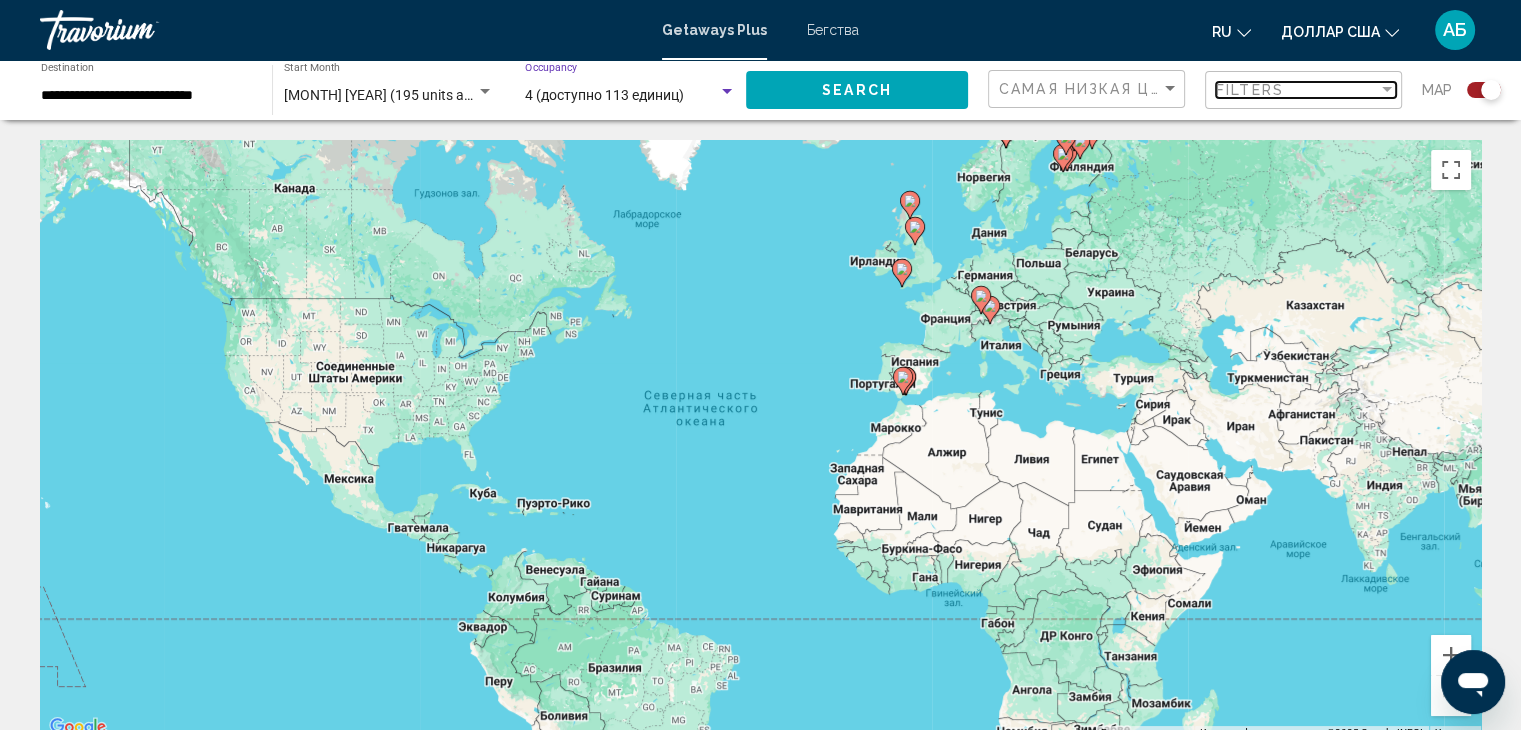 click at bounding box center [1387, 90] 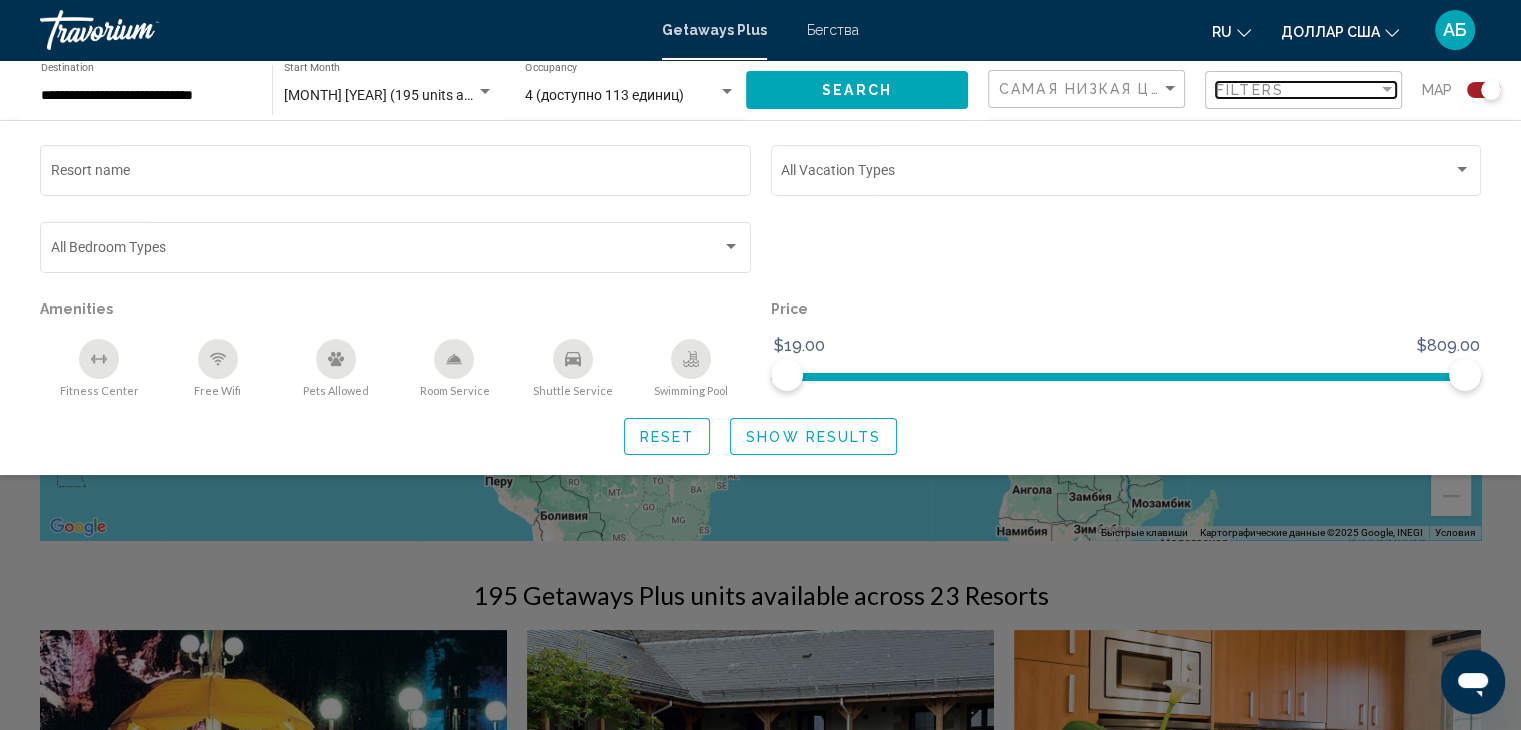 scroll, scrollTop: 0, scrollLeft: 0, axis: both 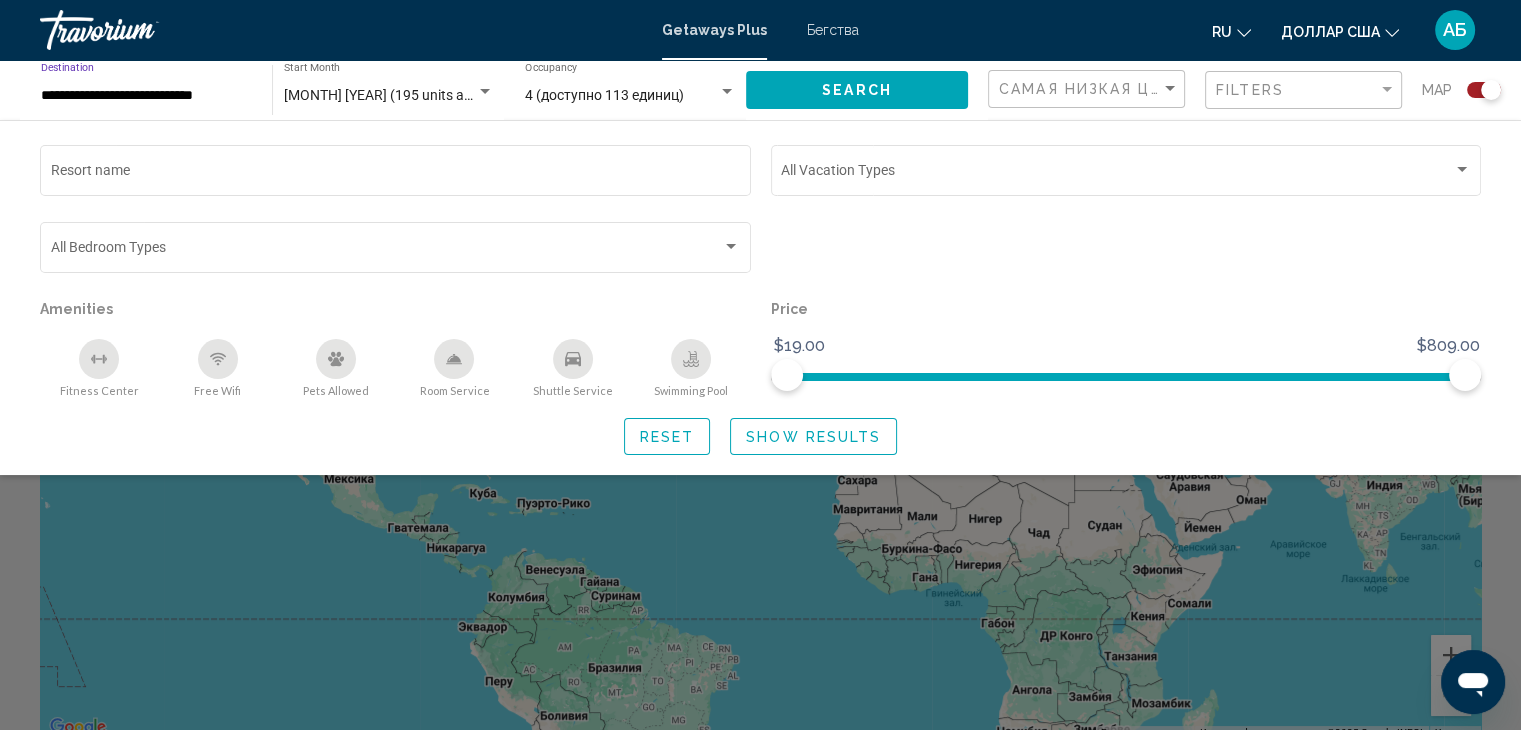 click on "**********" at bounding box center [146, 96] 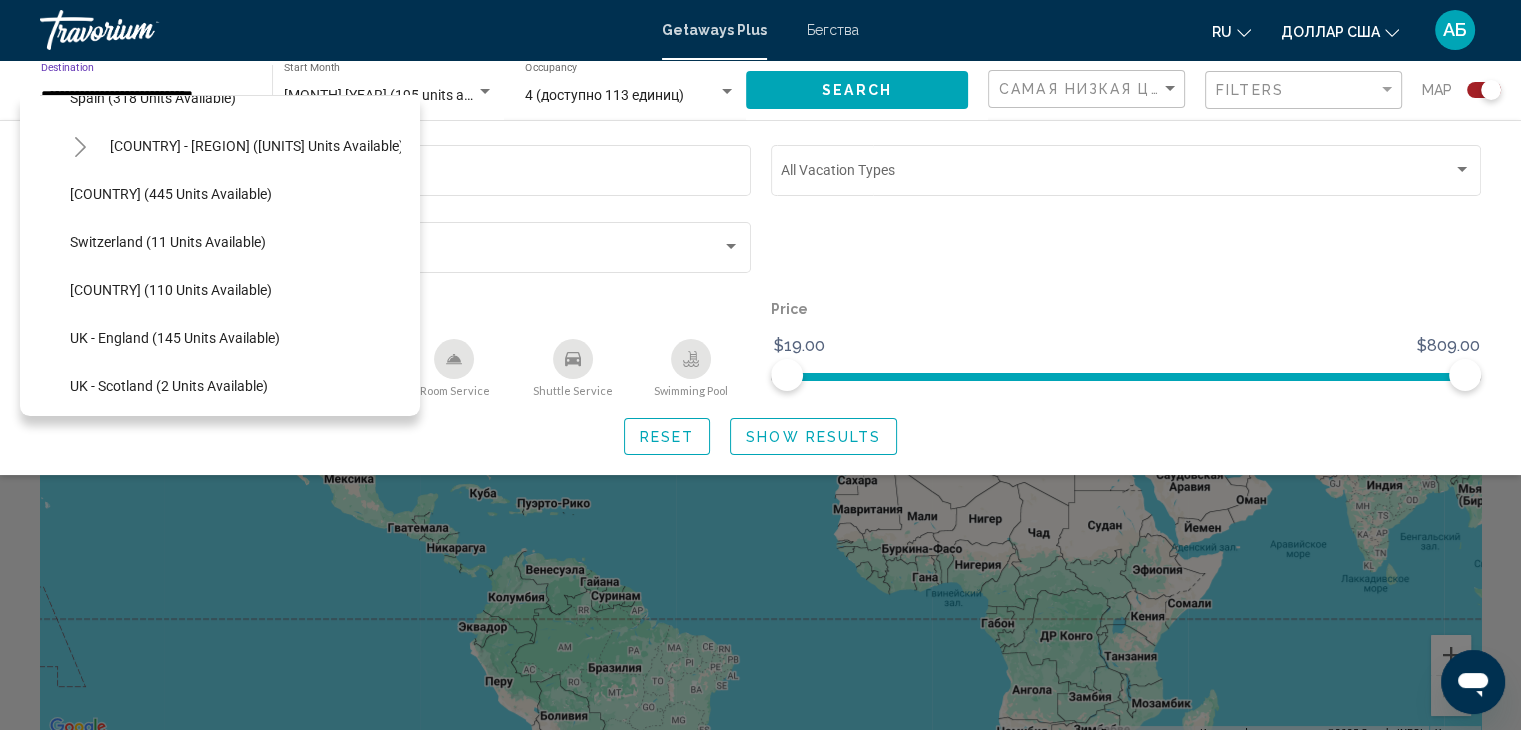 scroll, scrollTop: 900, scrollLeft: 0, axis: vertical 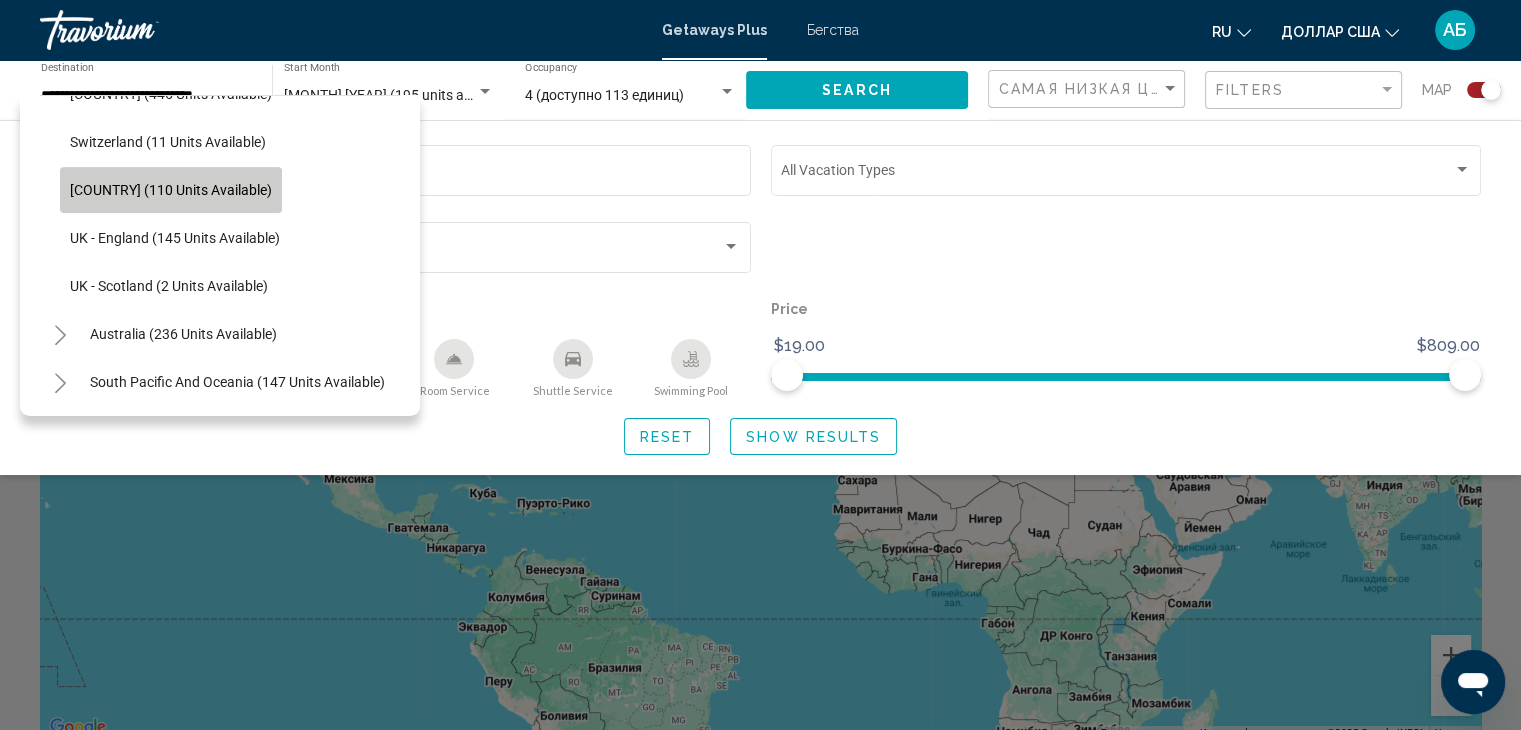 click on "Turkey (110 units available)" 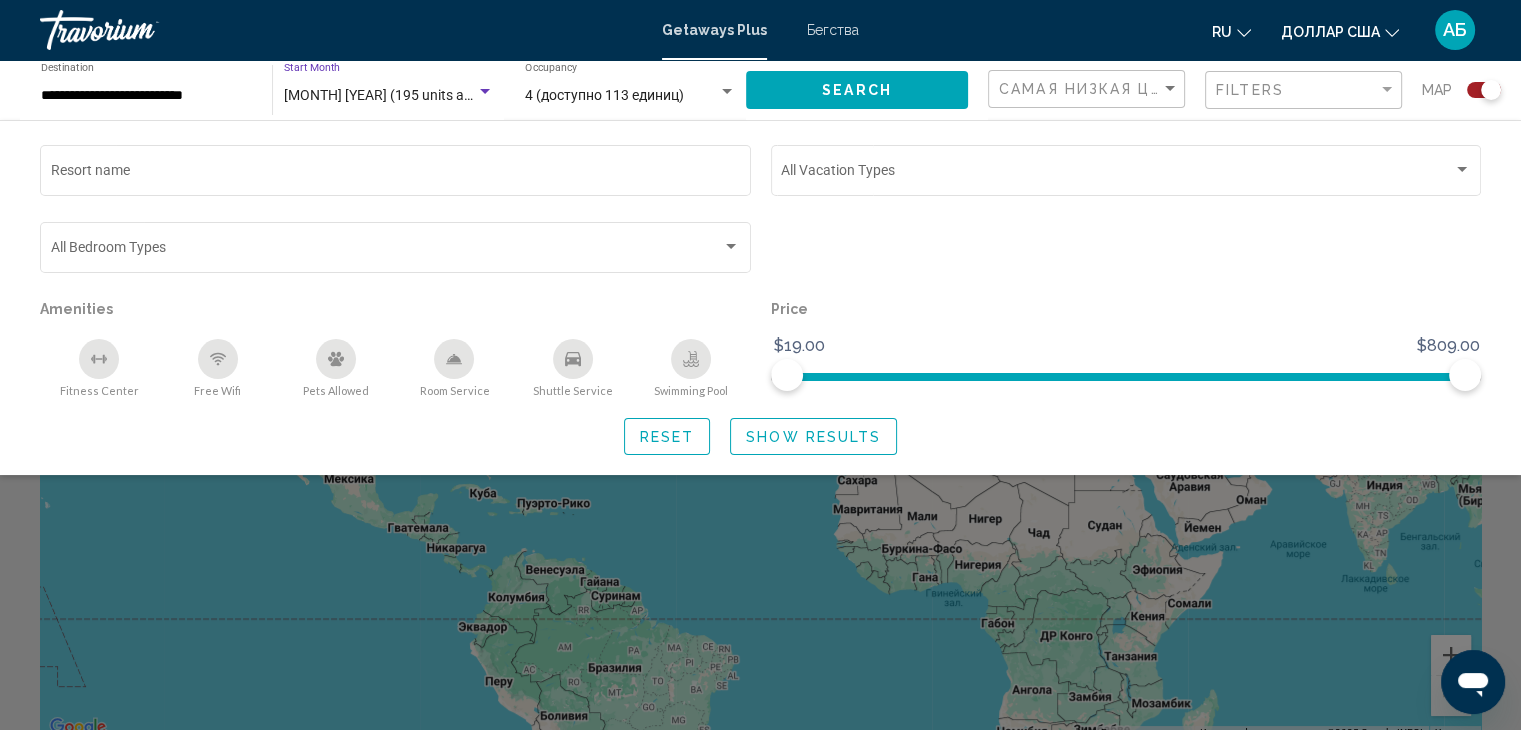 click on "January 2026 (195 units available)" at bounding box center (400, 95) 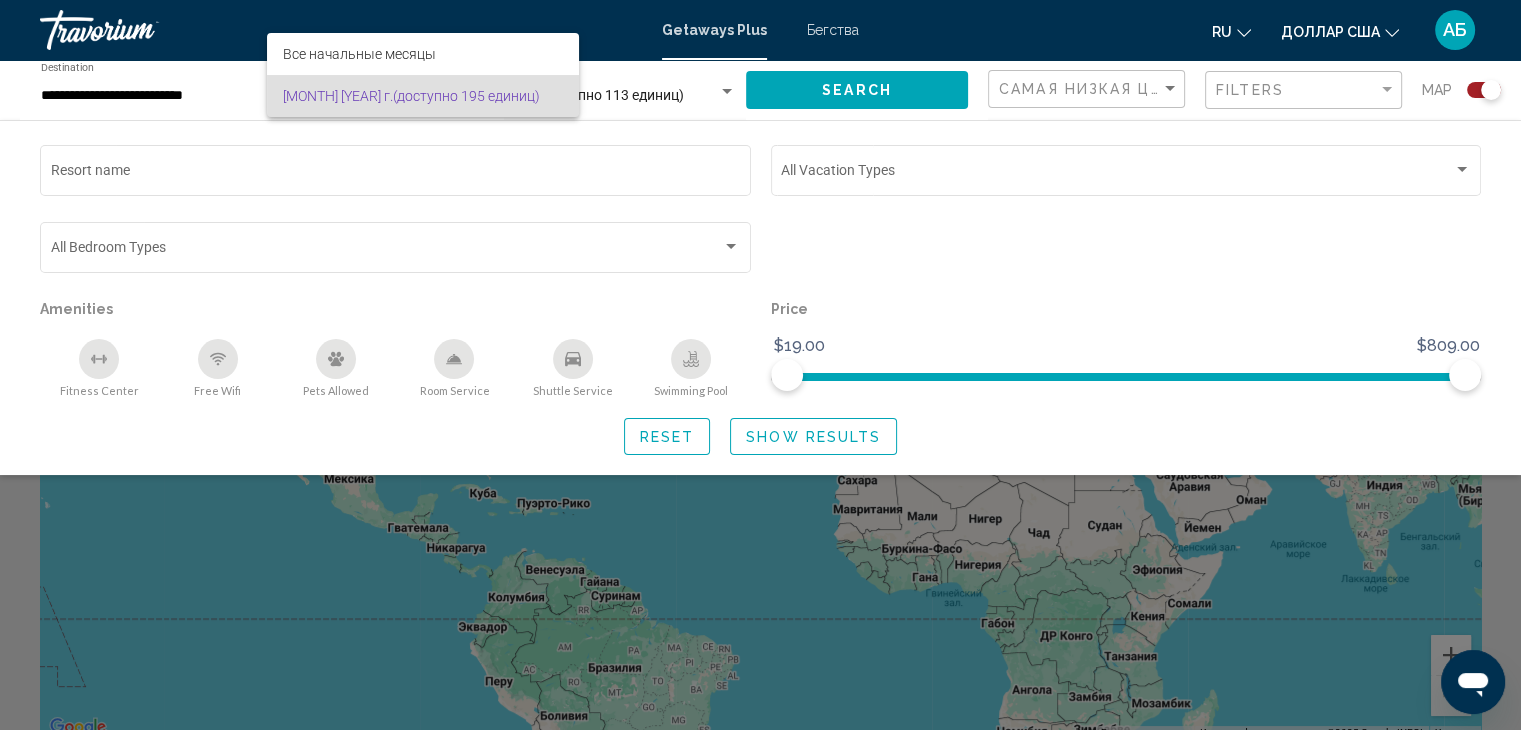 click on "(доступно 195 единиц)" at bounding box center (466, 96) 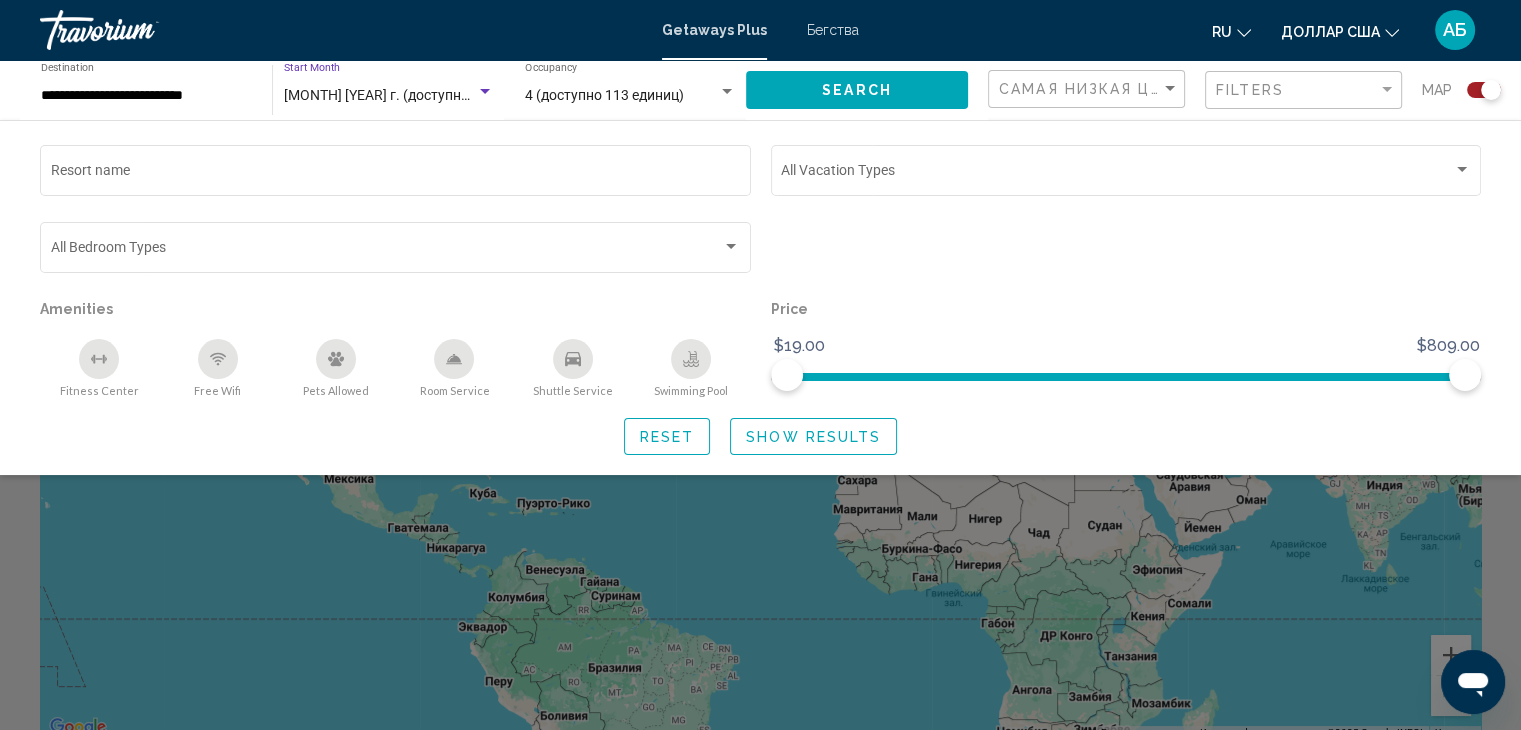 click on "4 (доступно 113 единиц)" at bounding box center [604, 95] 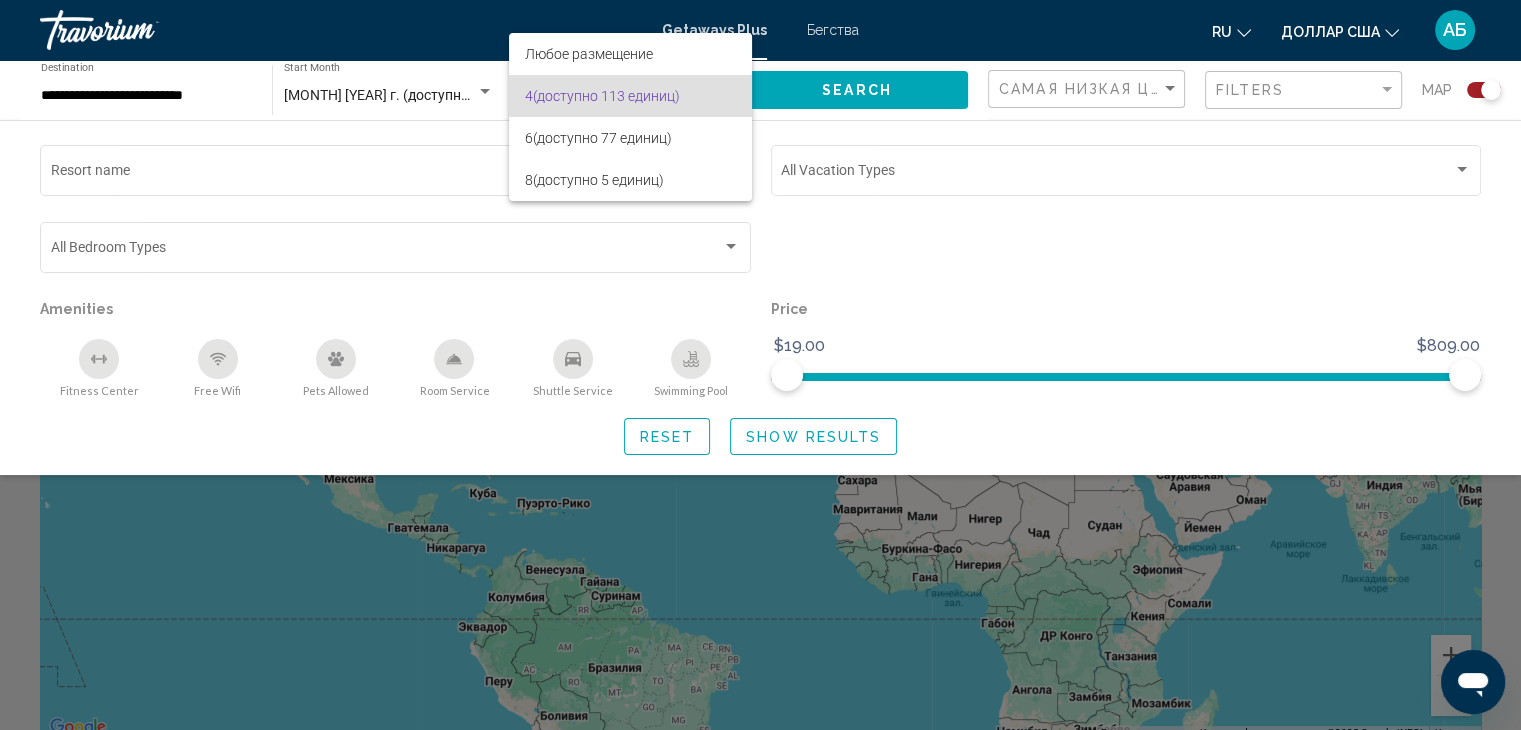 click on "(доступно 113 единиц)" at bounding box center (606, 96) 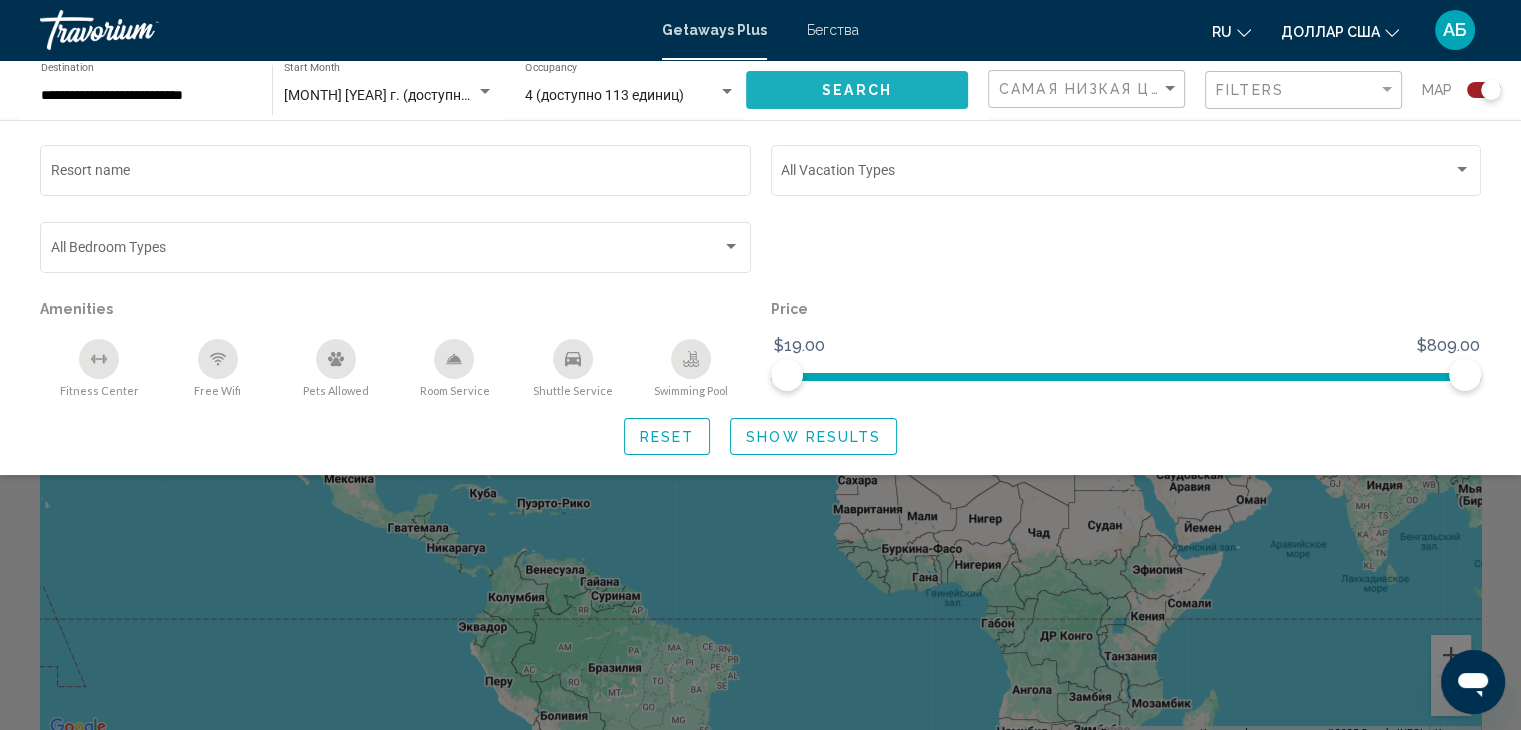 click on "Search" 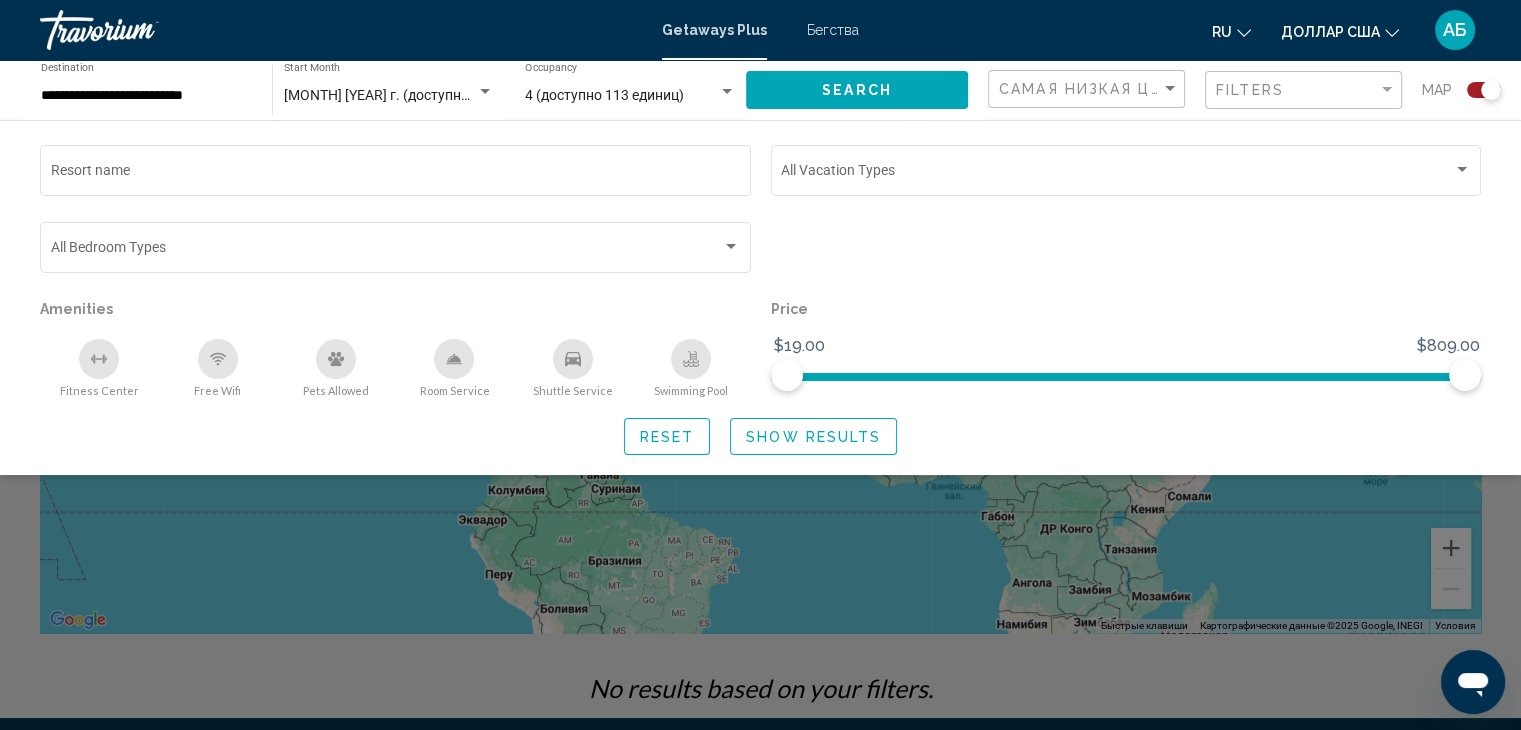 scroll, scrollTop: 0, scrollLeft: 0, axis: both 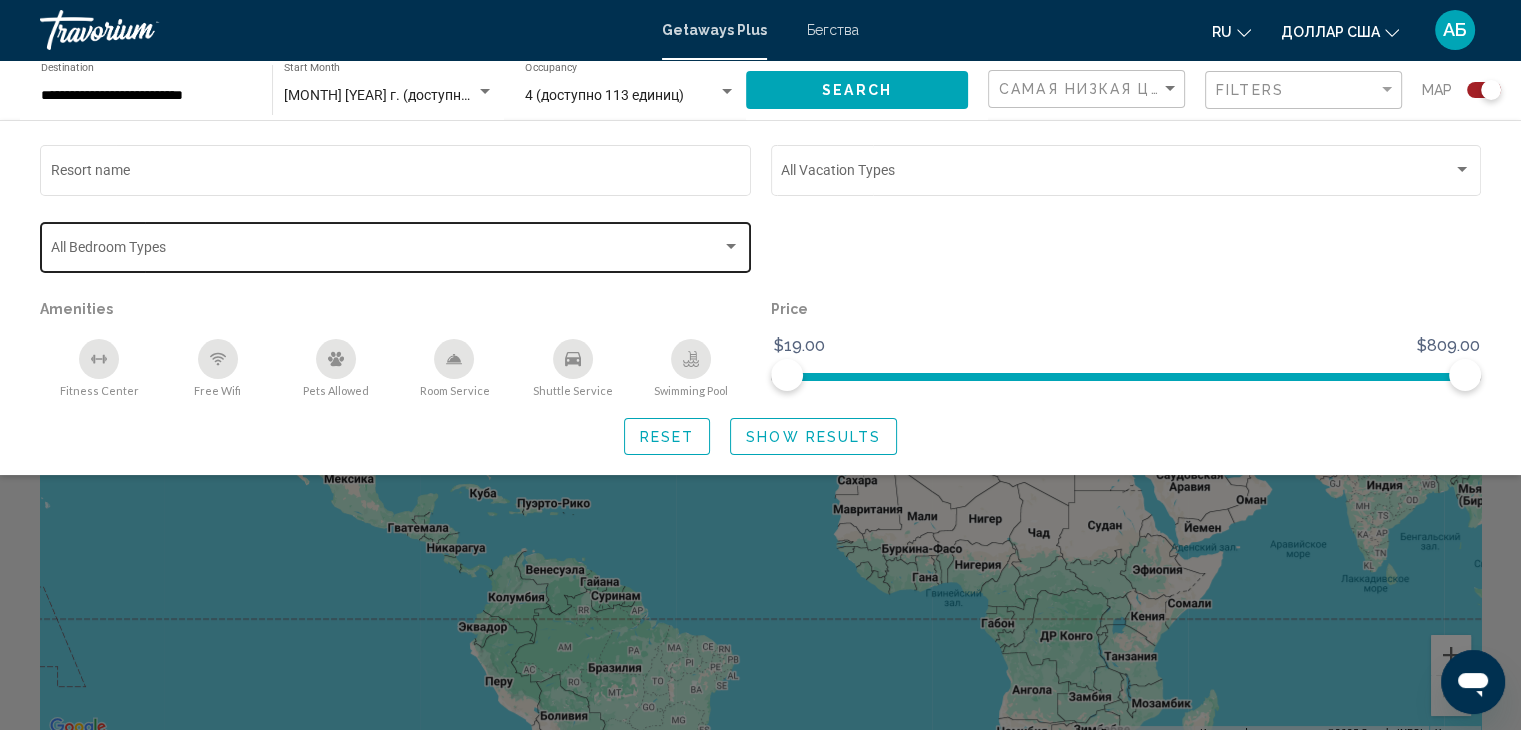 click at bounding box center (731, 246) 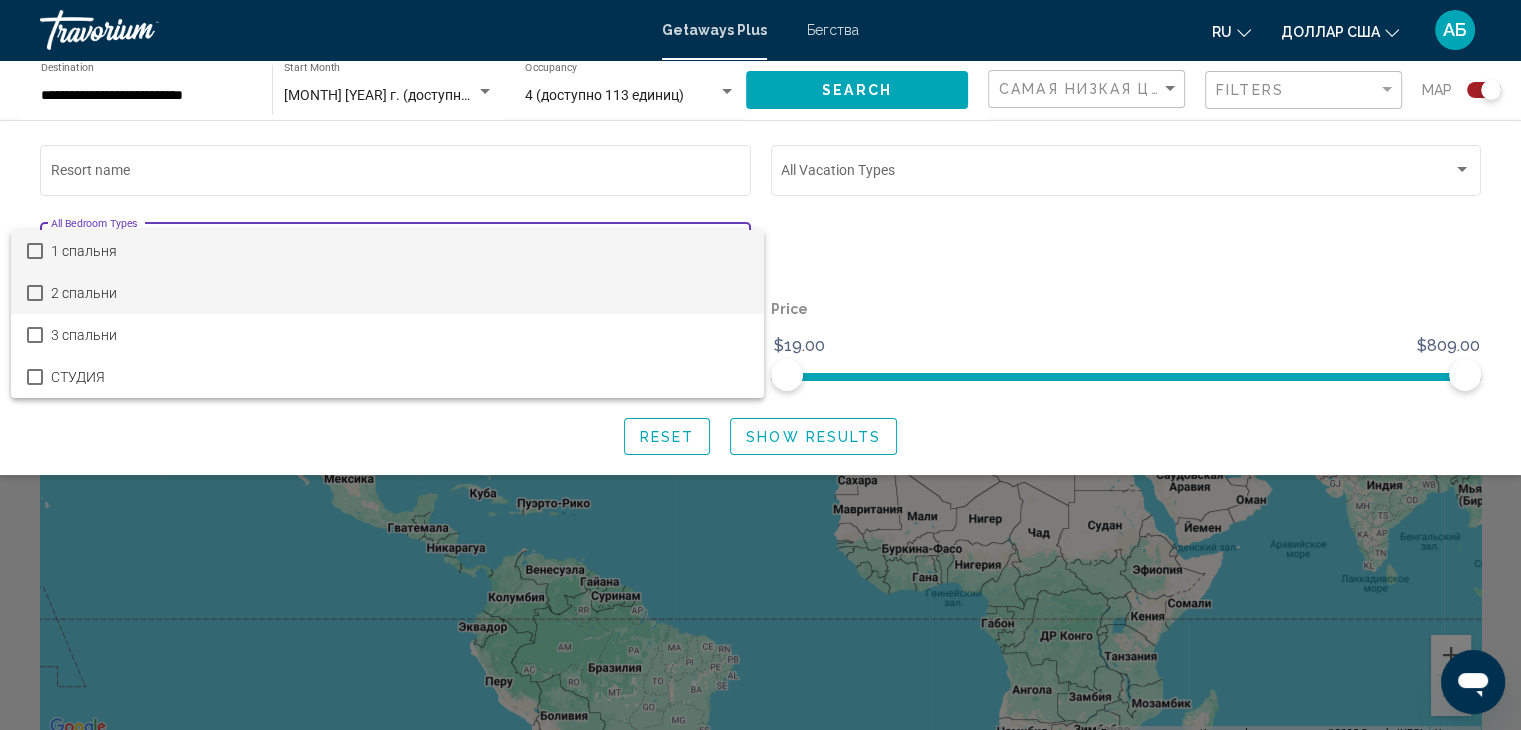drag, startPoint x: 77, startPoint y: 292, endPoint x: 186, endPoint y: 303, distance: 109.55364 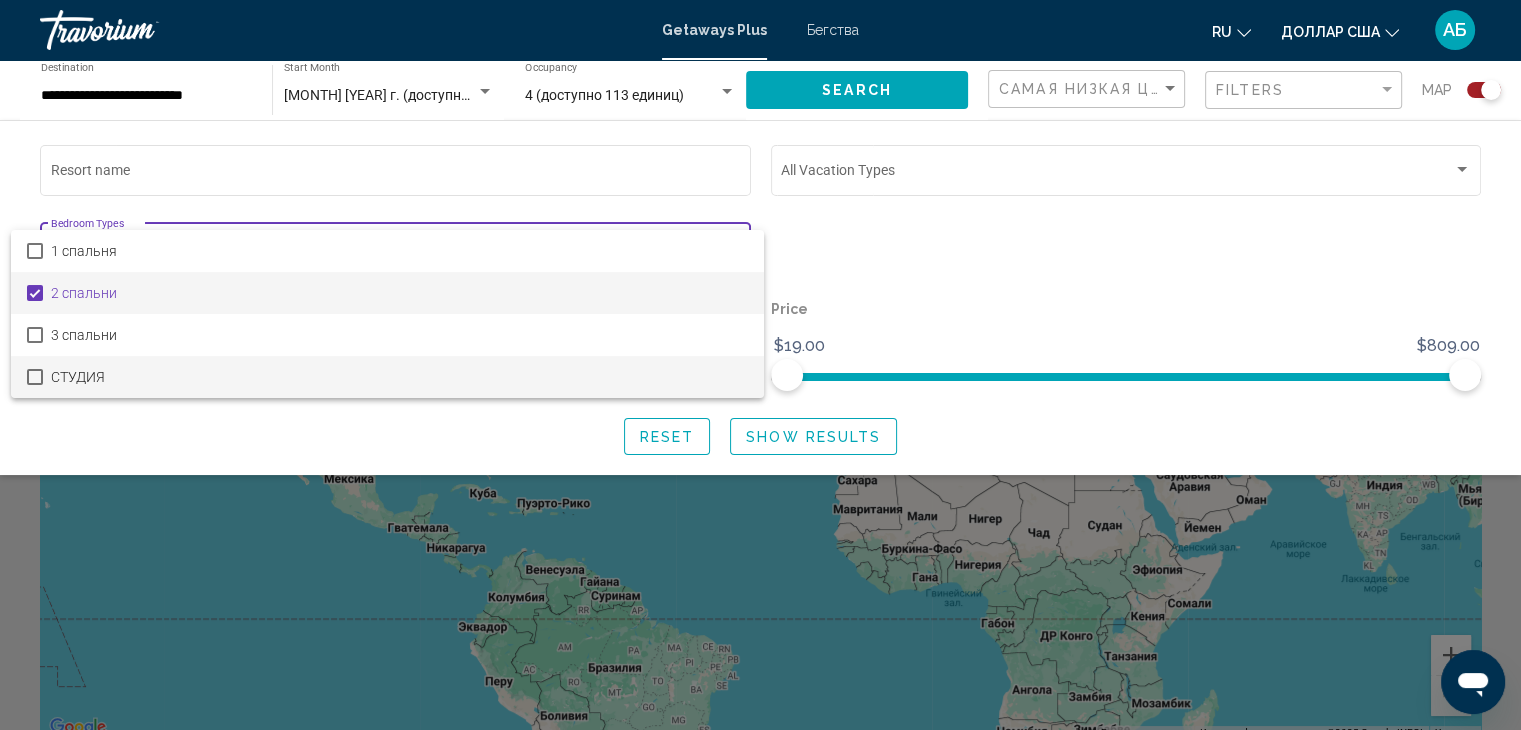 scroll, scrollTop: 340, scrollLeft: 0, axis: vertical 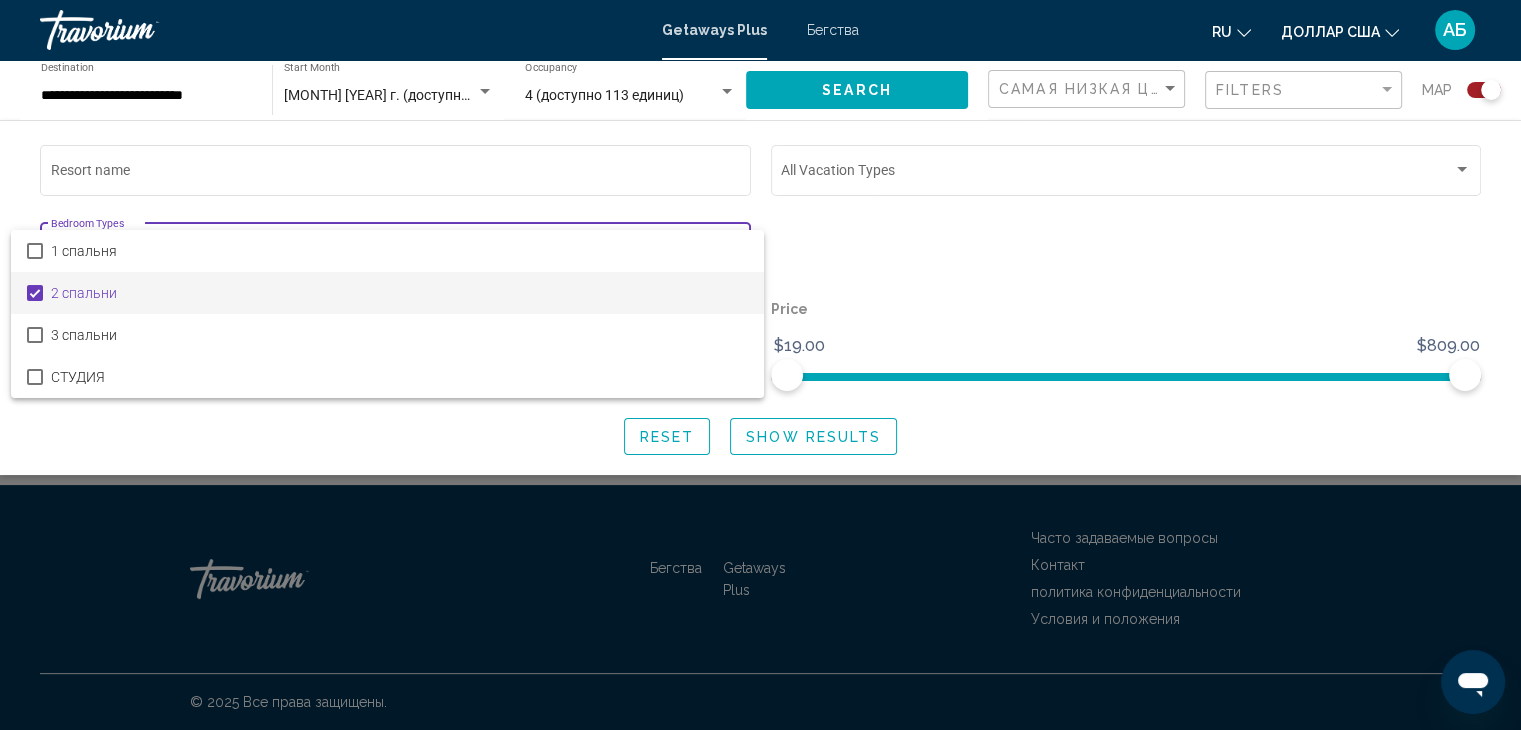 click at bounding box center (760, 365) 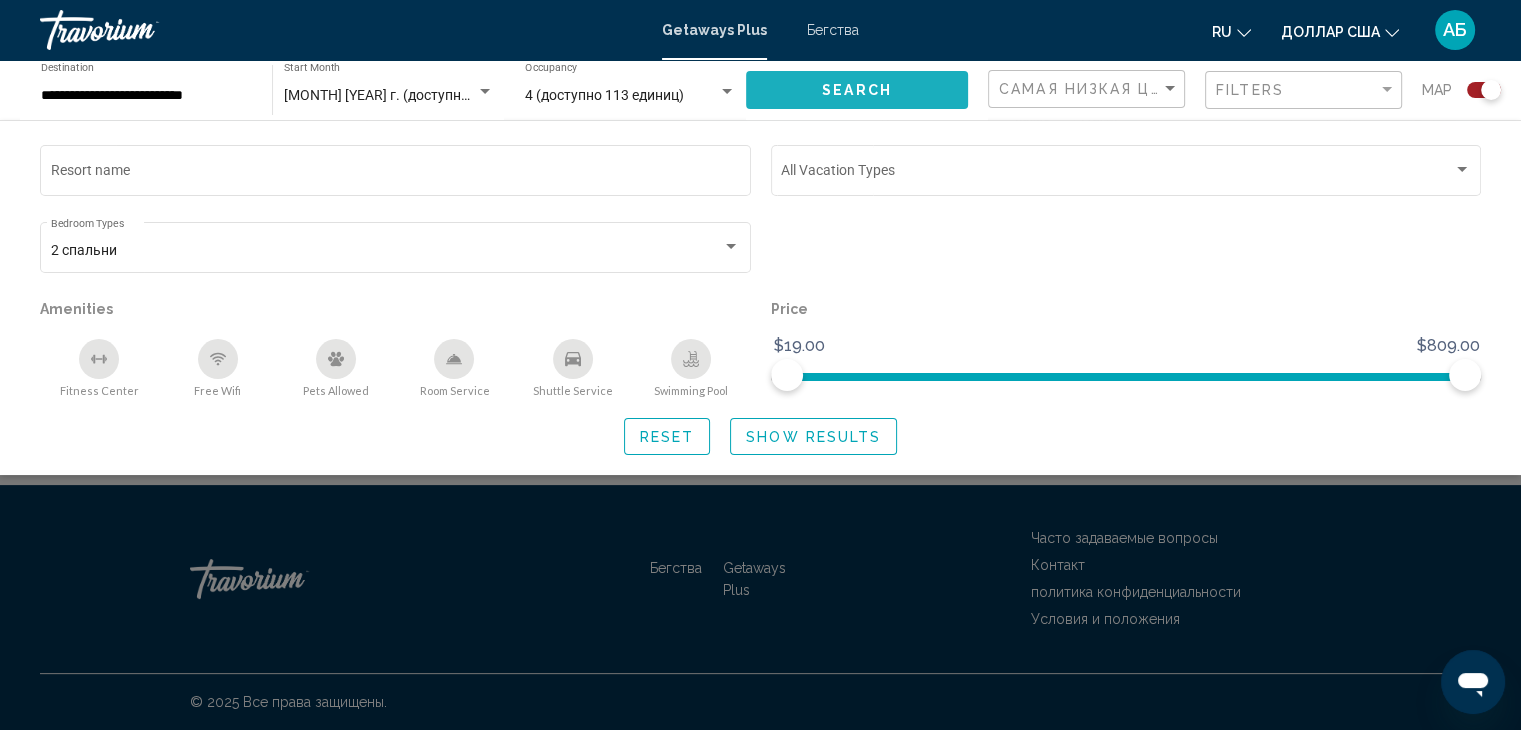 click on "Search" 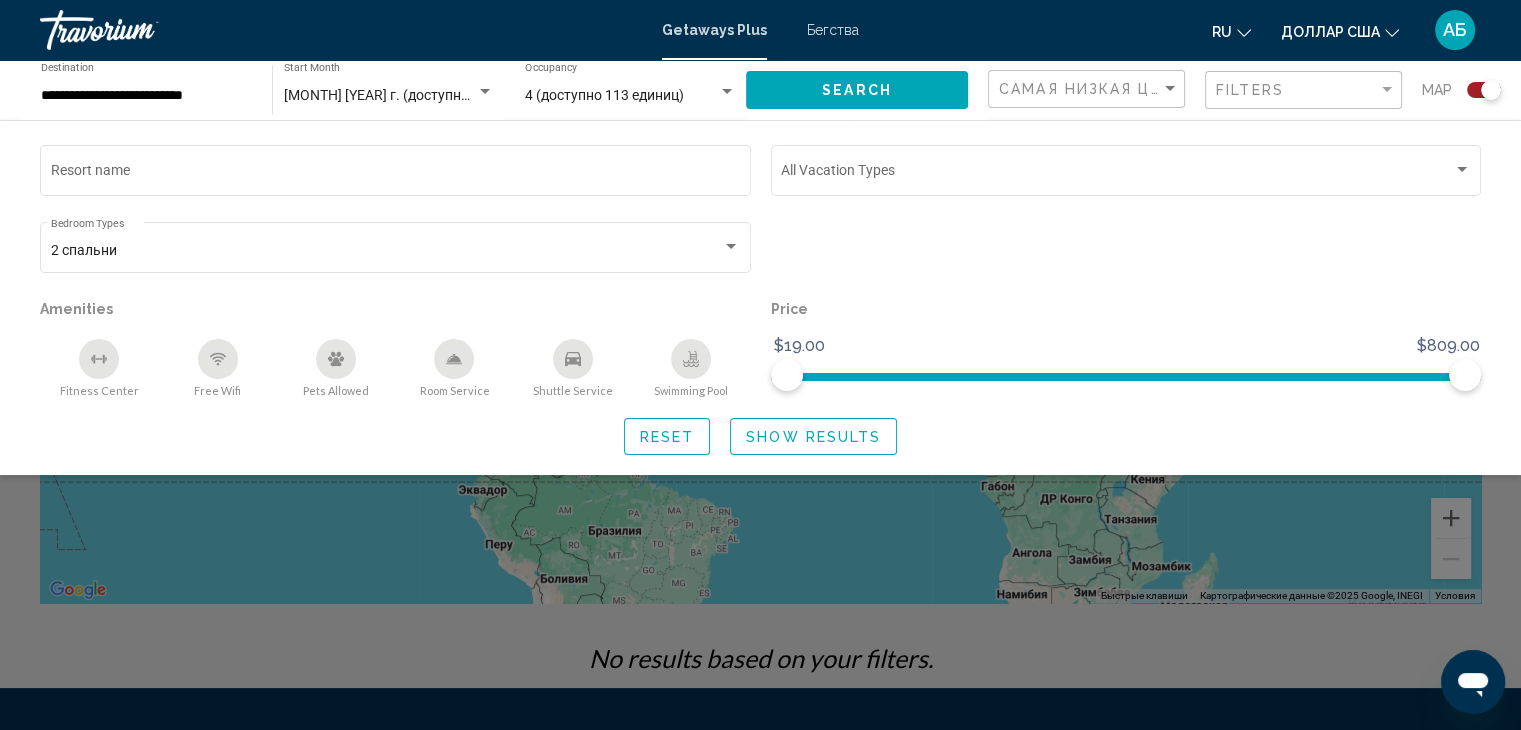 scroll, scrollTop: 0, scrollLeft: 0, axis: both 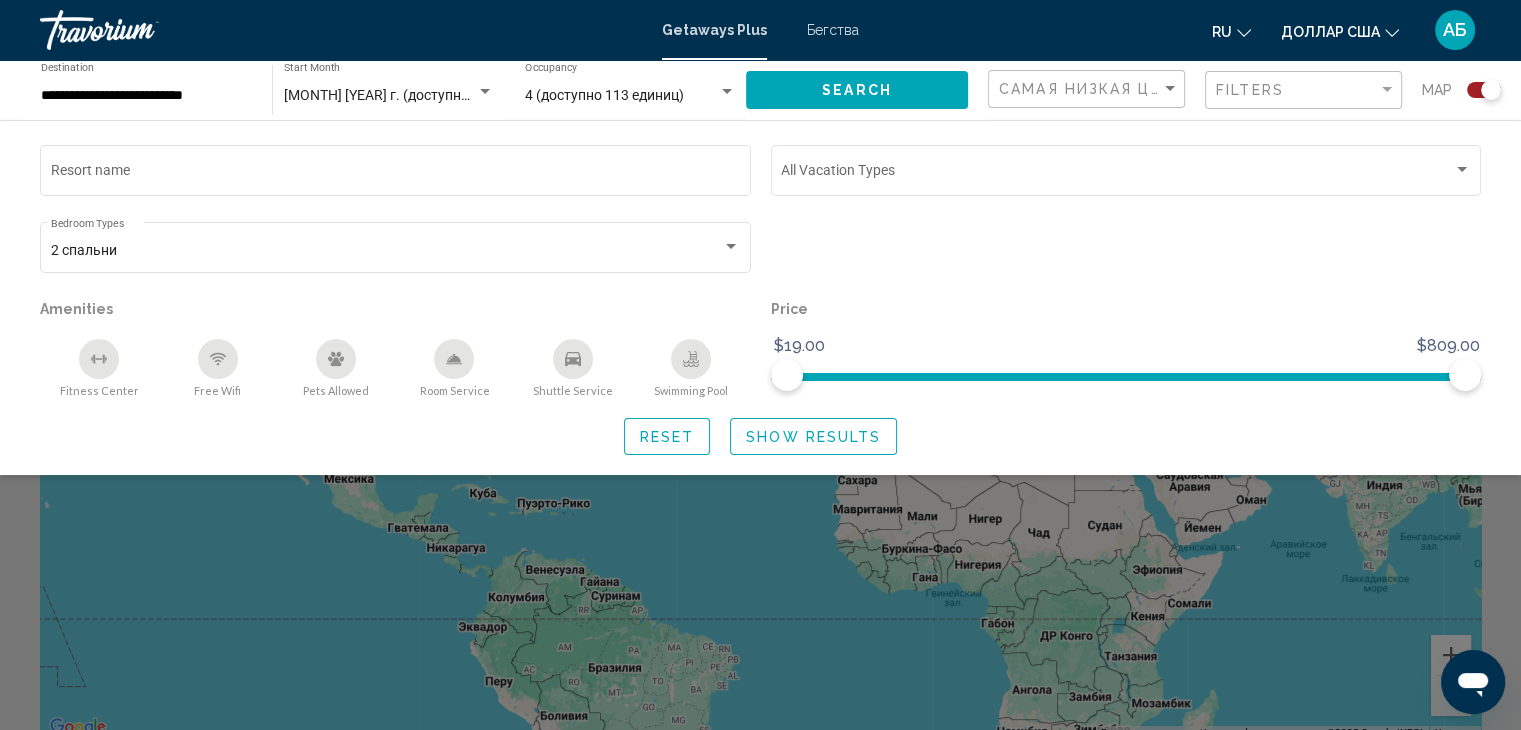 click on "**********" at bounding box center (146, 96) 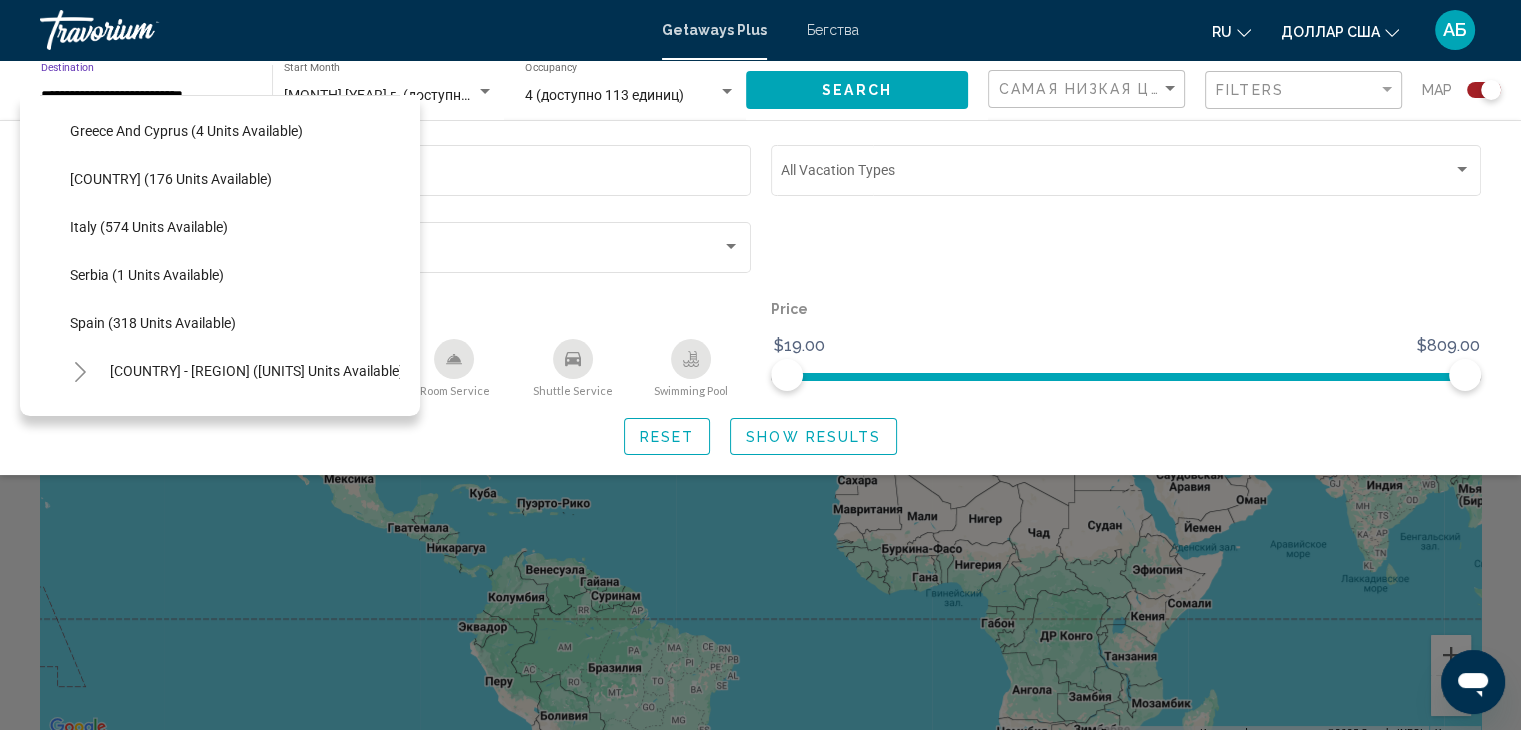 scroll, scrollTop: 546, scrollLeft: 0, axis: vertical 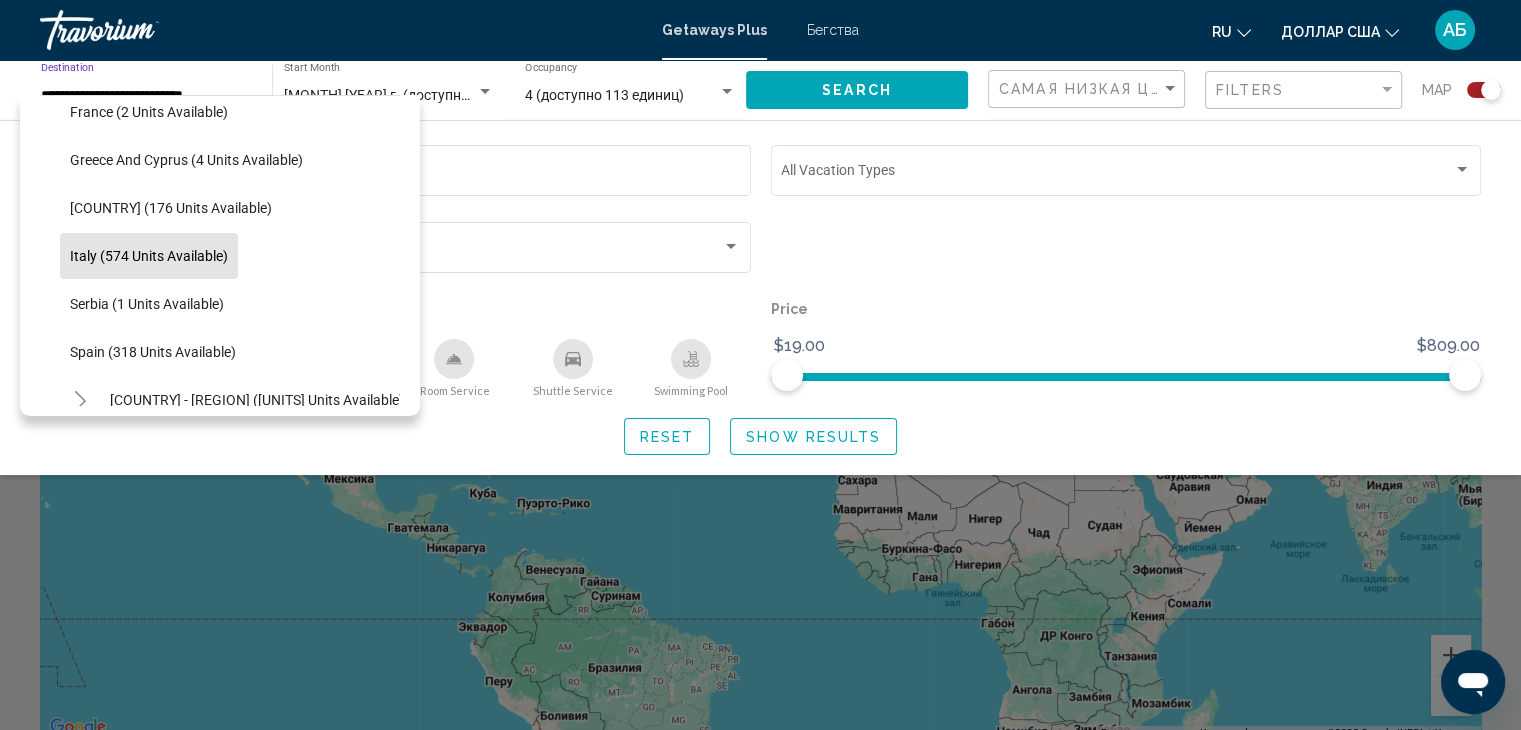 click on "Italy (574 units available)" 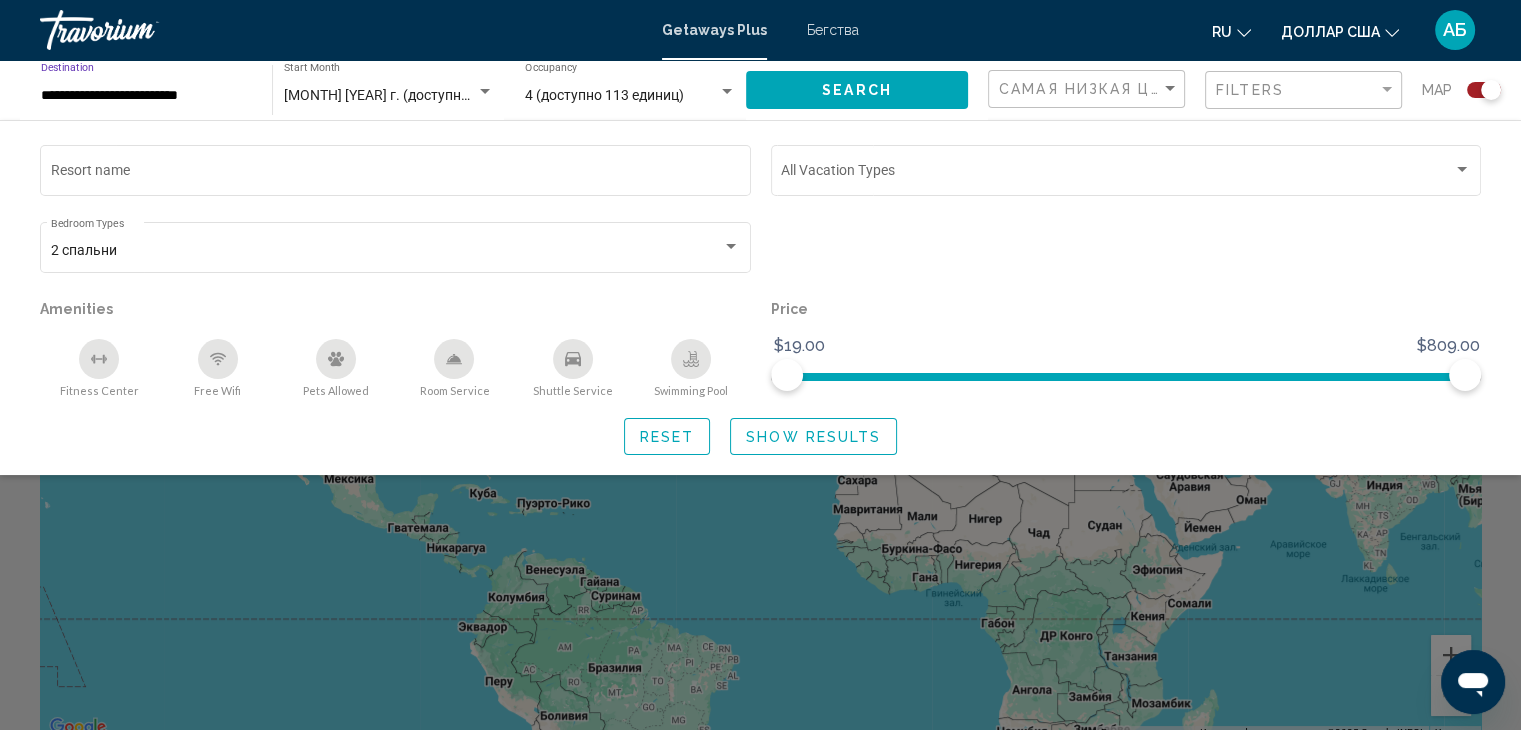 click on "**********" at bounding box center (146, 96) 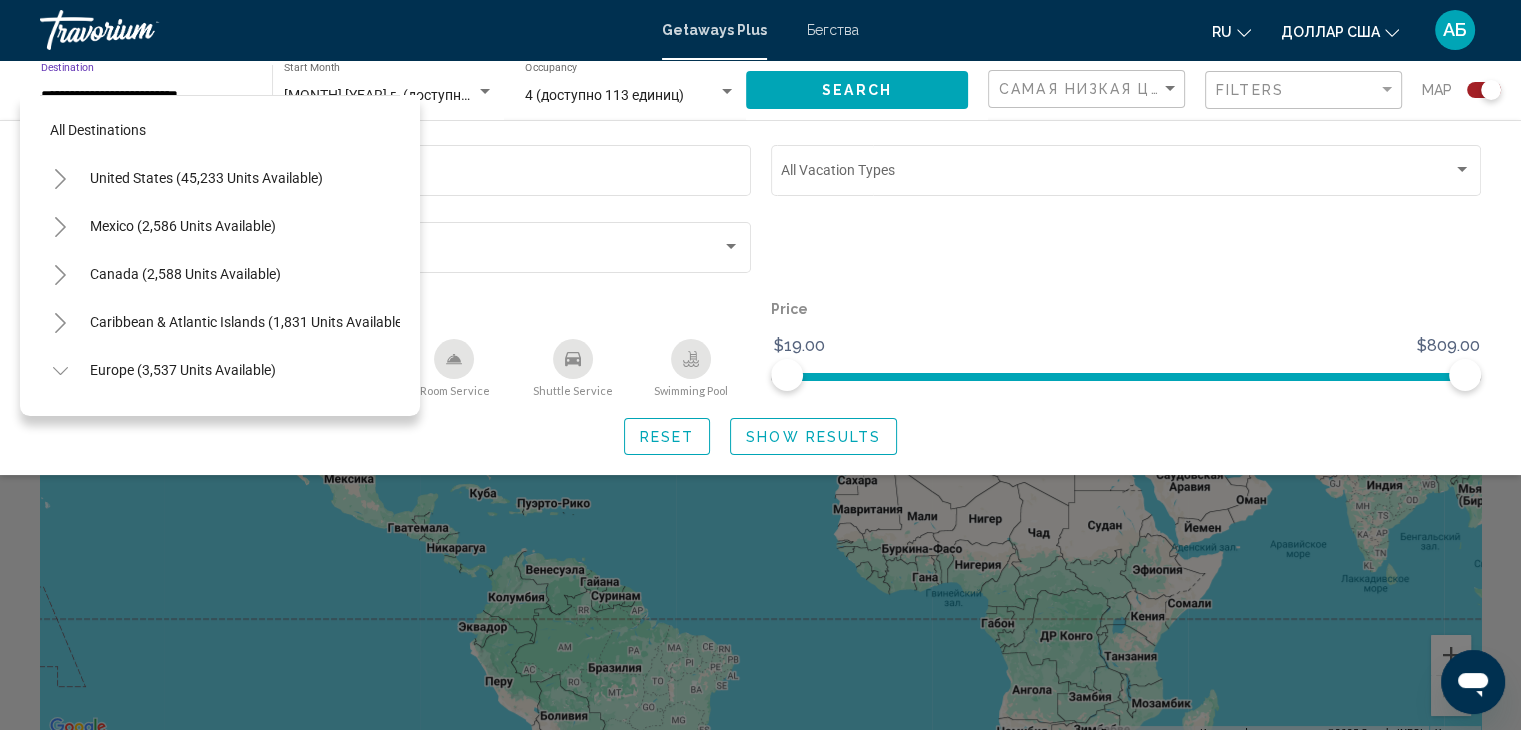 scroll, scrollTop: 558, scrollLeft: 0, axis: vertical 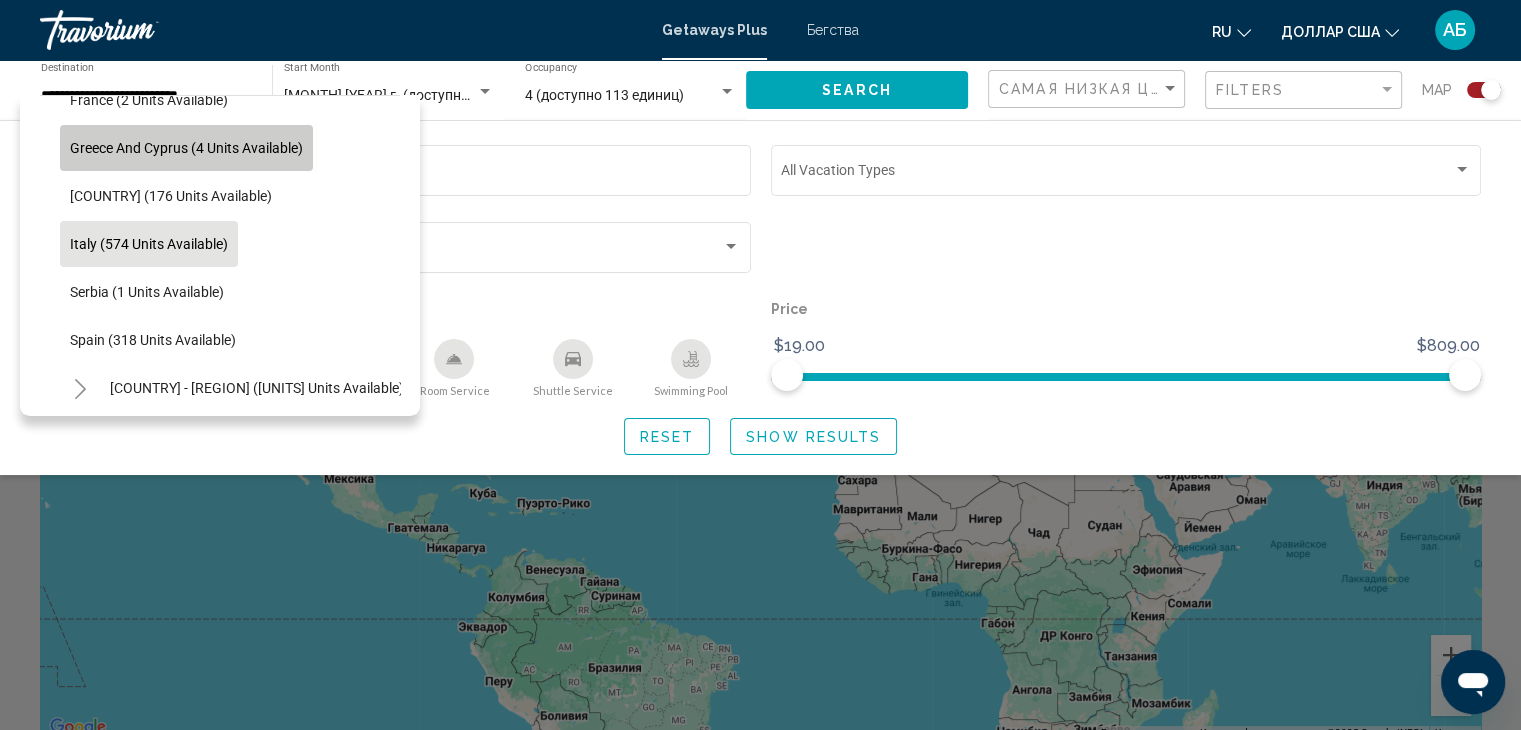 click on "Greece and Cyprus (4 units available)" 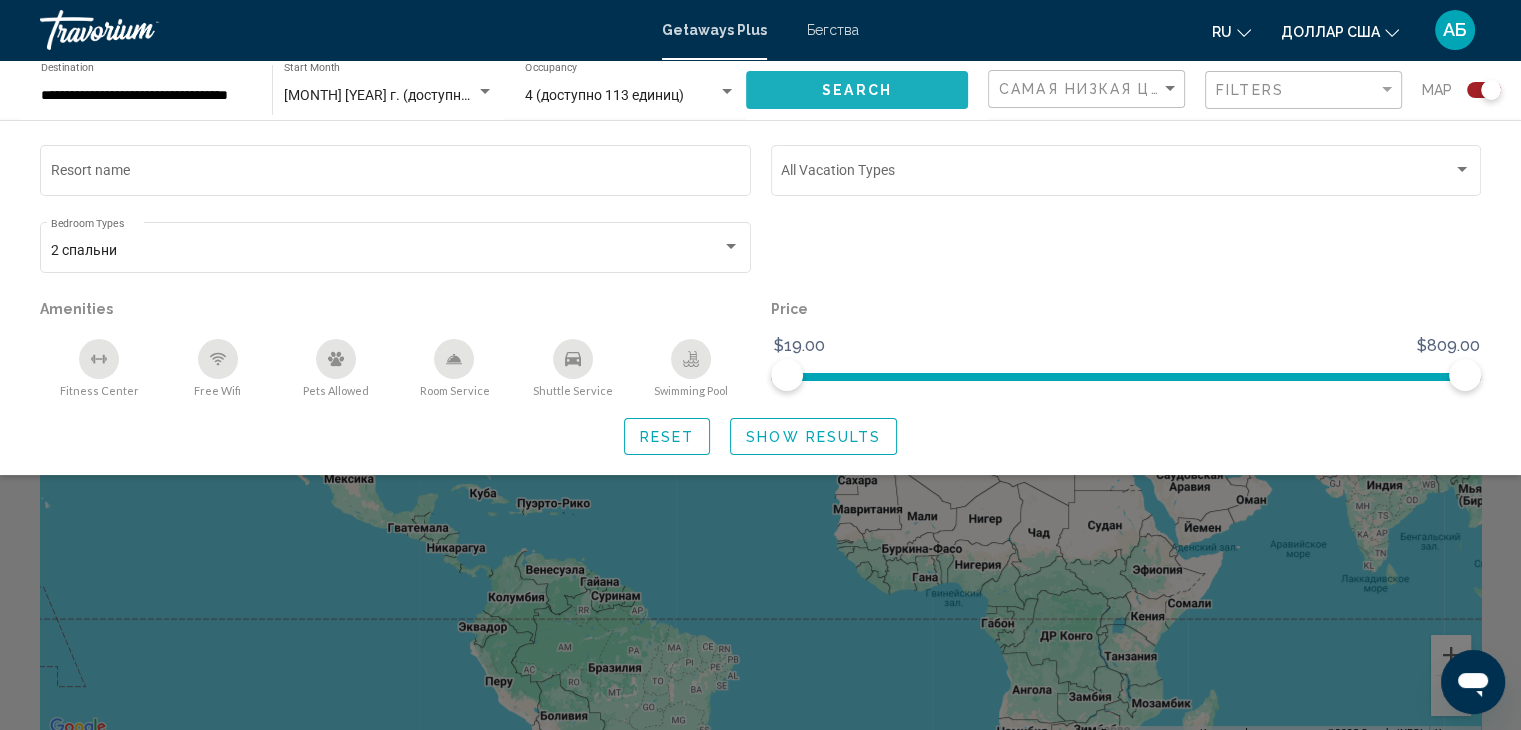 click on "Search" 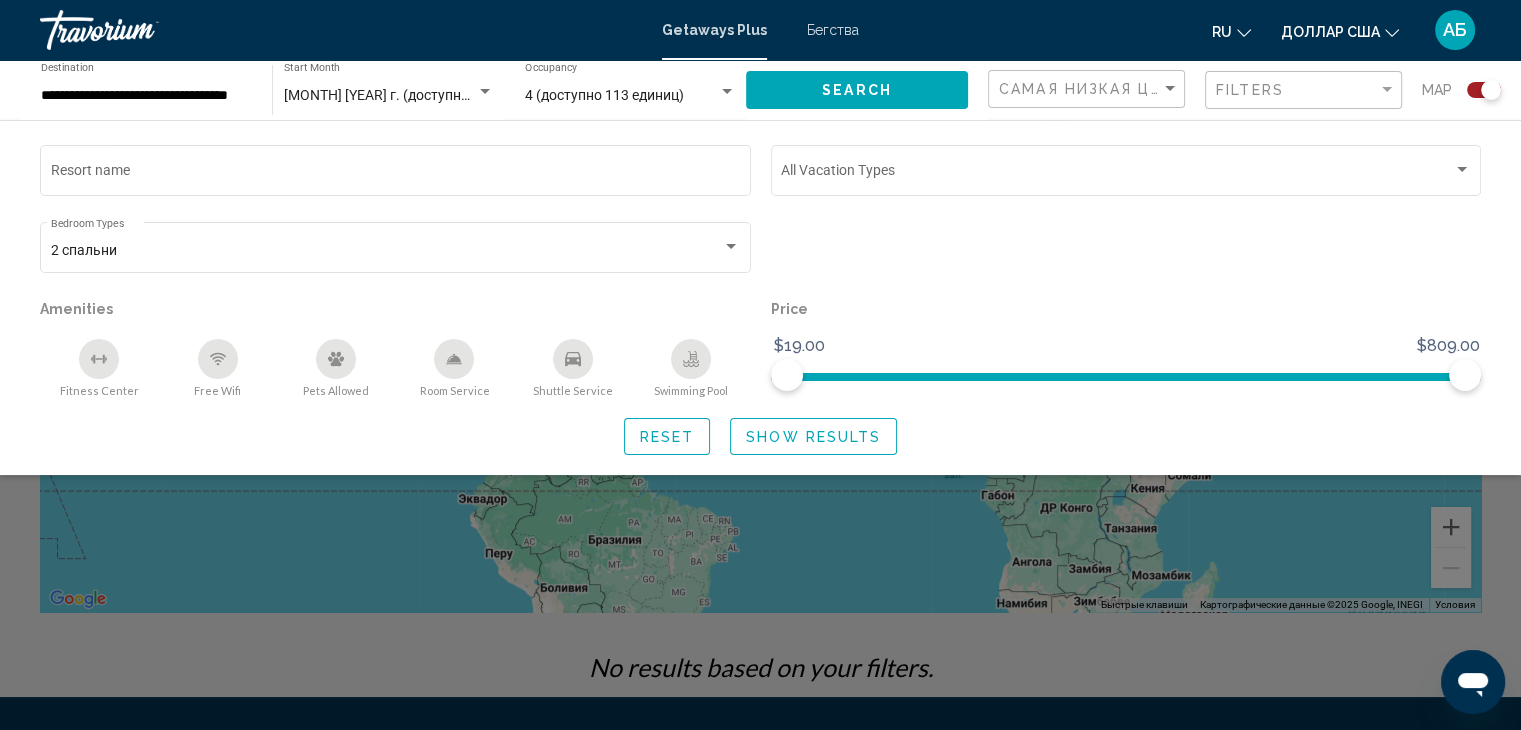 scroll, scrollTop: 0, scrollLeft: 0, axis: both 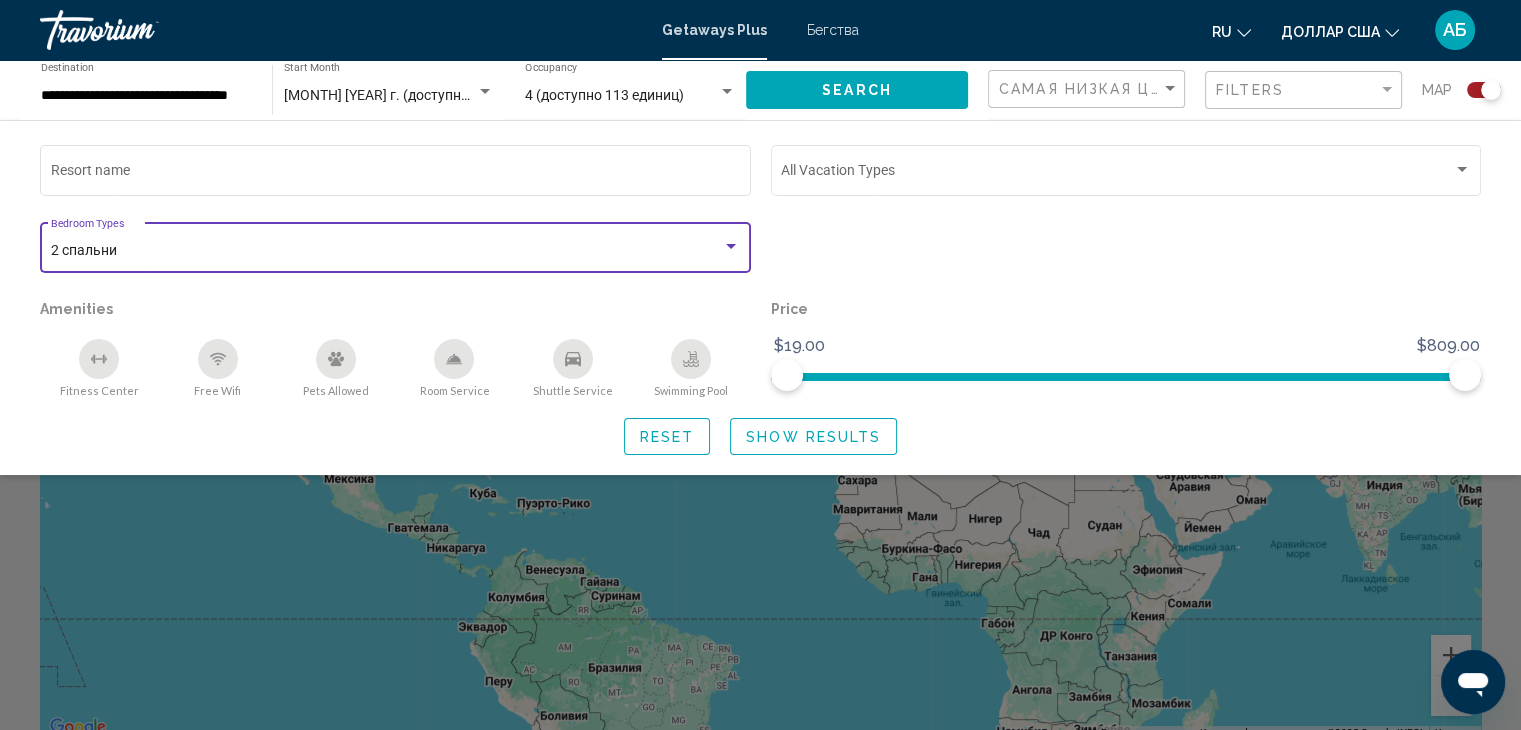 click at bounding box center (731, 247) 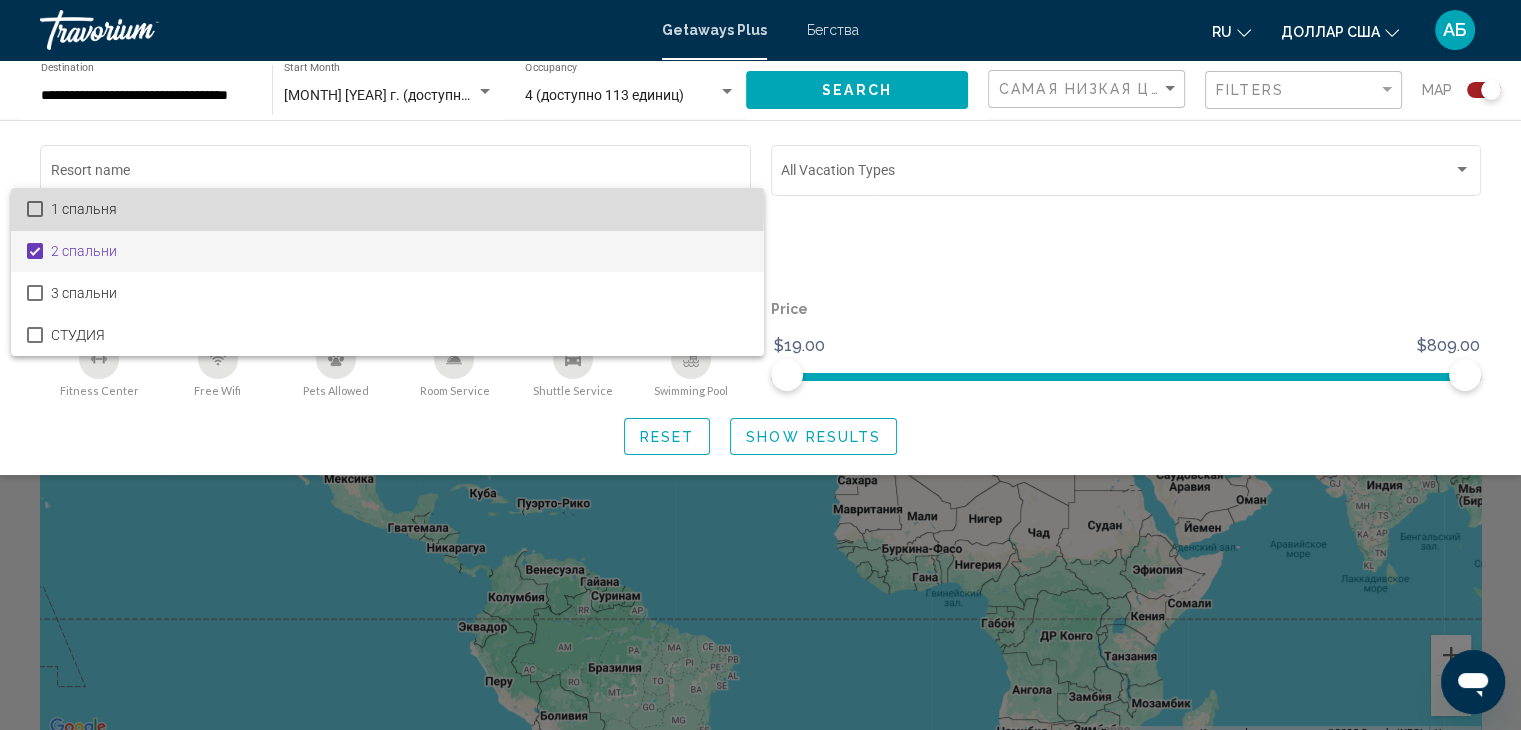 click on "1 спальня" at bounding box center (84, 209) 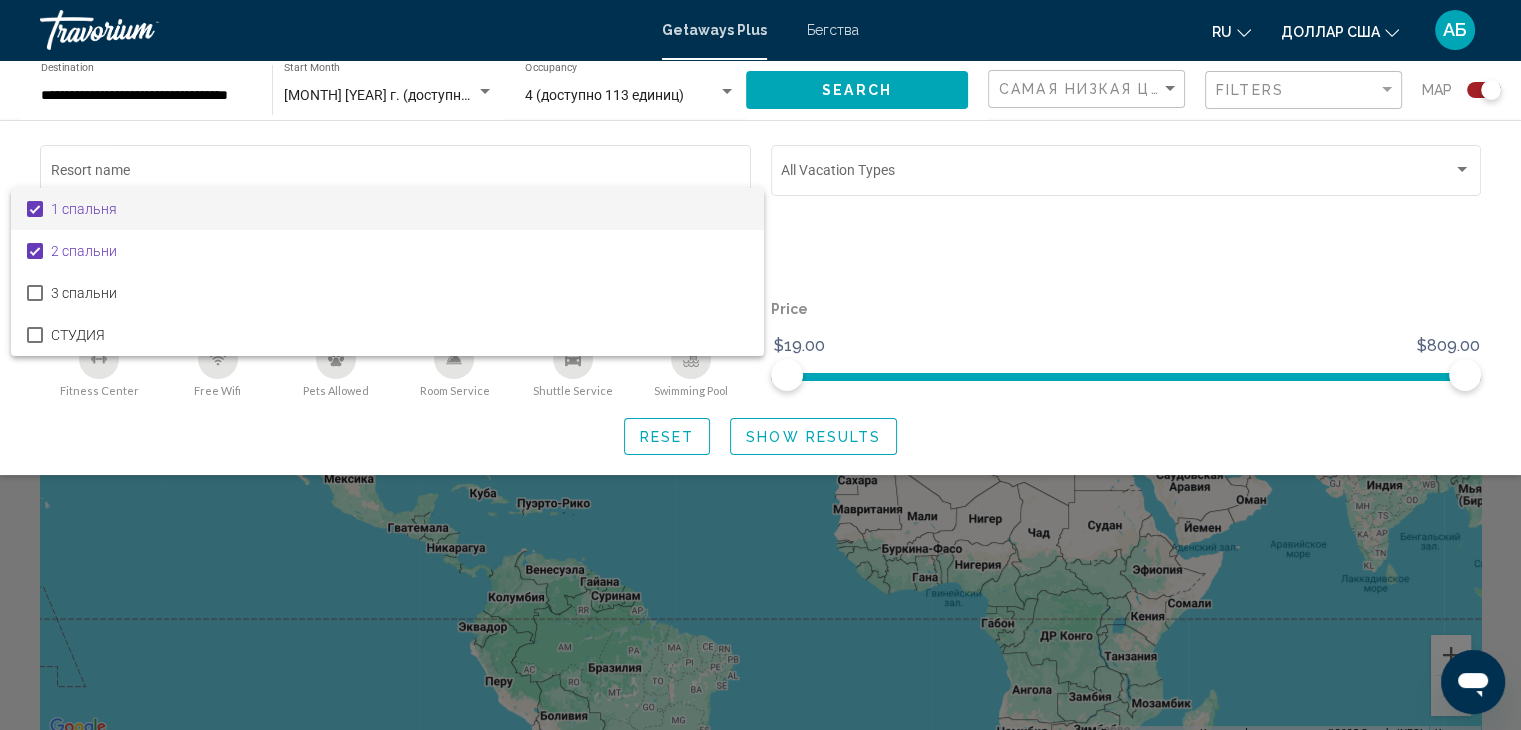 click at bounding box center (760, 365) 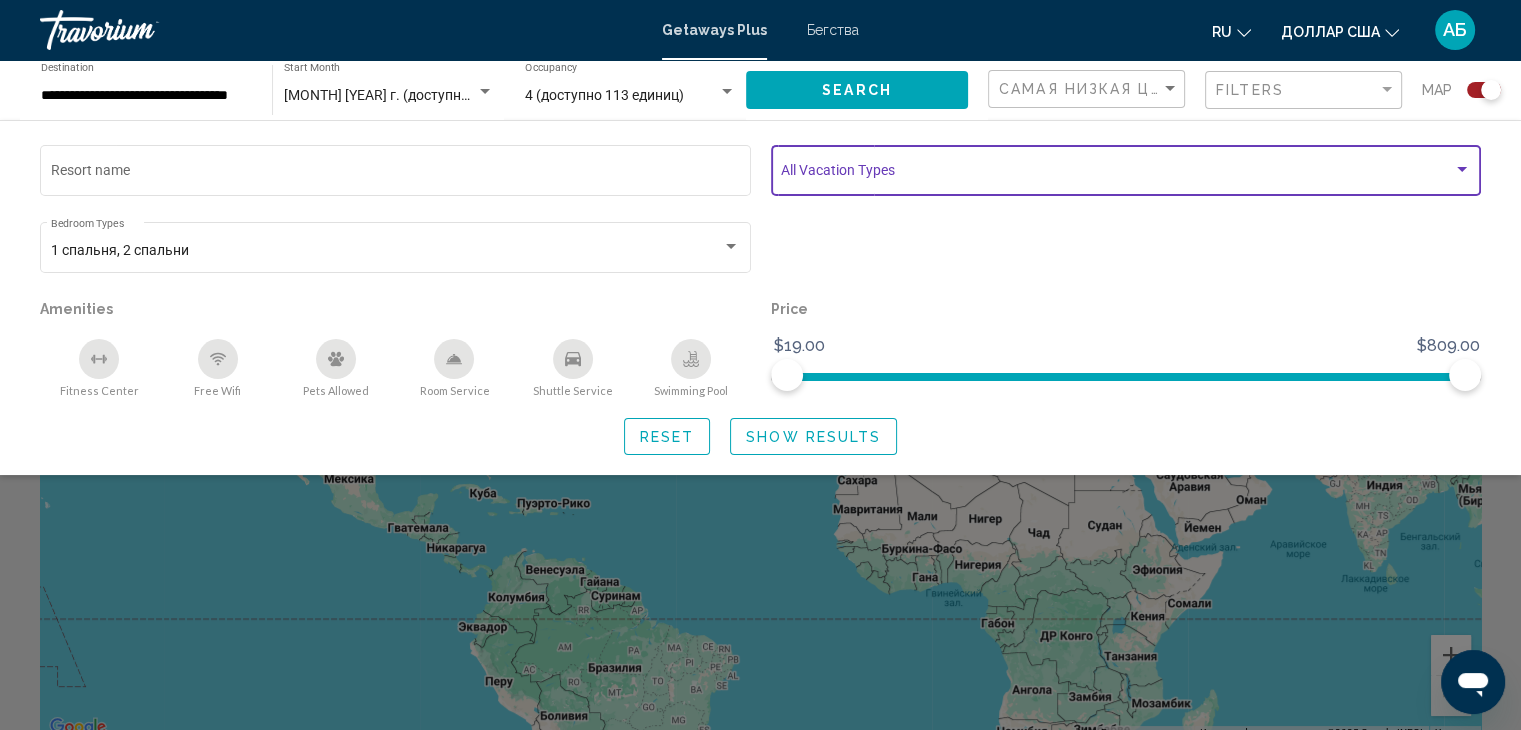 click at bounding box center [1462, 170] 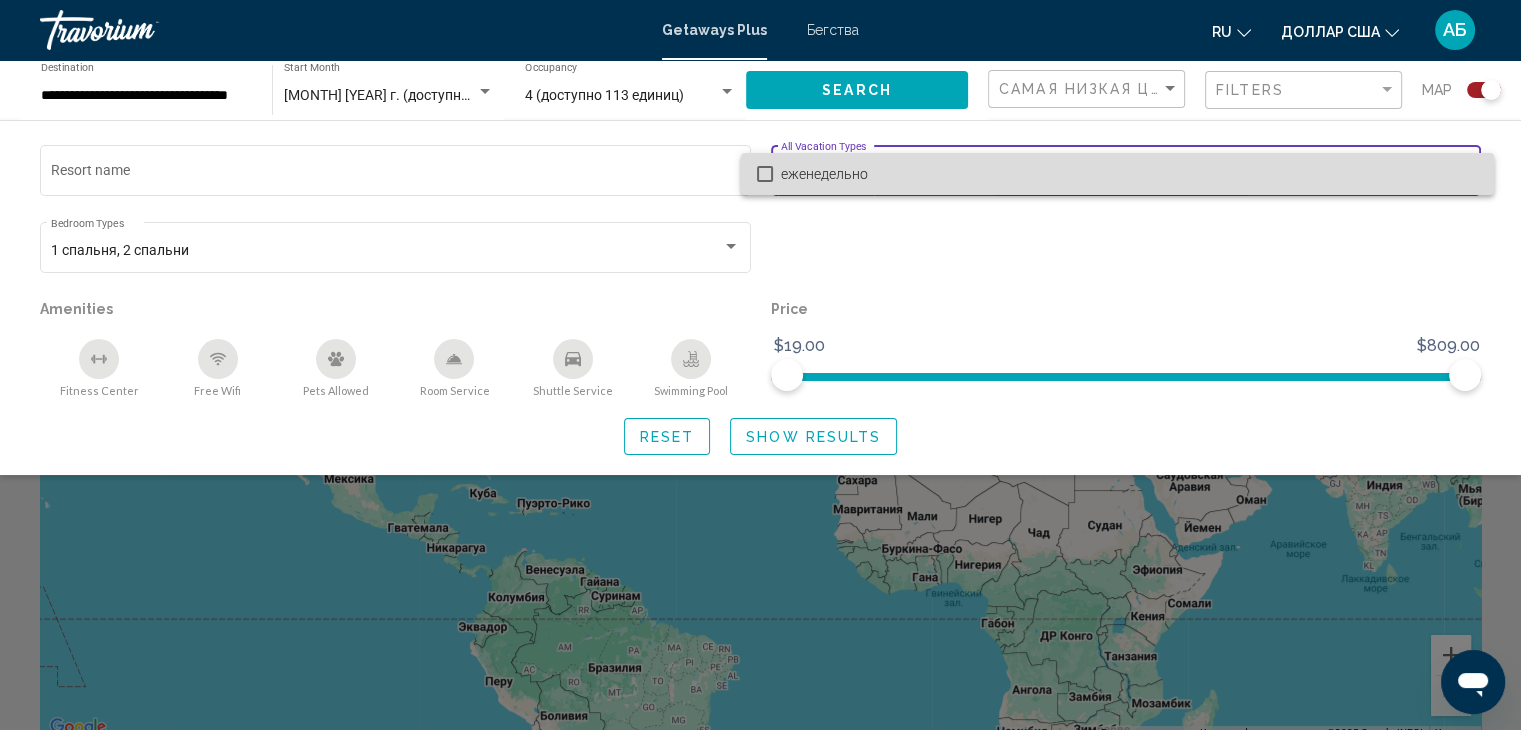 click on "еженедельно" at bounding box center [1129, 174] 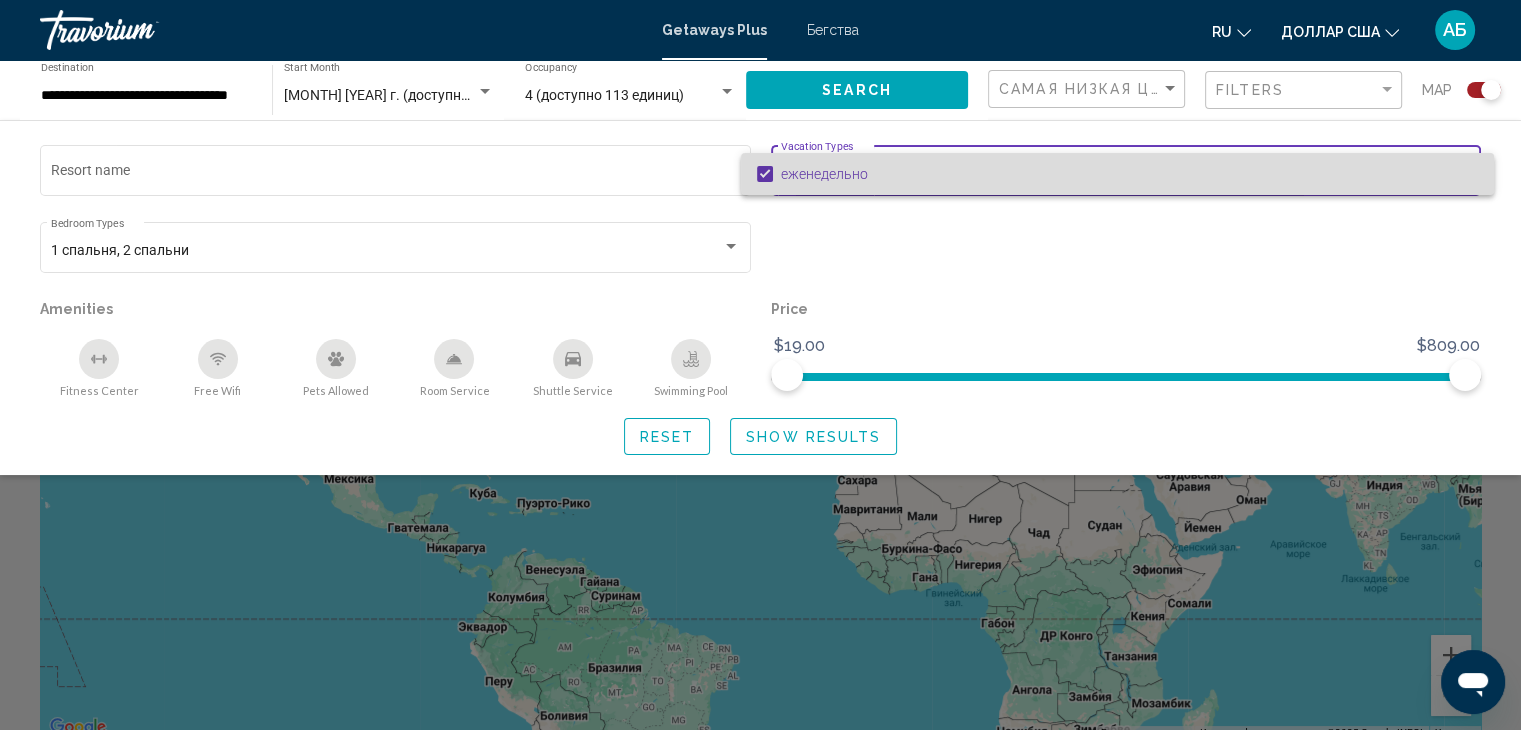 click at bounding box center (765, 174) 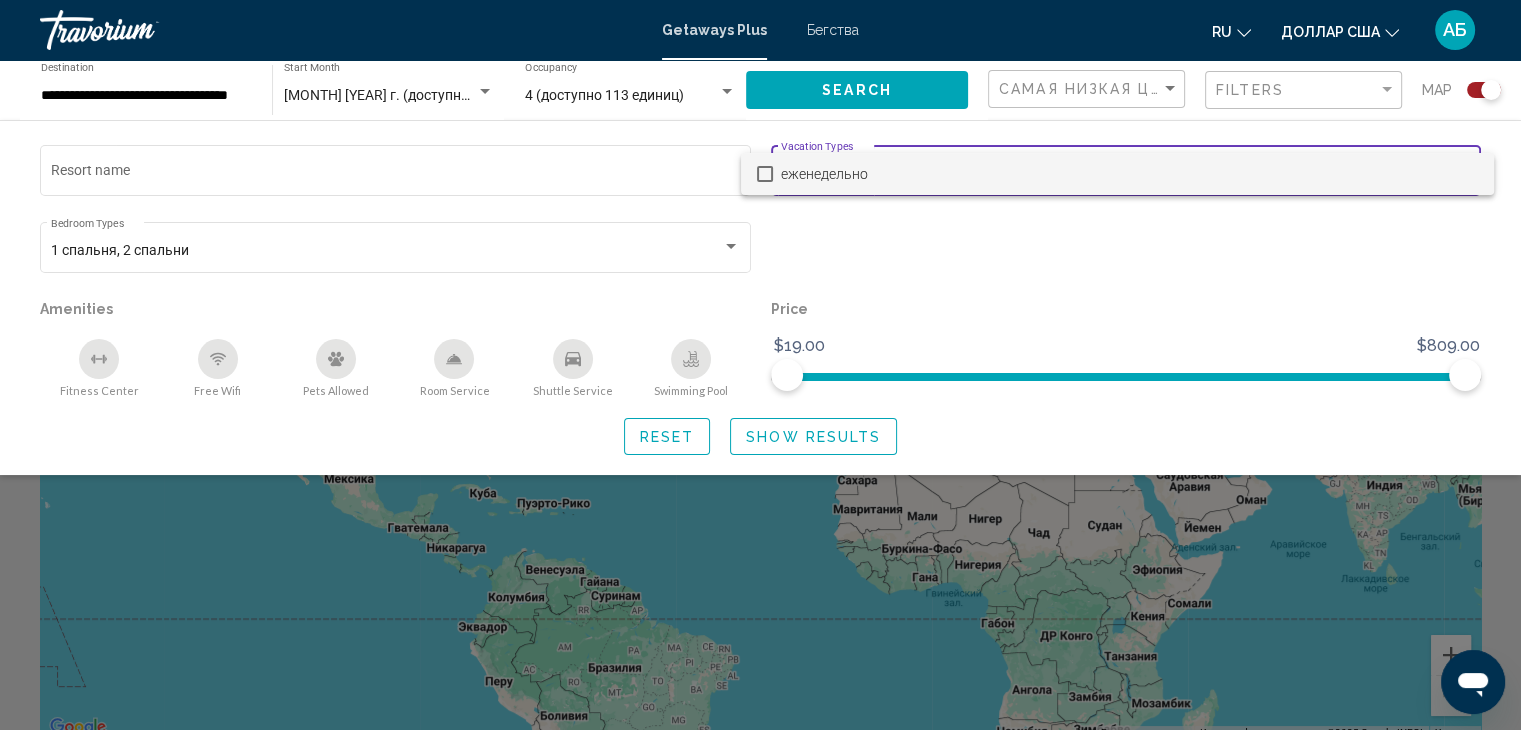 click at bounding box center [760, 365] 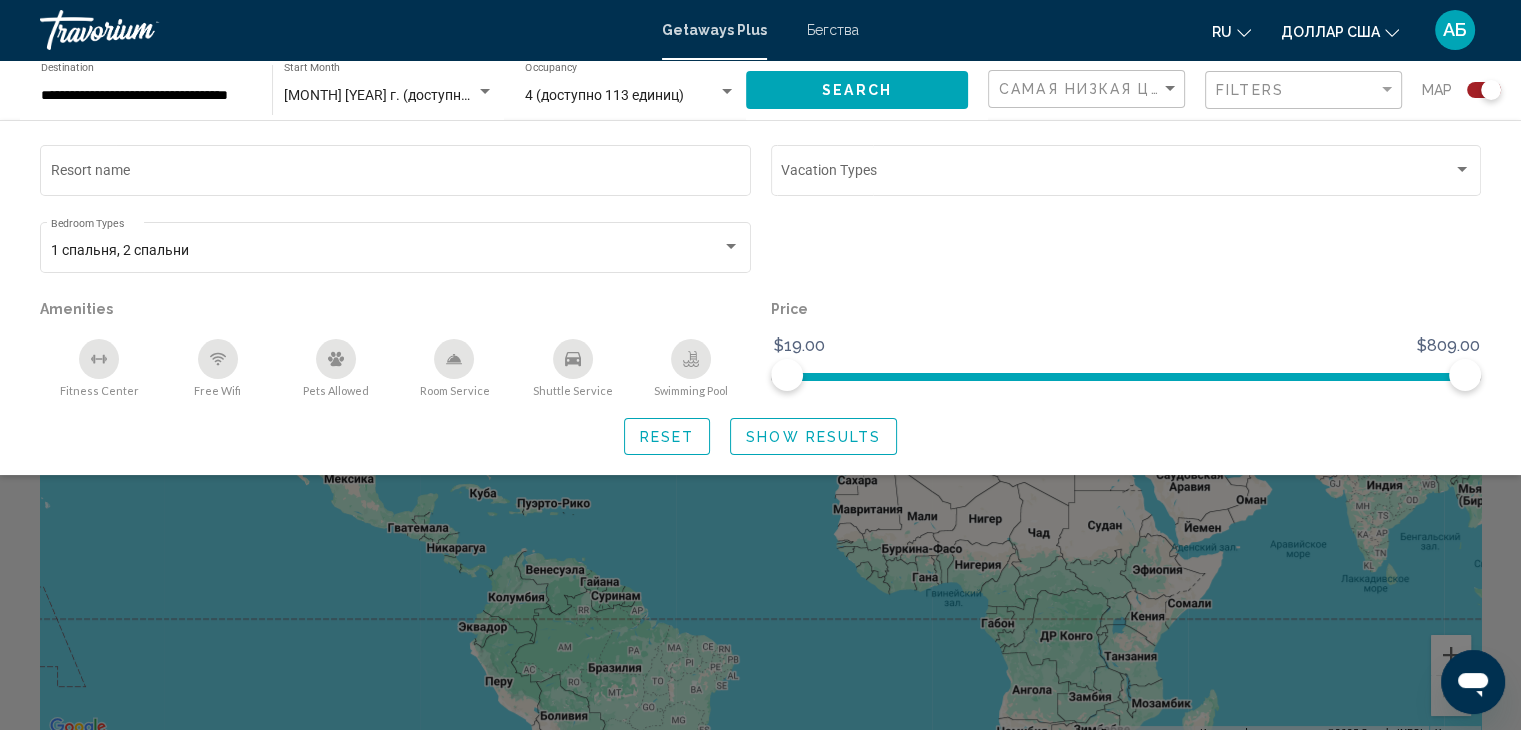 click on "Search" 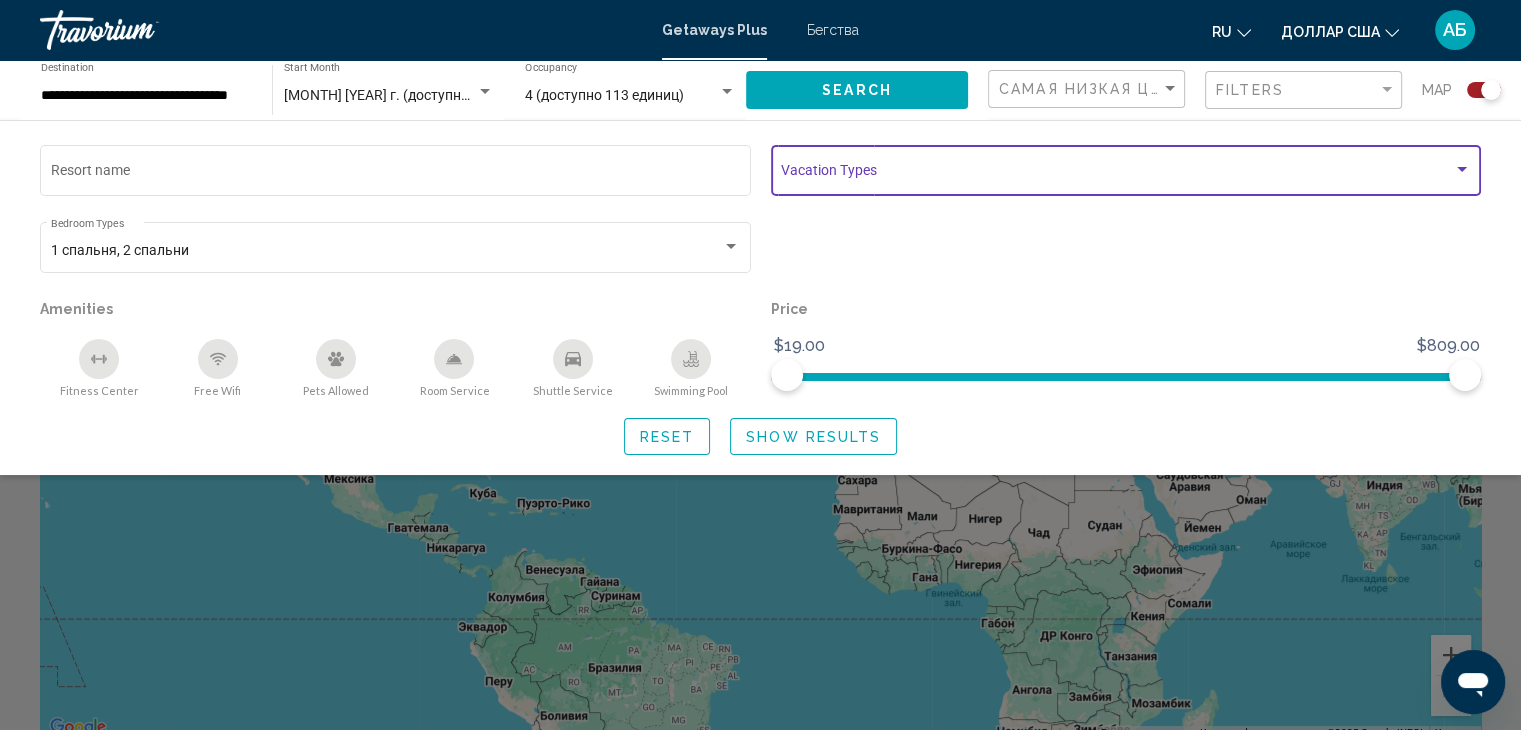 click at bounding box center (1462, 170) 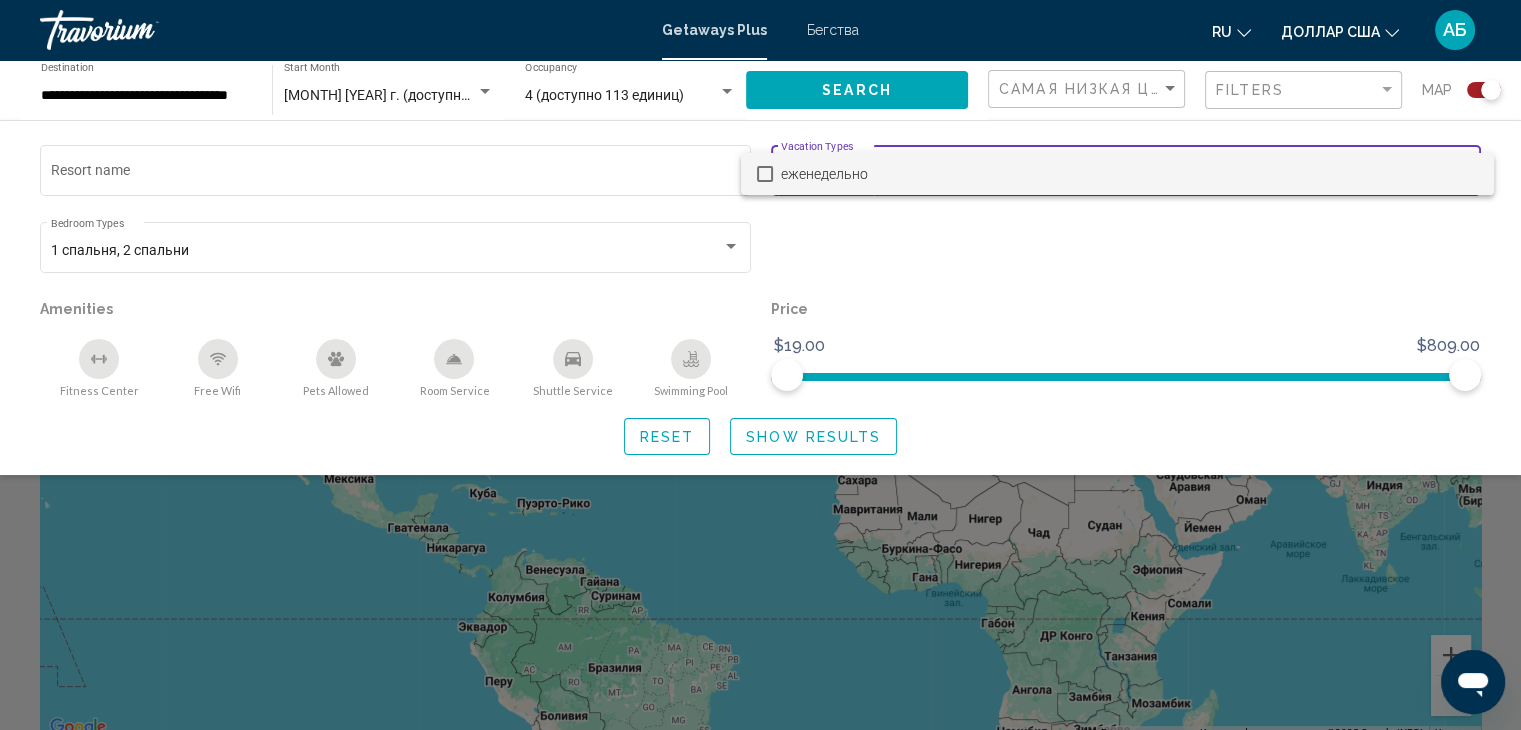 click on "еженедельно" at bounding box center [824, 174] 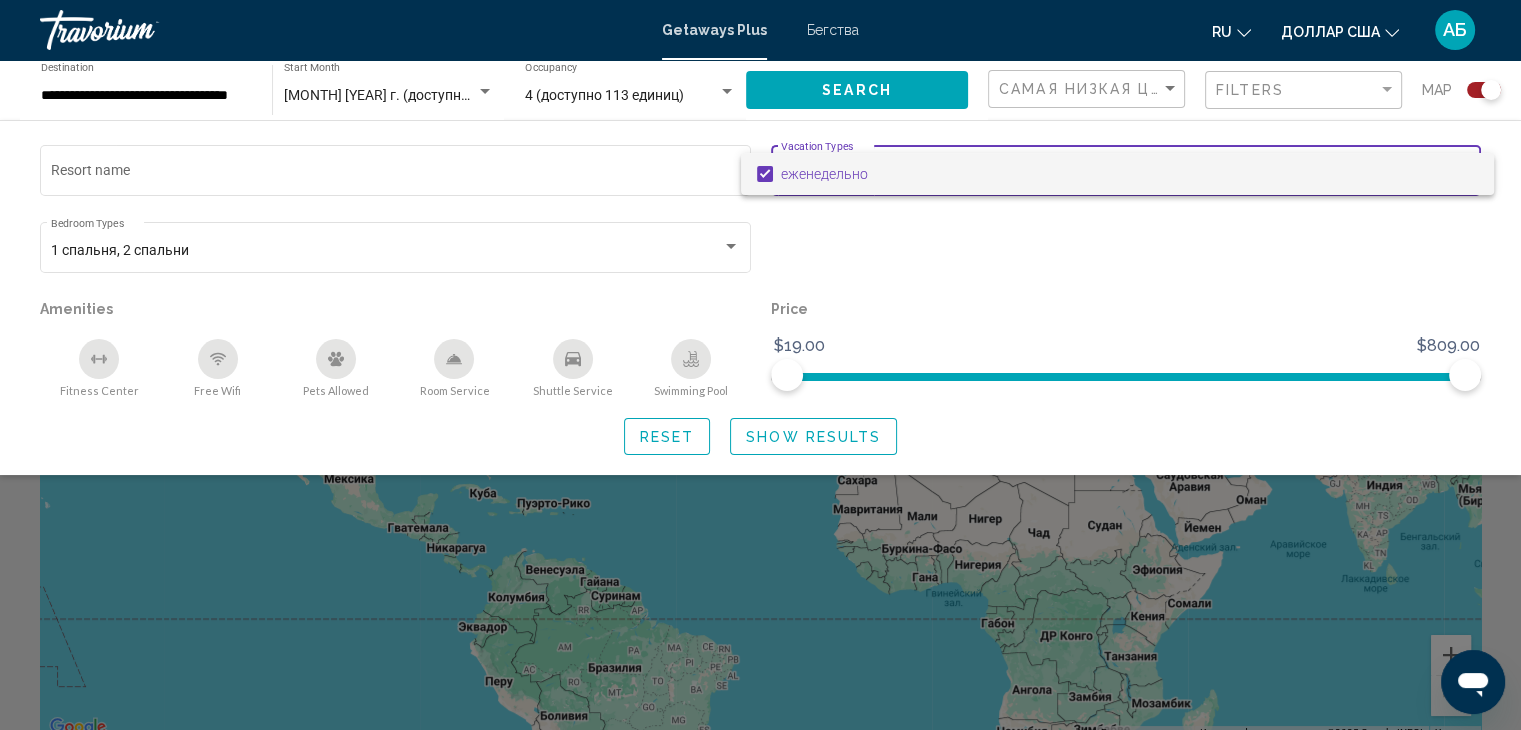 click at bounding box center [760, 365] 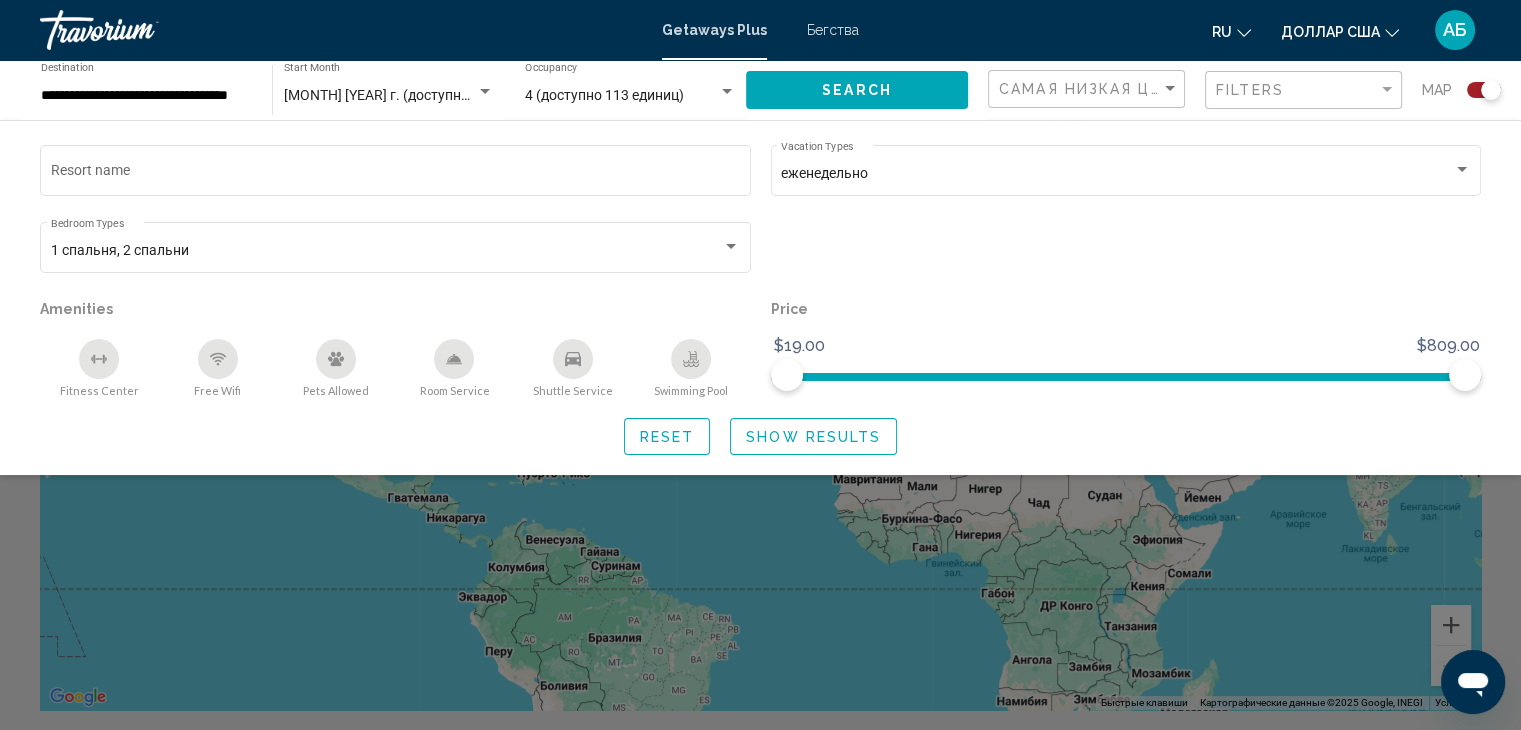 scroll, scrollTop: 0, scrollLeft: 0, axis: both 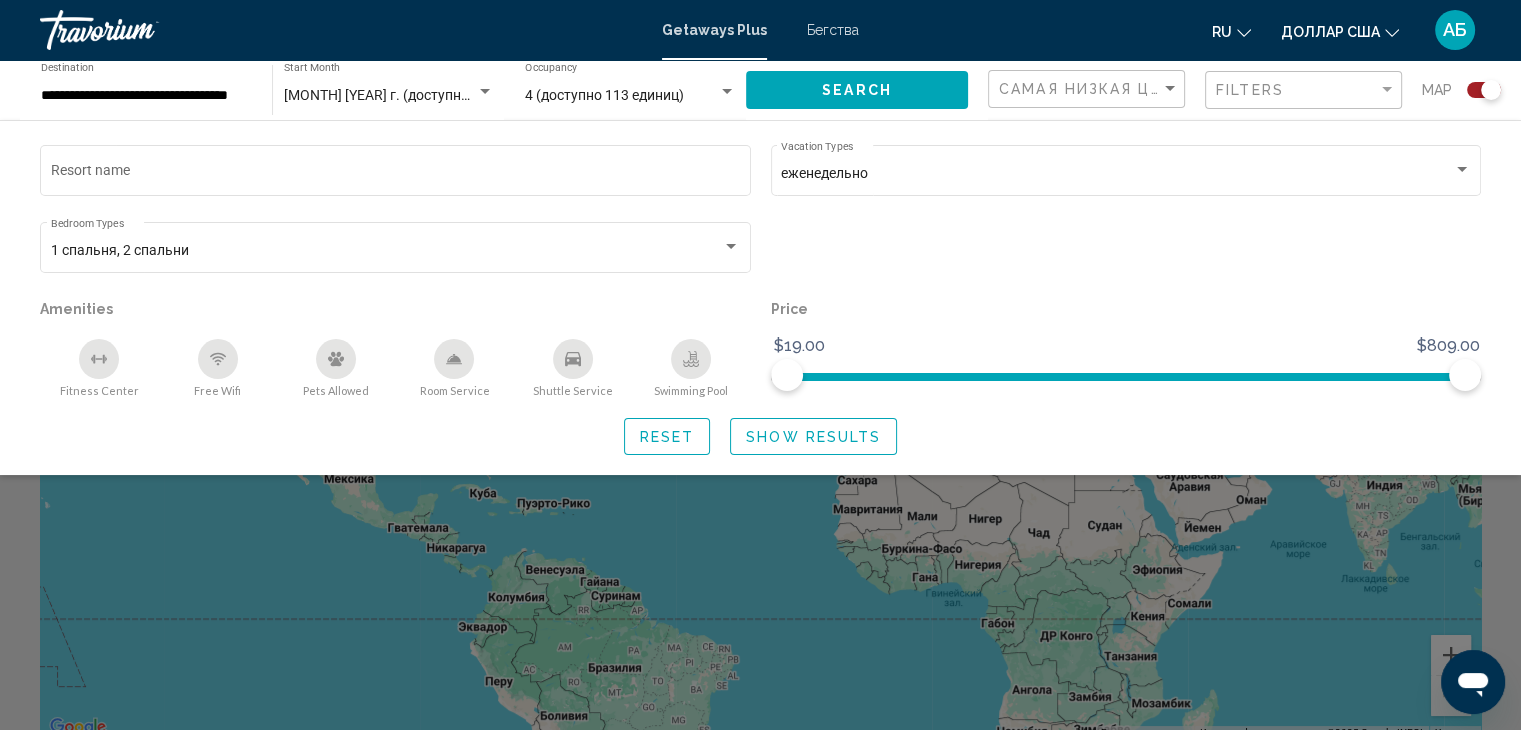 click 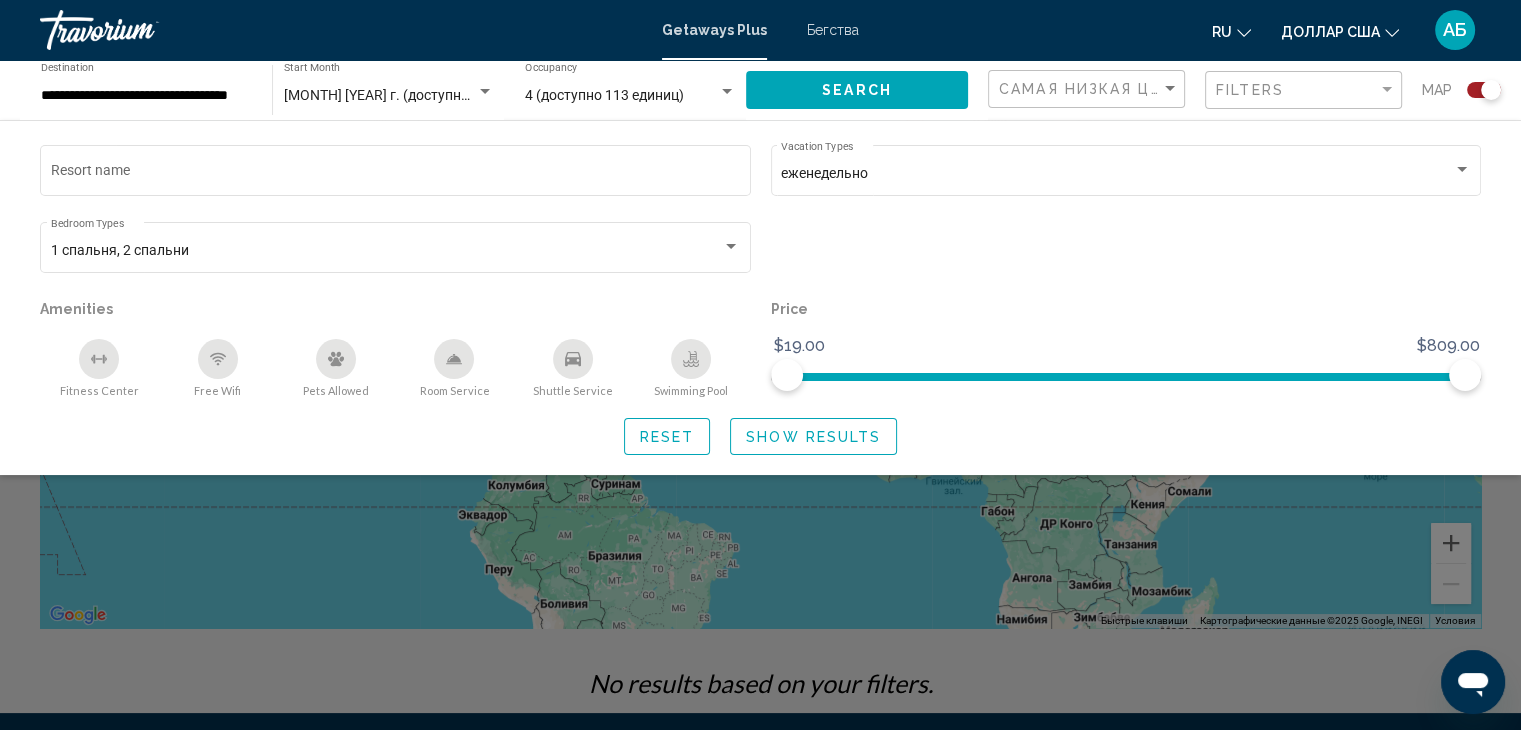 scroll, scrollTop: 0, scrollLeft: 0, axis: both 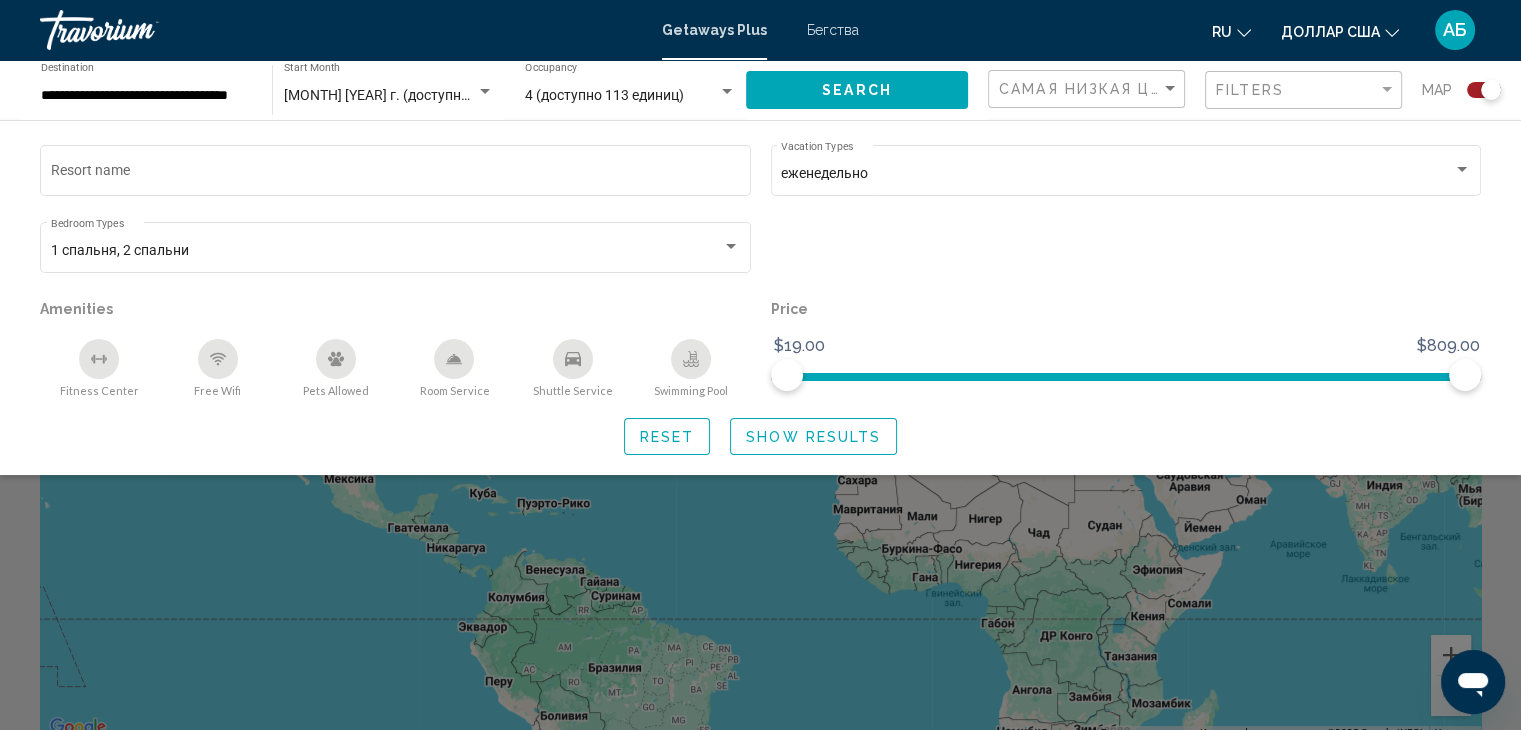 click 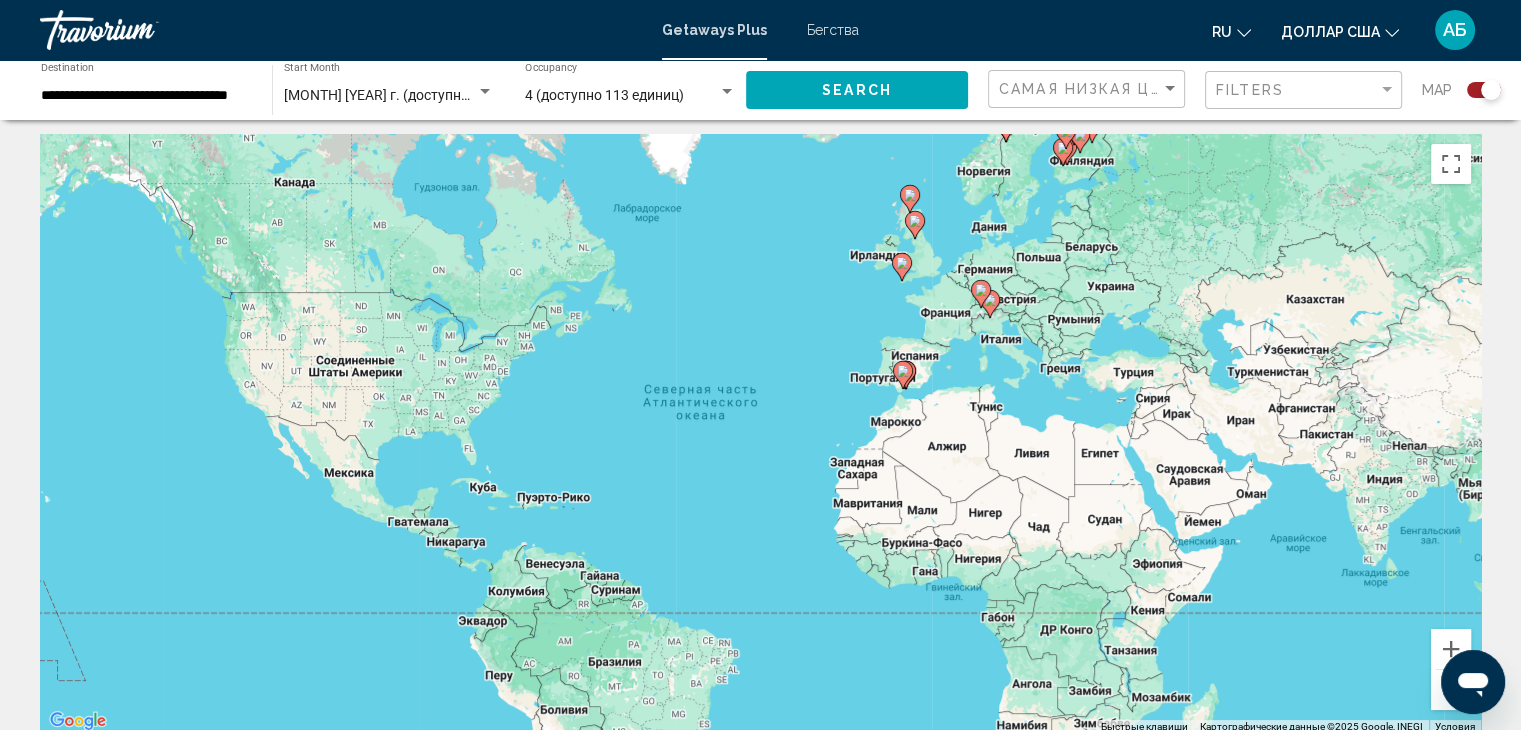 scroll, scrollTop: 0, scrollLeft: 0, axis: both 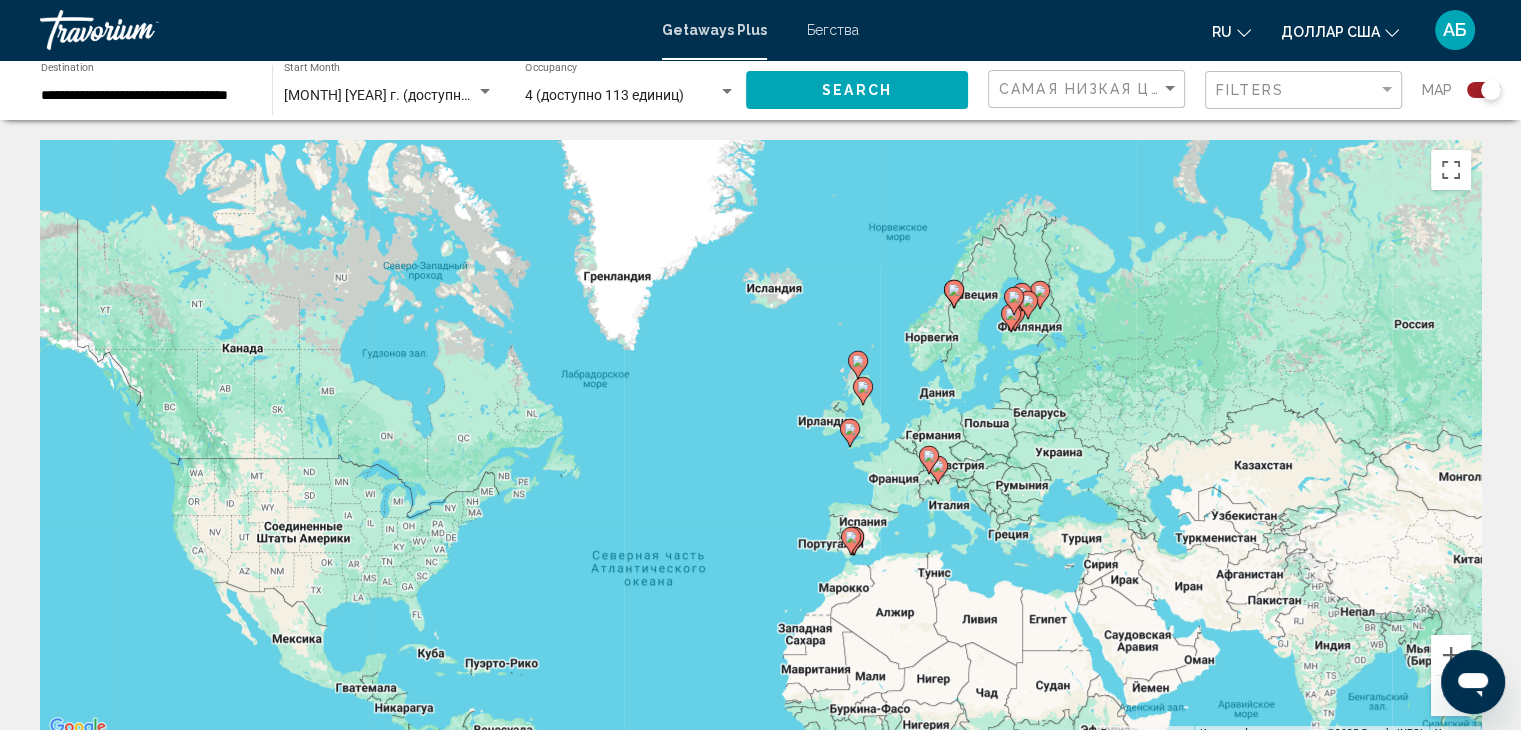 drag, startPoint x: 1104, startPoint y: 151, endPoint x: 1052, endPoint y: 313, distance: 170.14111 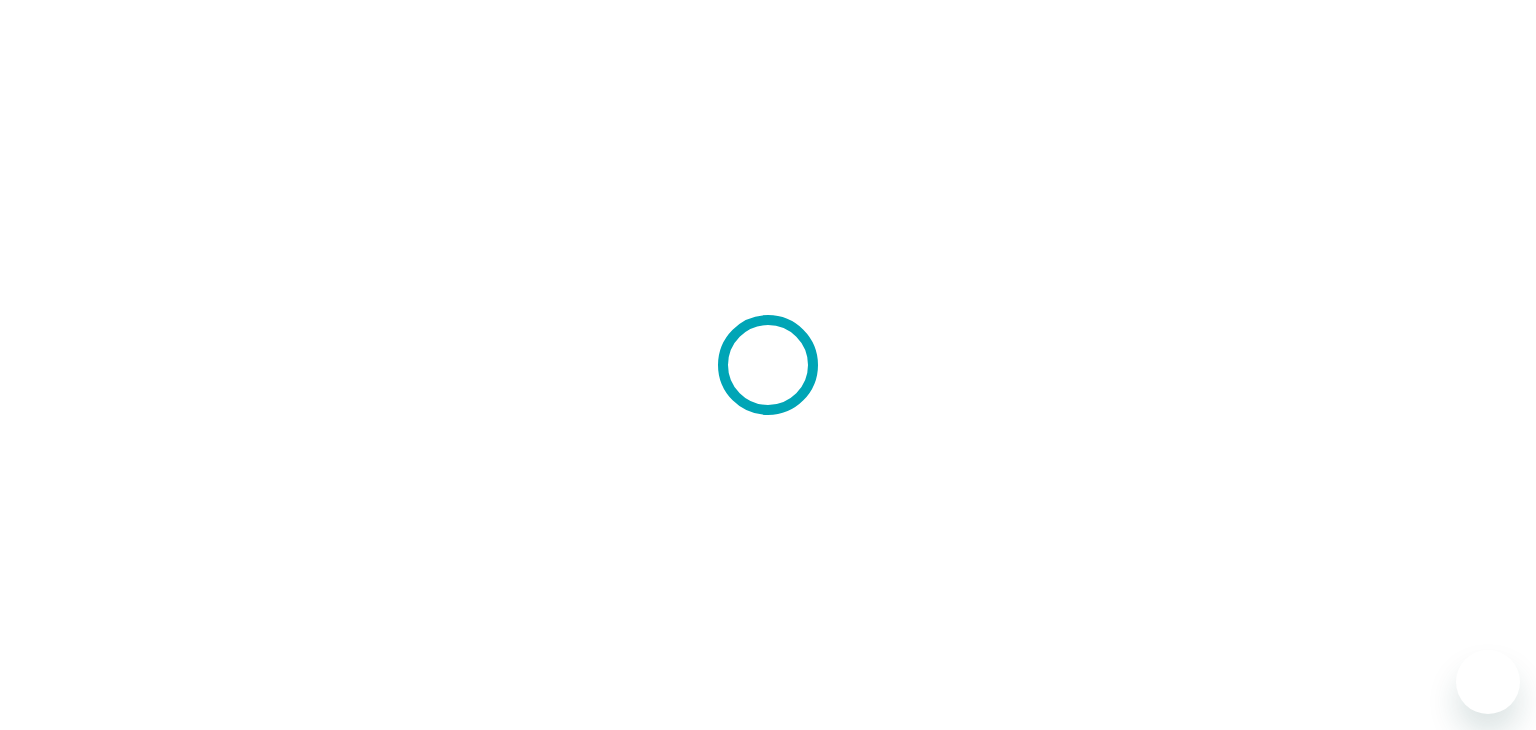 scroll, scrollTop: 0, scrollLeft: 0, axis: both 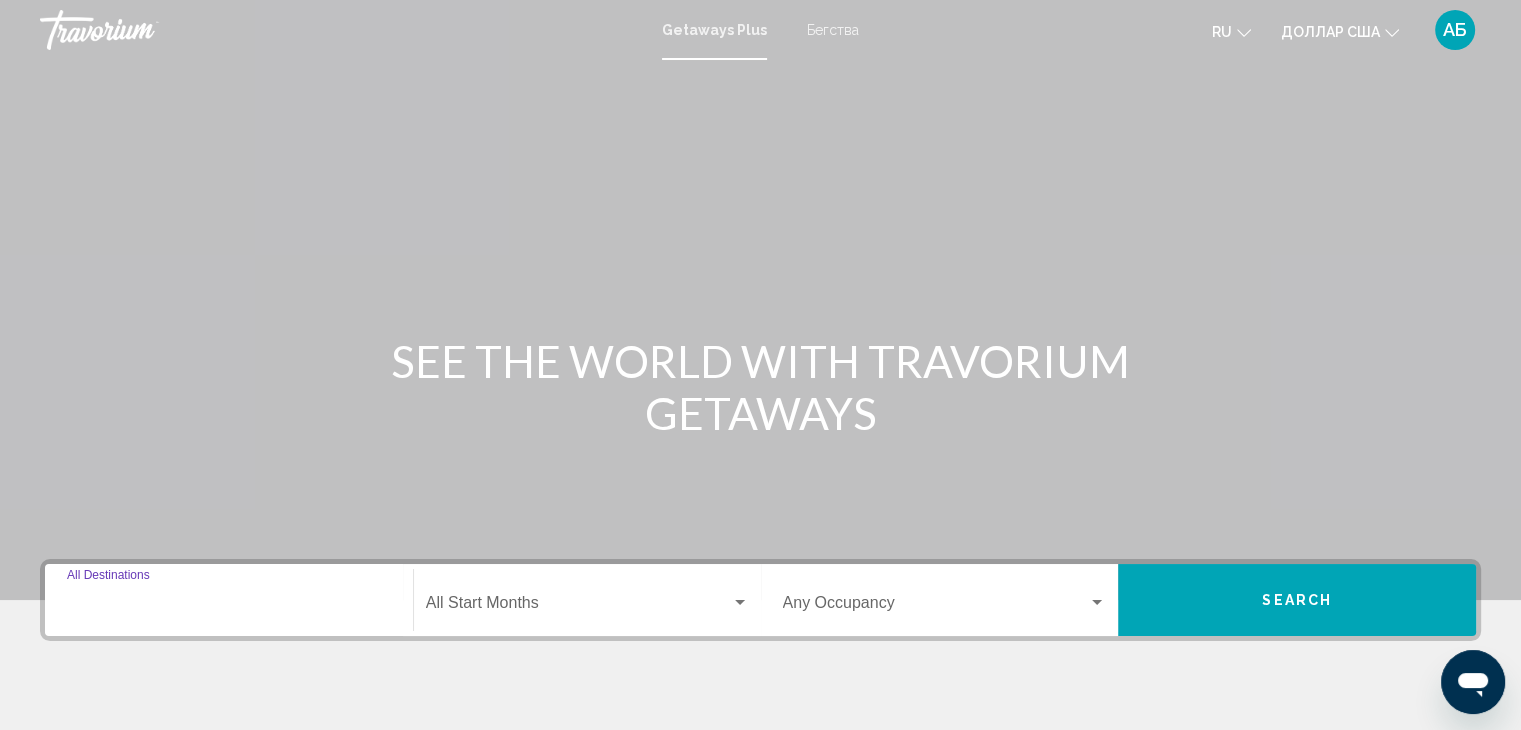 click on "Destination All Destinations" at bounding box center (229, 607) 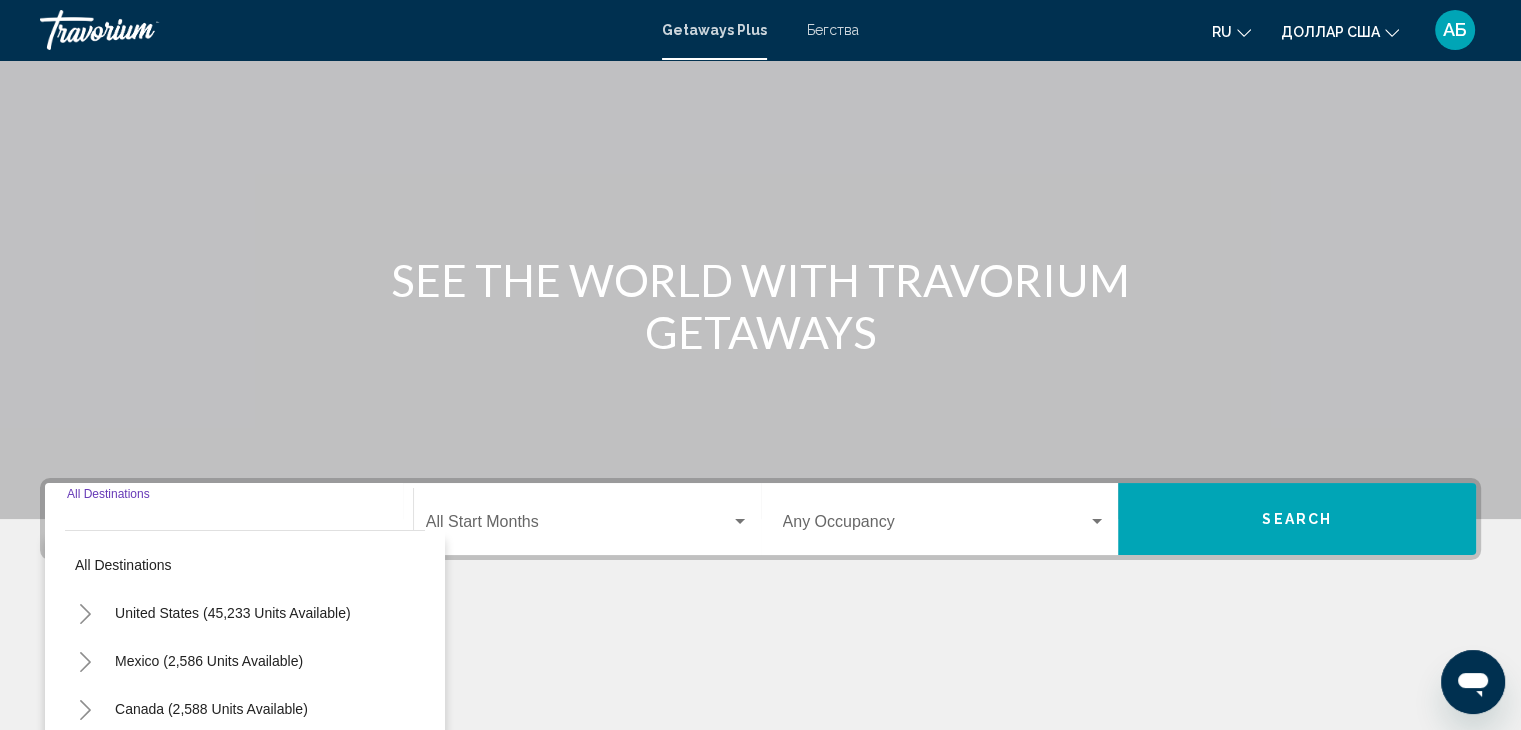 scroll, scrollTop: 356, scrollLeft: 0, axis: vertical 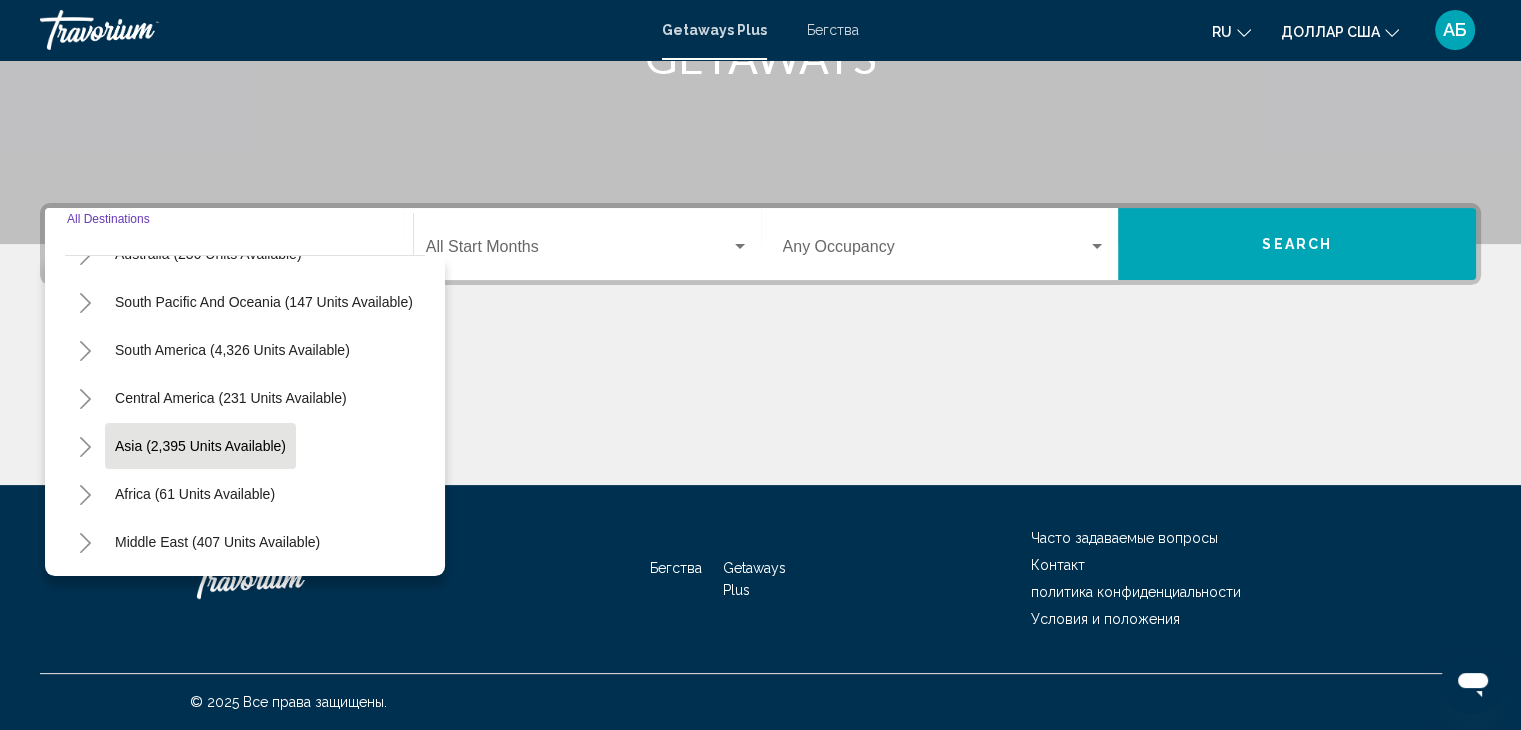 click on "Asia (2,395 units available)" at bounding box center [195, 494] 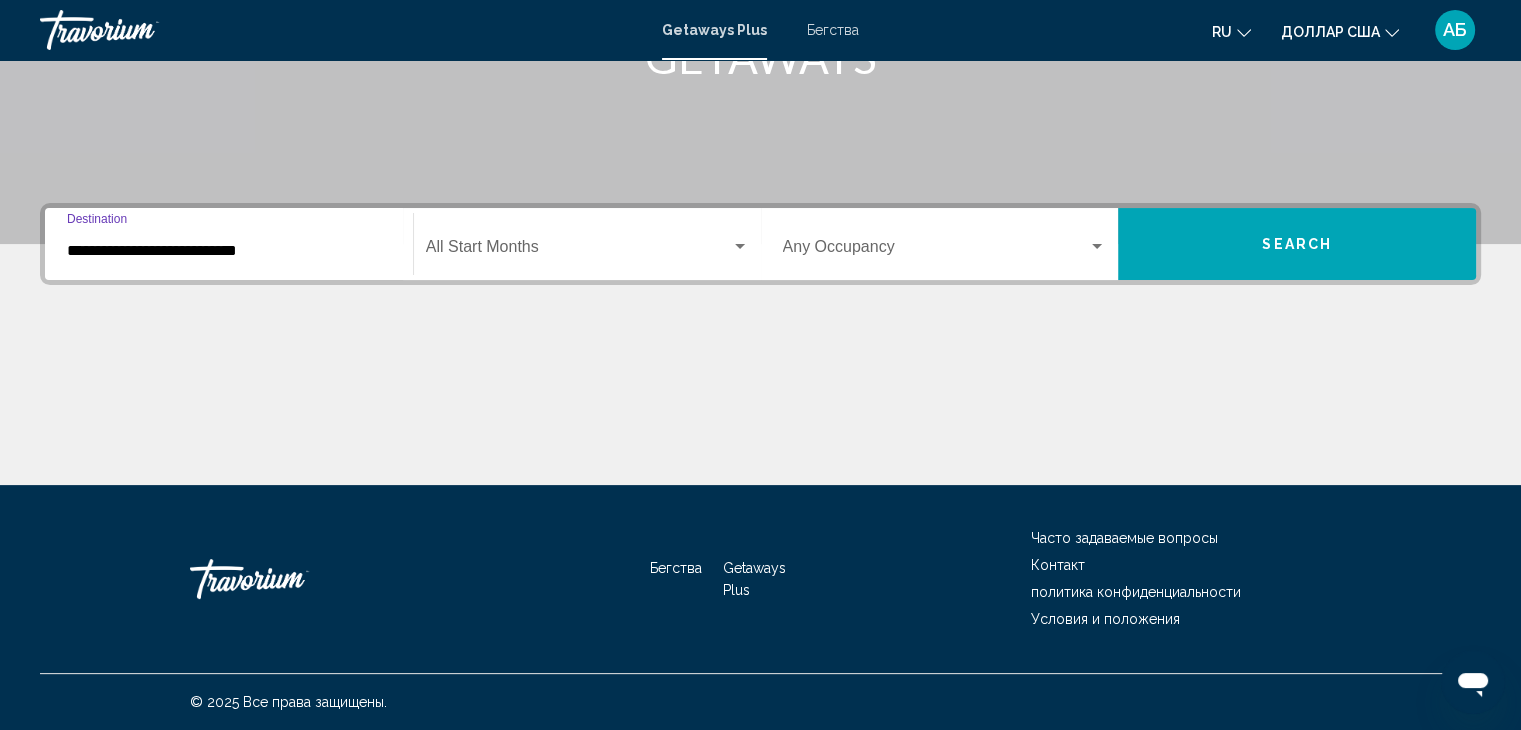click at bounding box center (1097, 246) 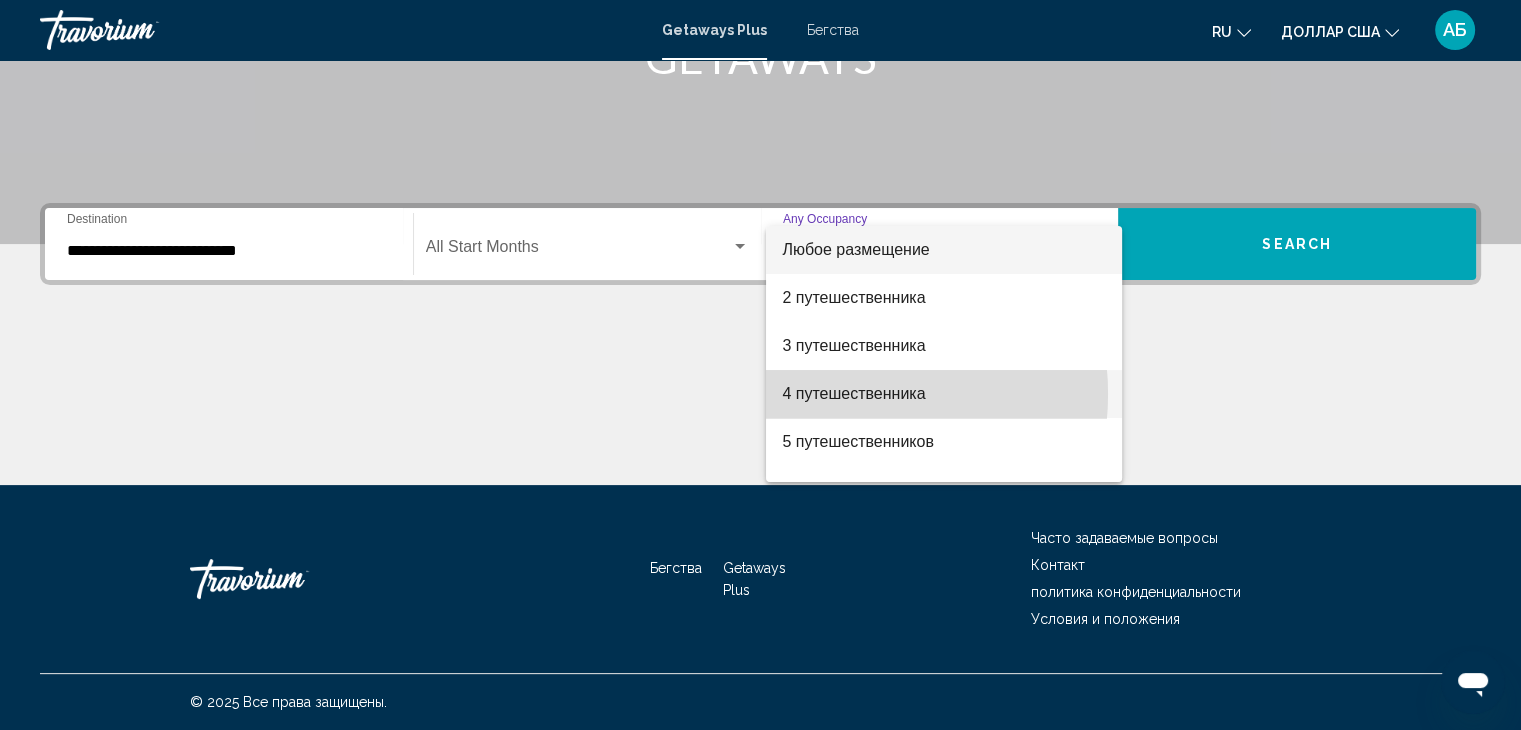 click on "4 путешественника" at bounding box center (853, 393) 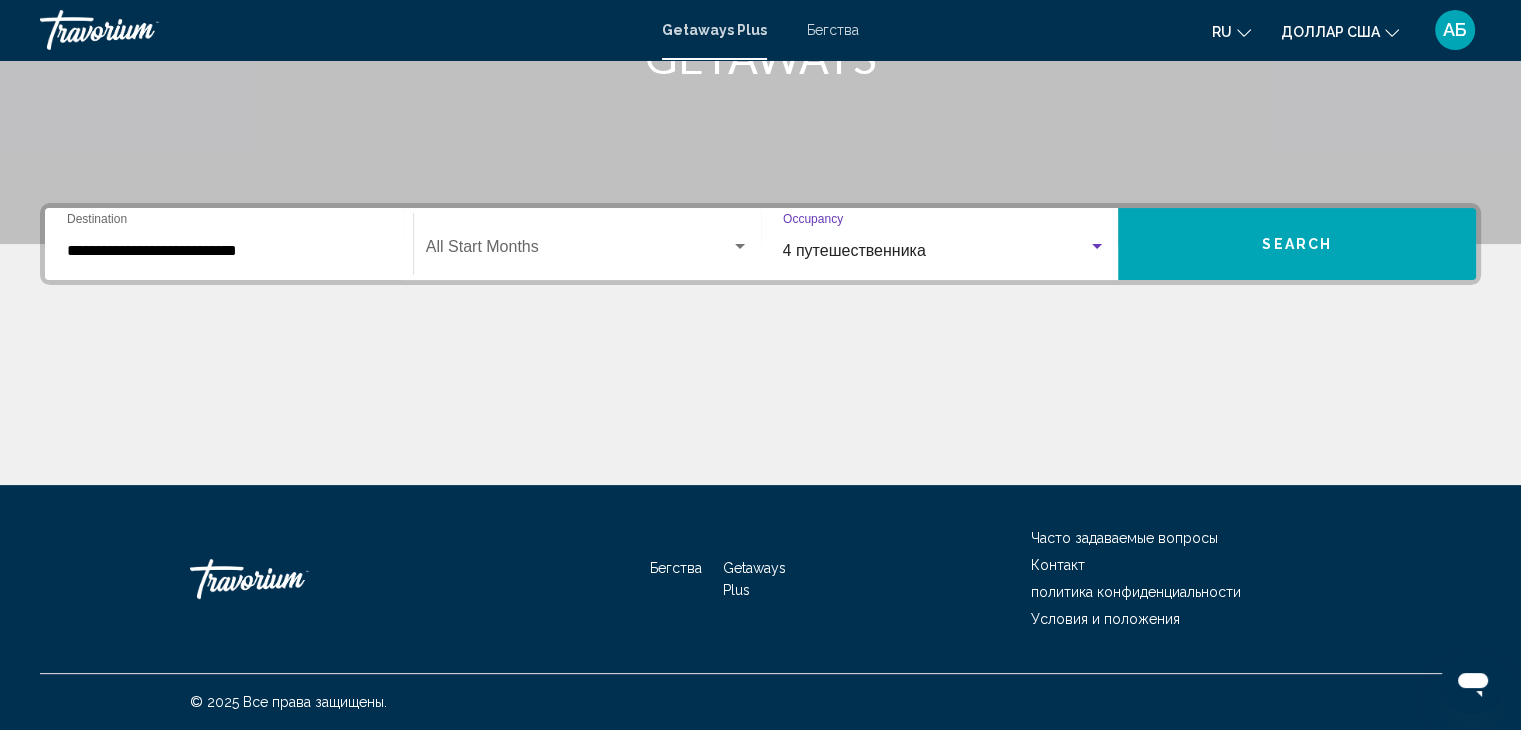 click on "Start Month All Start Months" 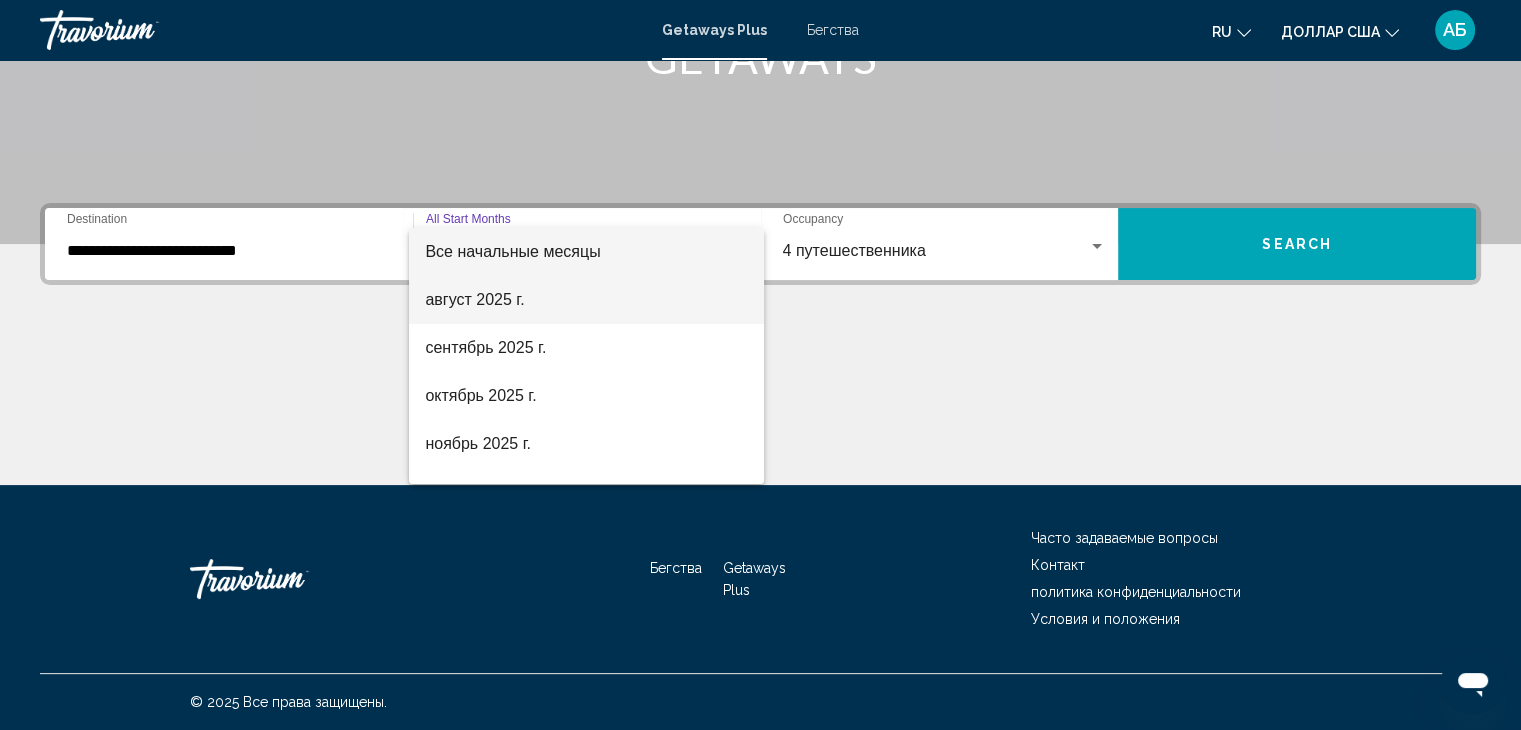 scroll, scrollTop: 256, scrollLeft: 0, axis: vertical 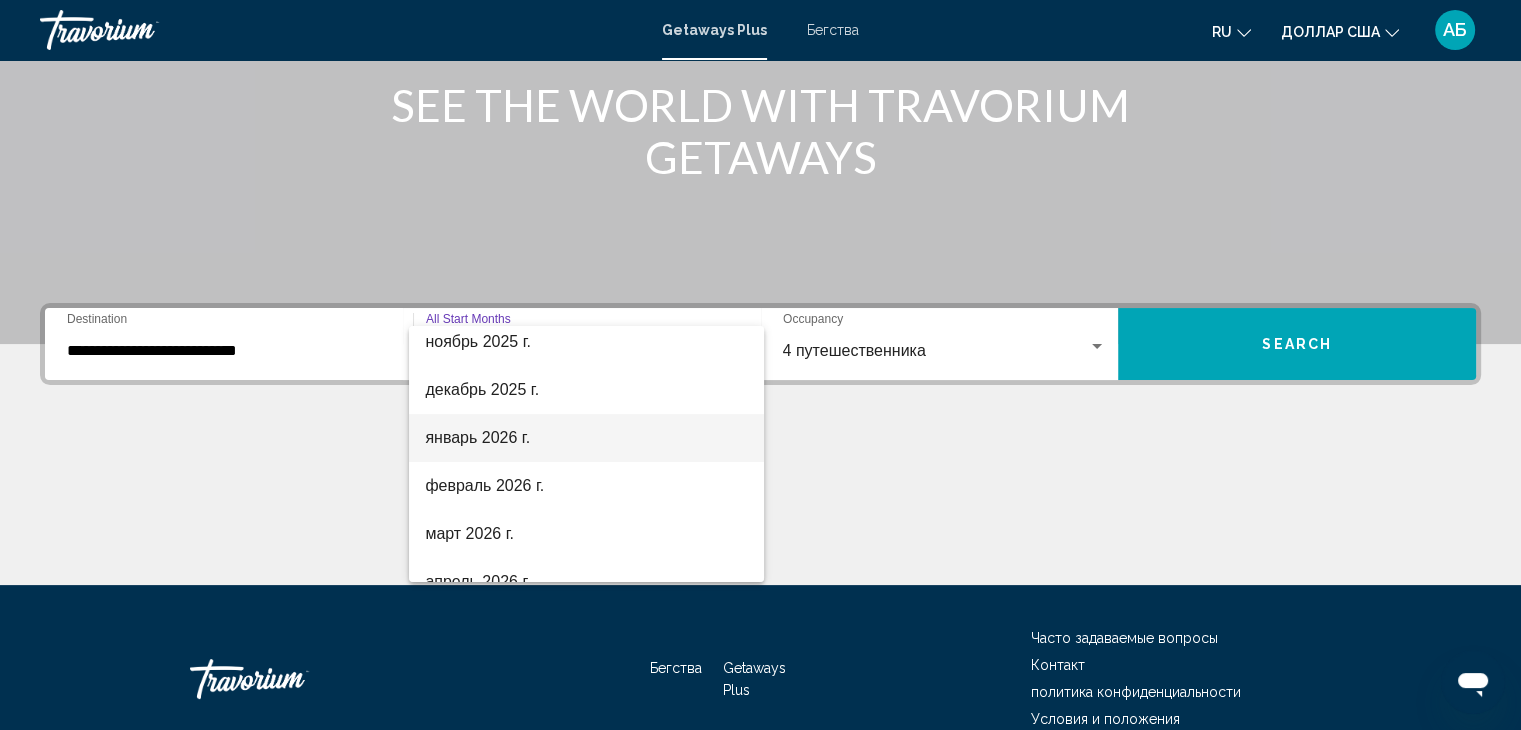 click on "январь 2026 г." at bounding box center [477, 437] 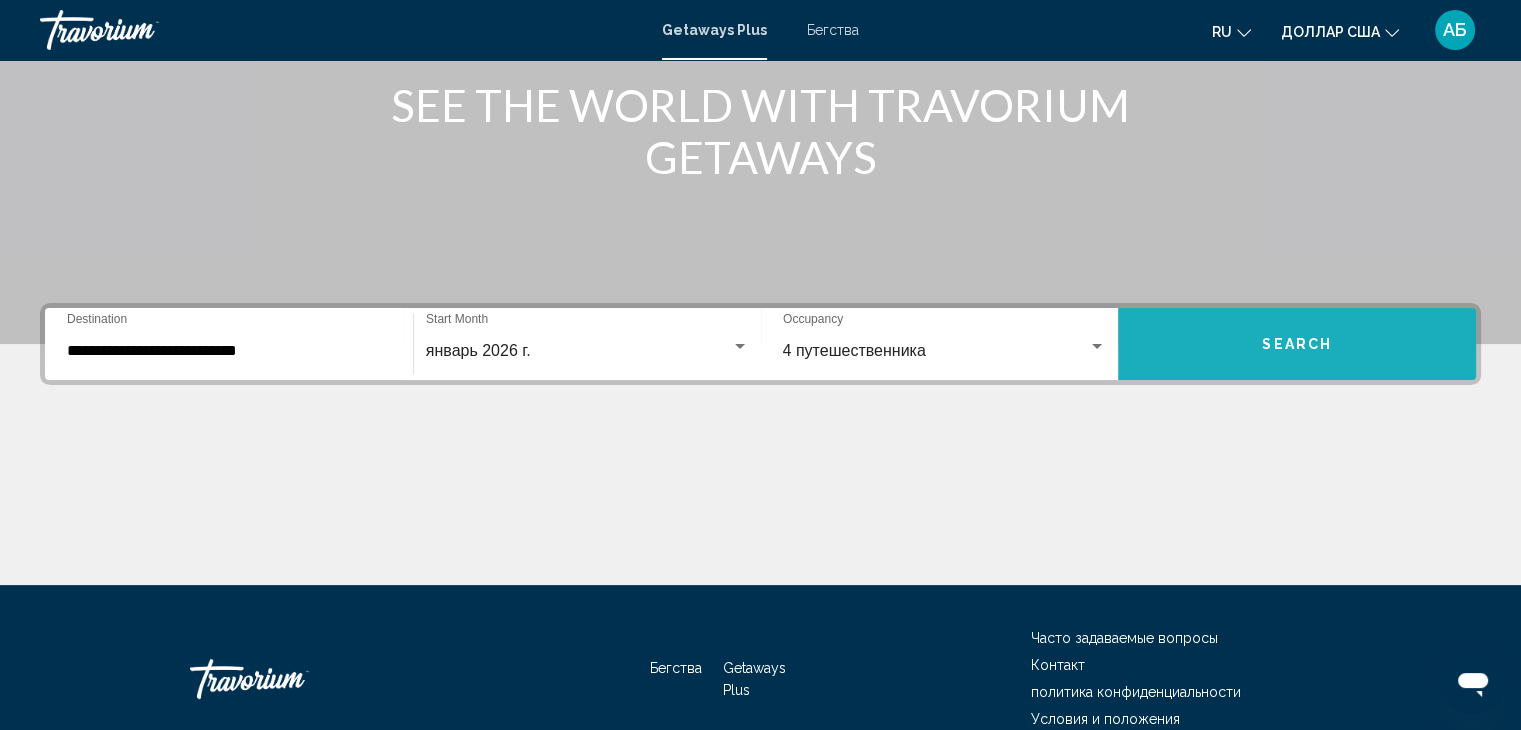 click on "Search" at bounding box center [1297, 345] 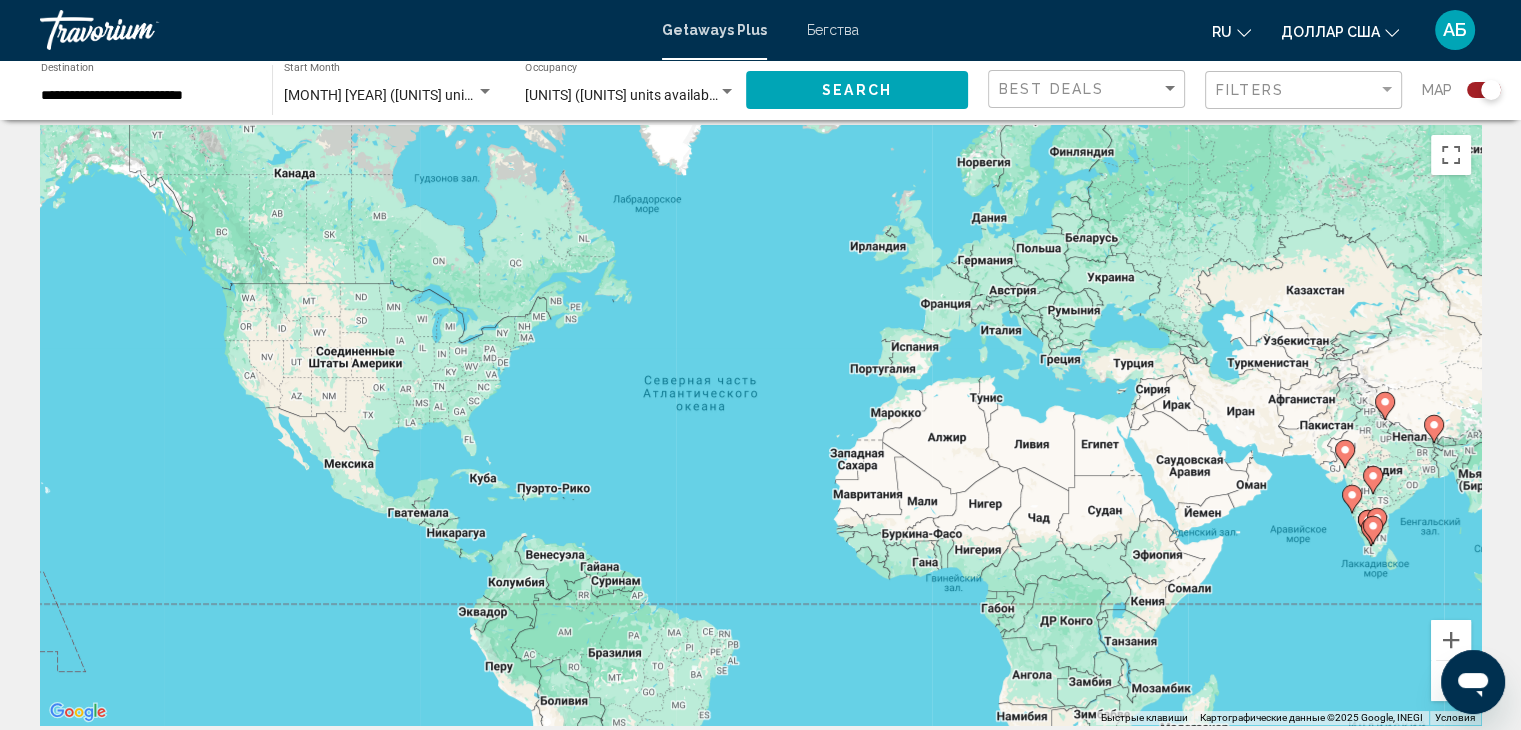 scroll, scrollTop: 0, scrollLeft: 0, axis: both 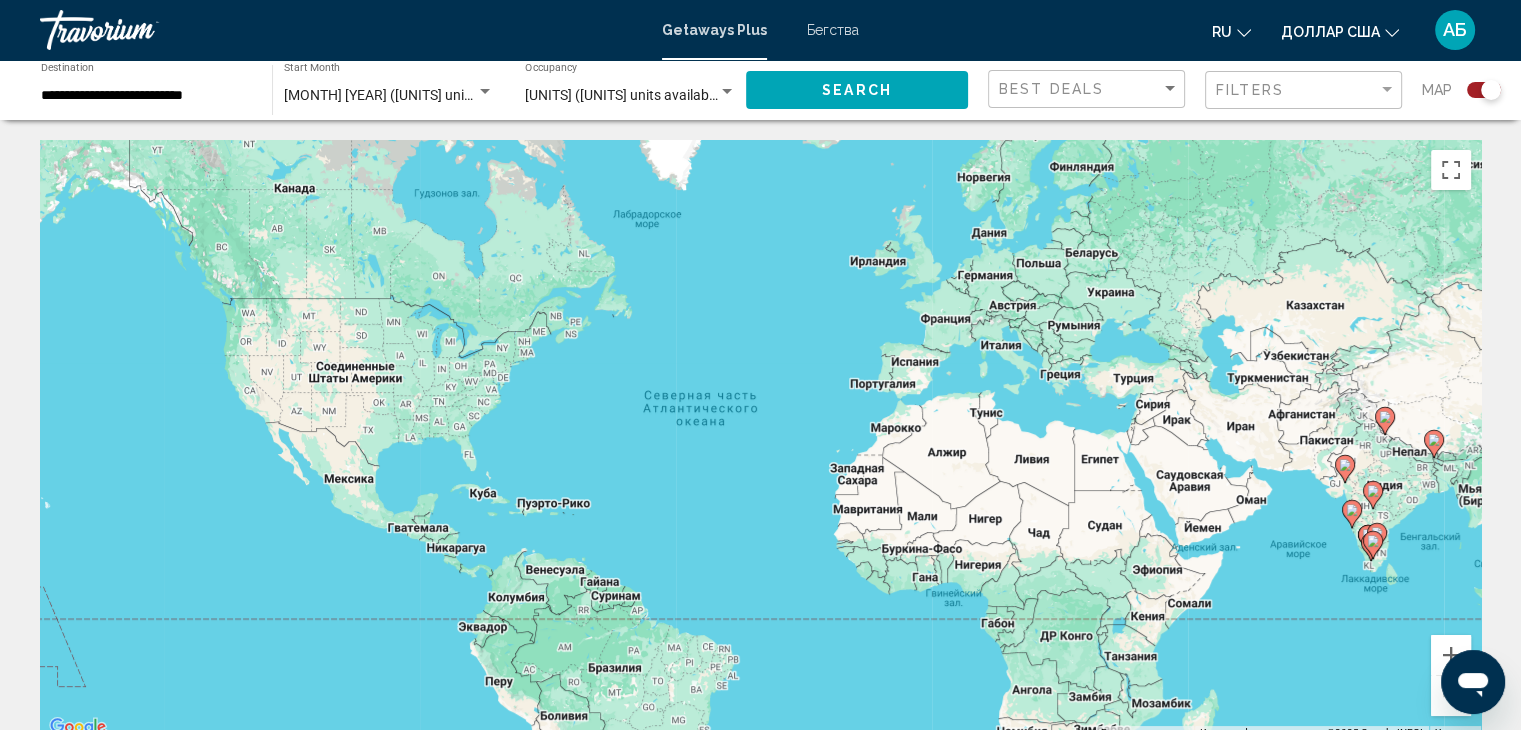 click on "January 2026 (22 units available) Start Month All Start Months" 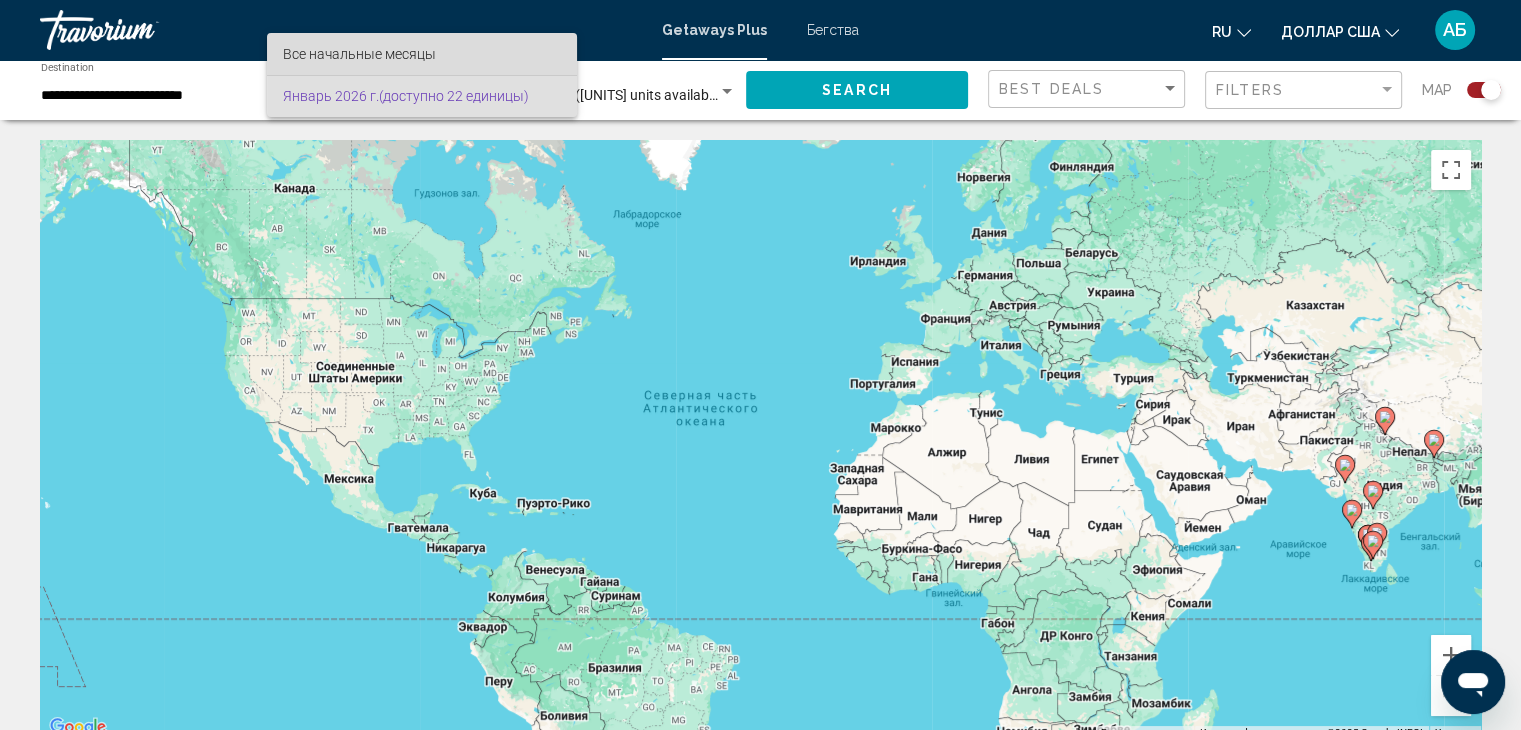 click on "Все начальные месяцы" at bounding box center [359, 54] 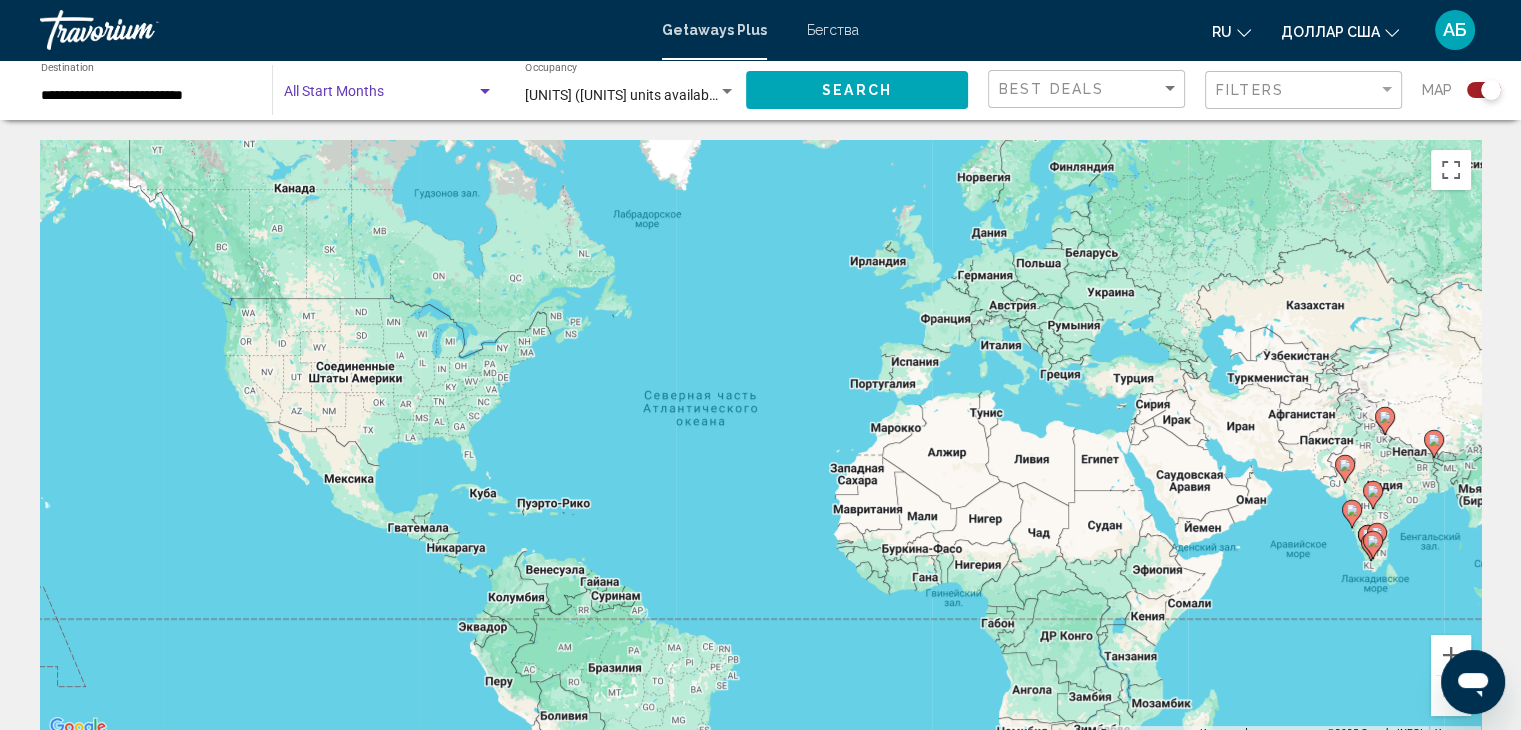 click at bounding box center [485, 92] 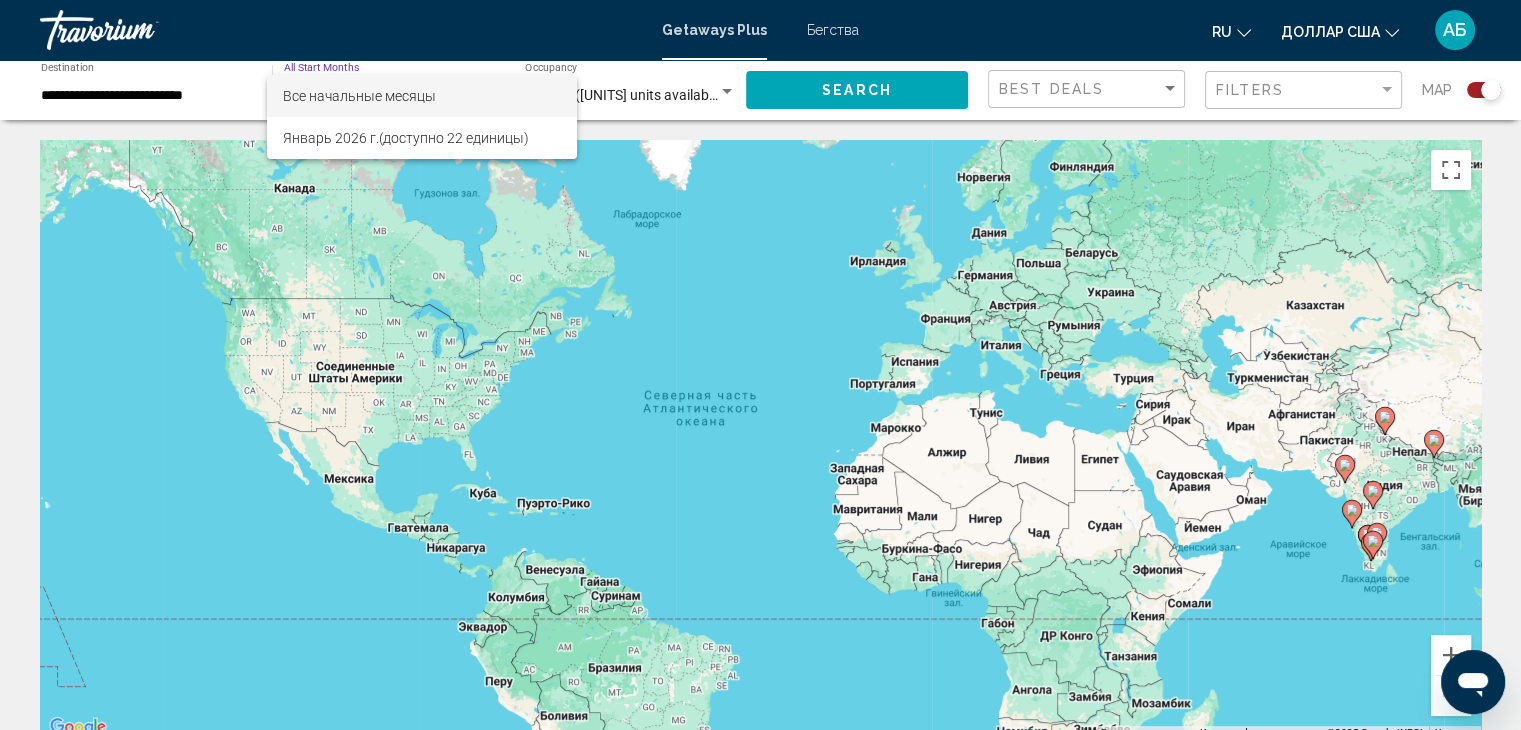click on "Все начальные месяцы" at bounding box center [422, 96] 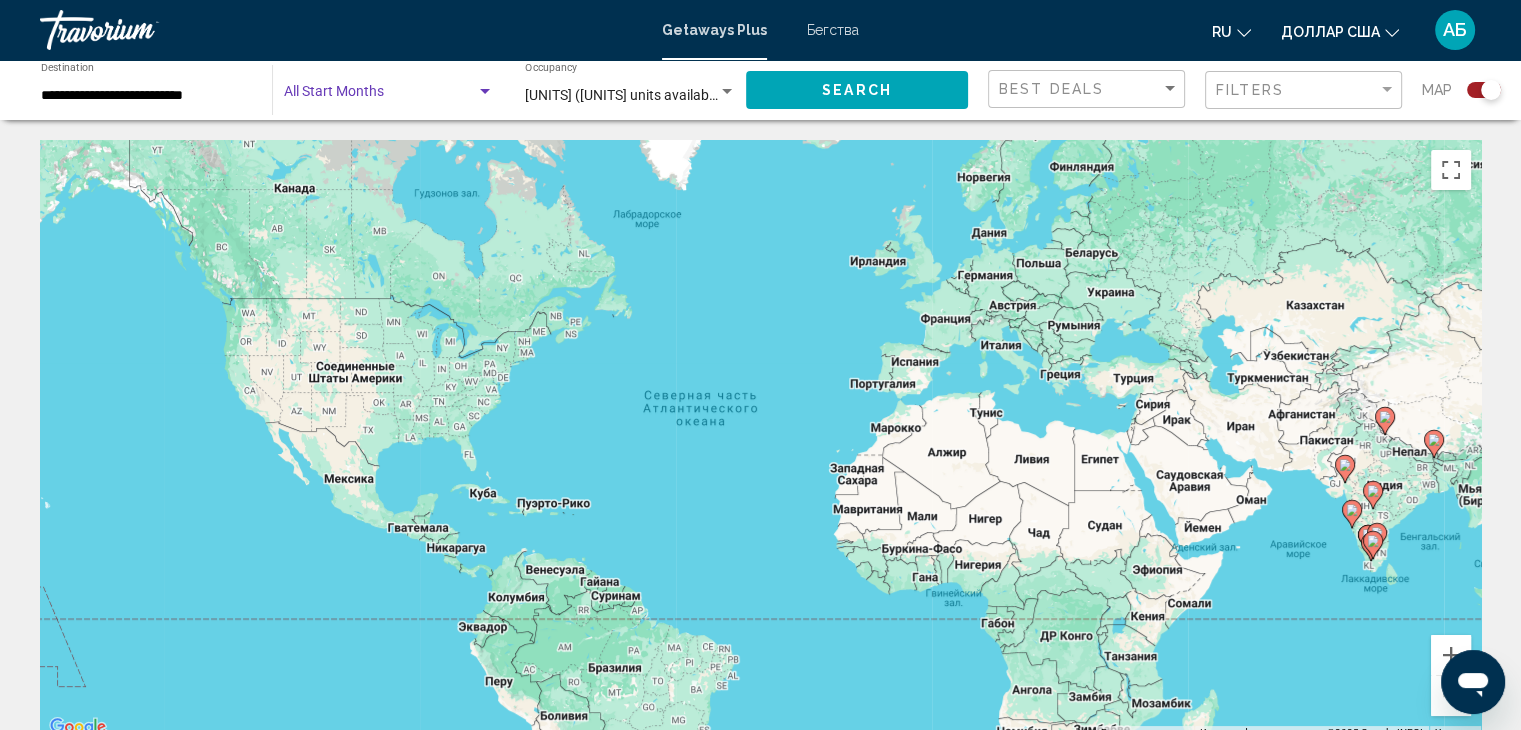 click on "Search" 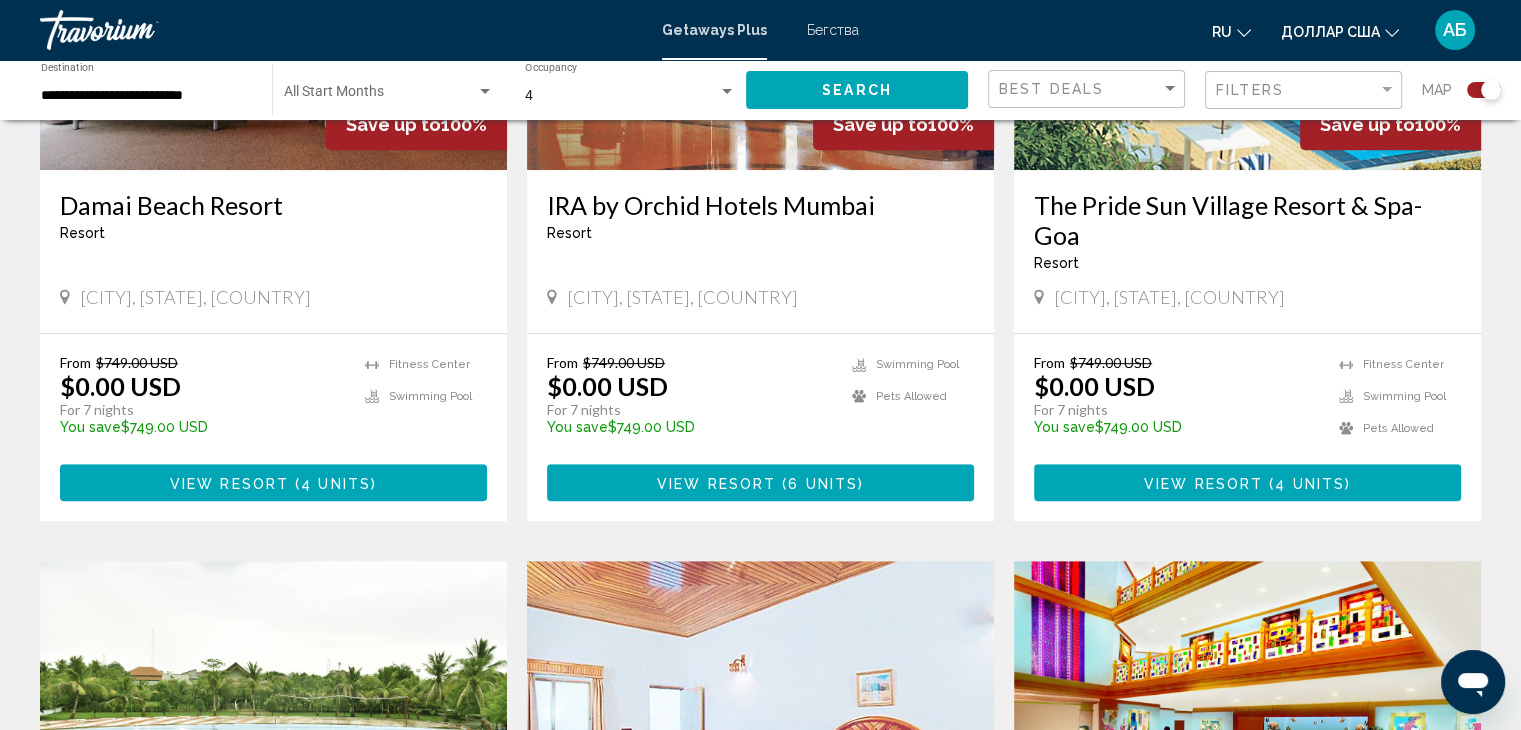 scroll, scrollTop: 1000, scrollLeft: 0, axis: vertical 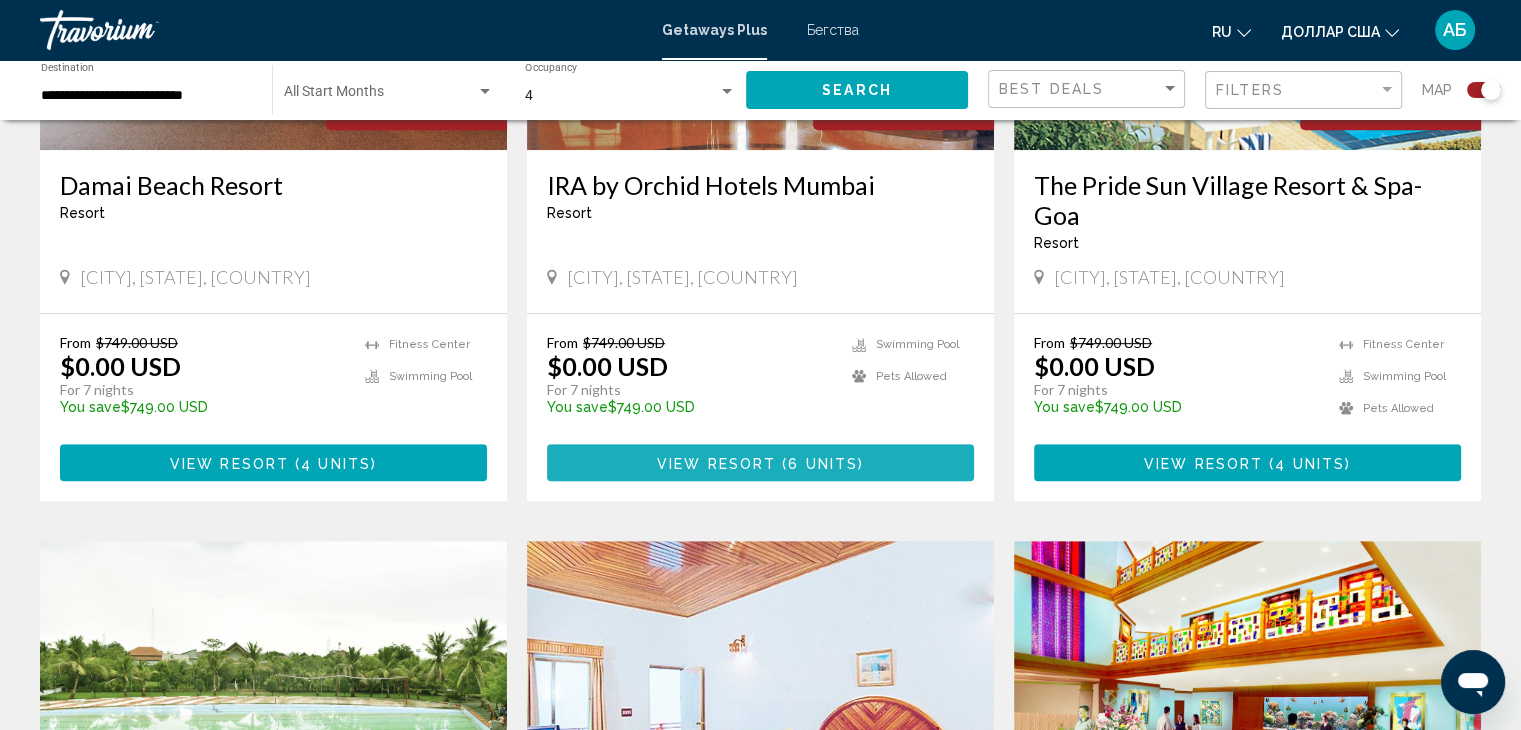 click on "6 units" at bounding box center (823, 463) 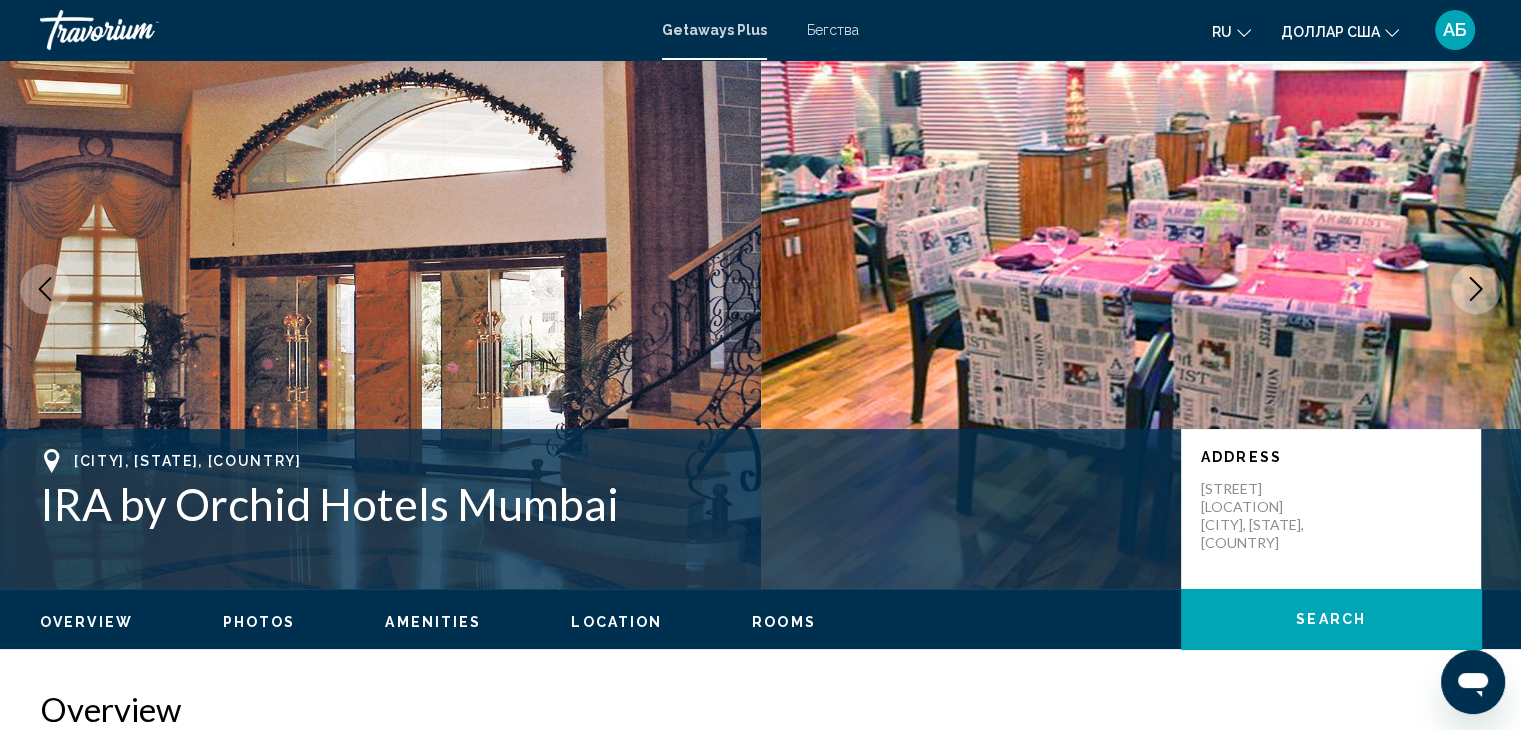 scroll, scrollTop: 0, scrollLeft: 0, axis: both 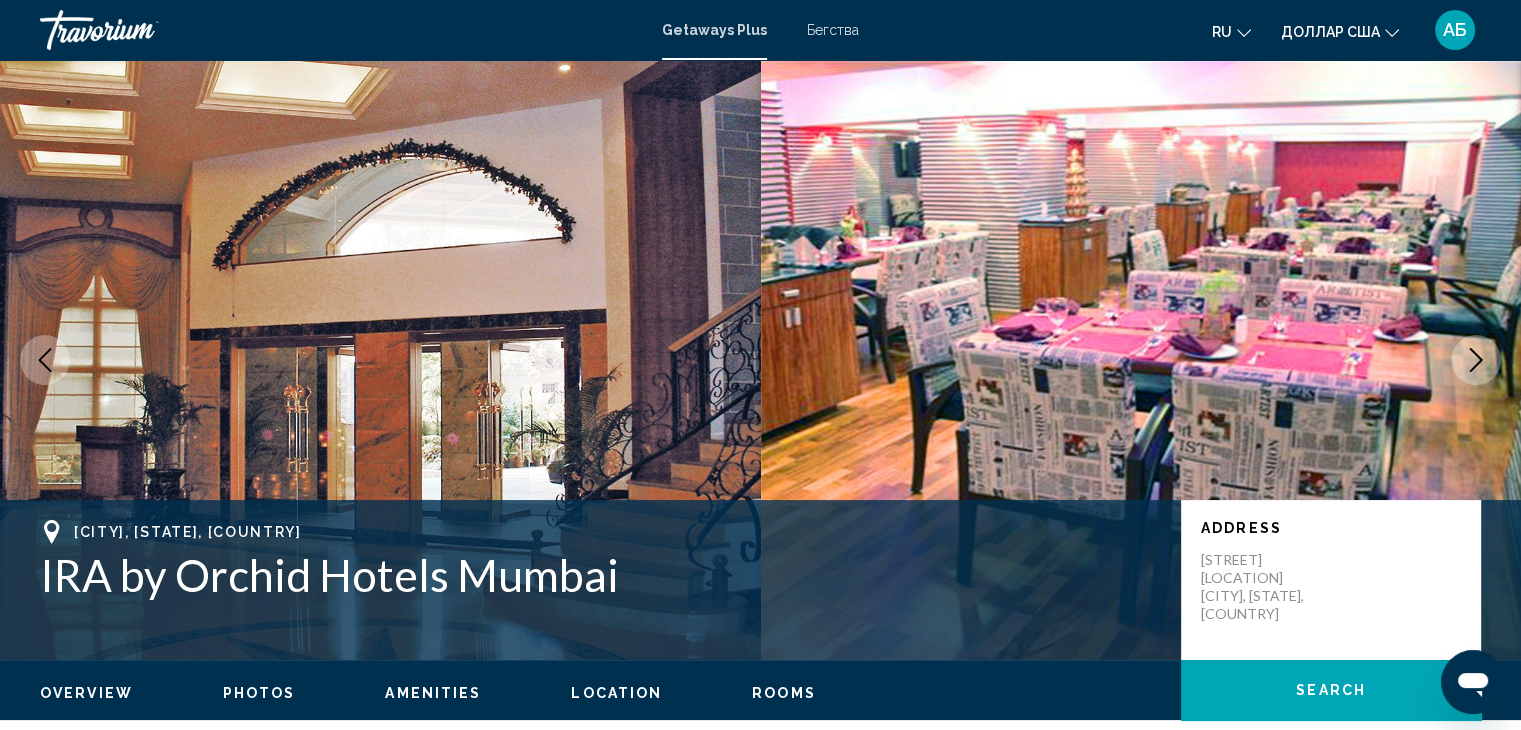 click on "Rooms" at bounding box center (784, 693) 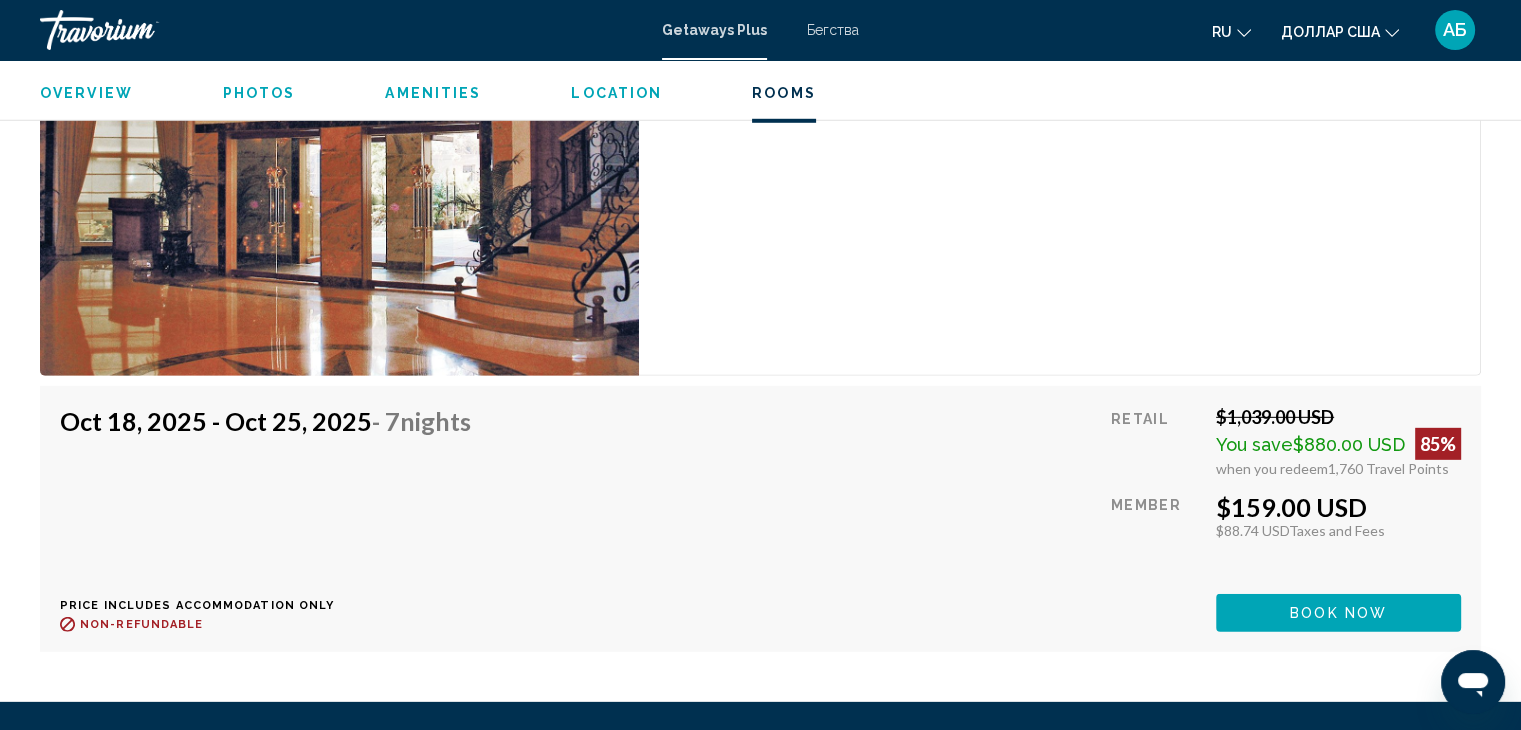 scroll, scrollTop: 6090, scrollLeft: 0, axis: vertical 